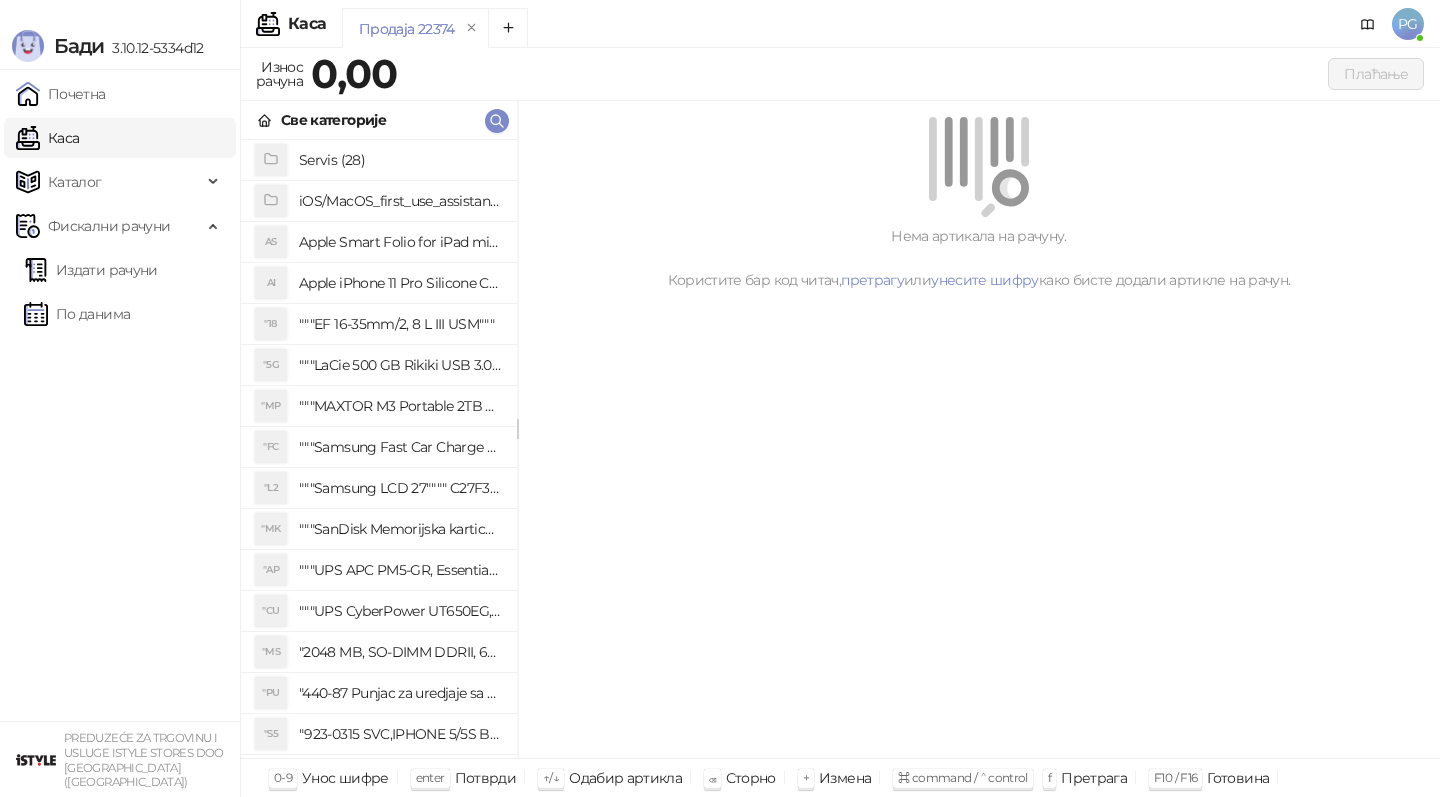 scroll, scrollTop: 0, scrollLeft: 0, axis: both 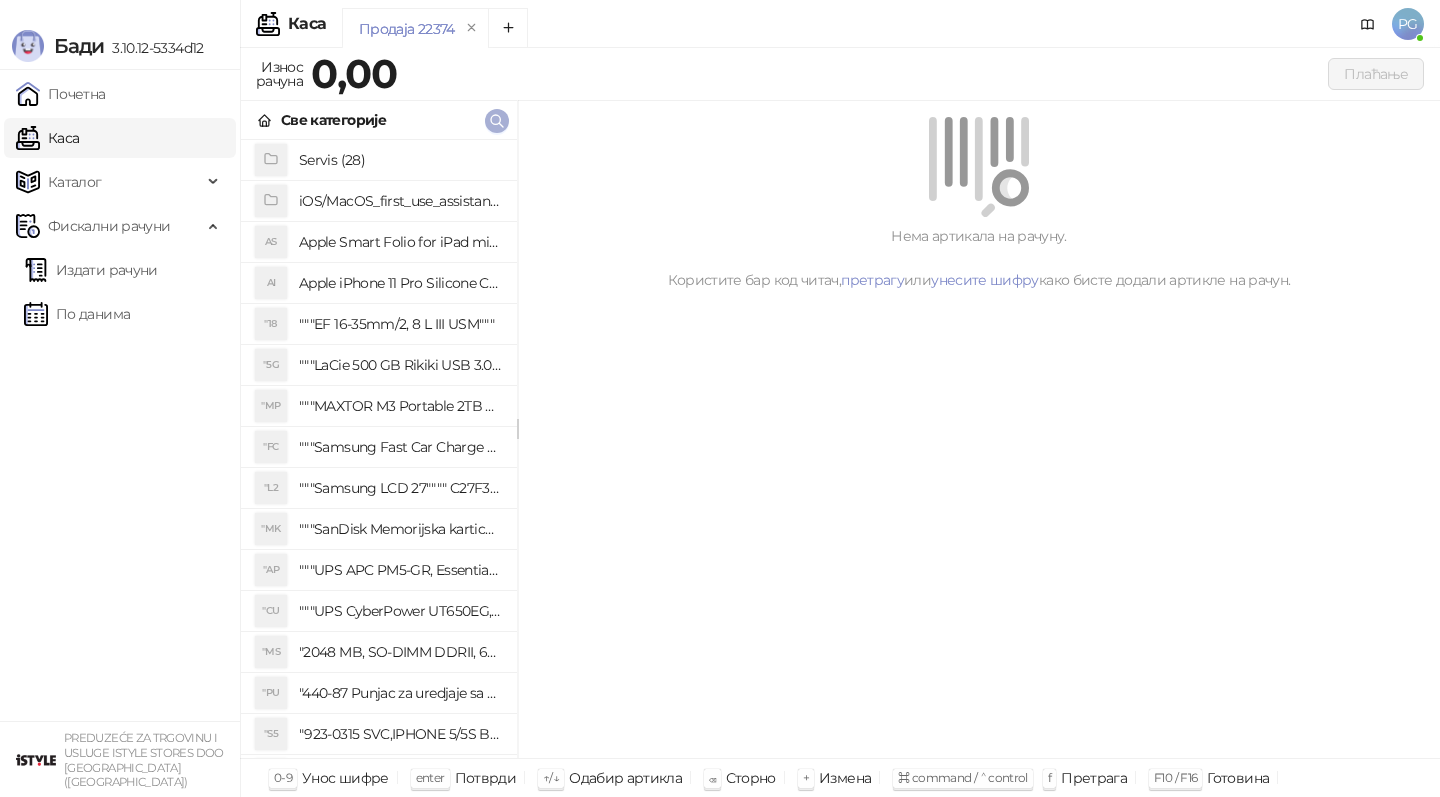 click 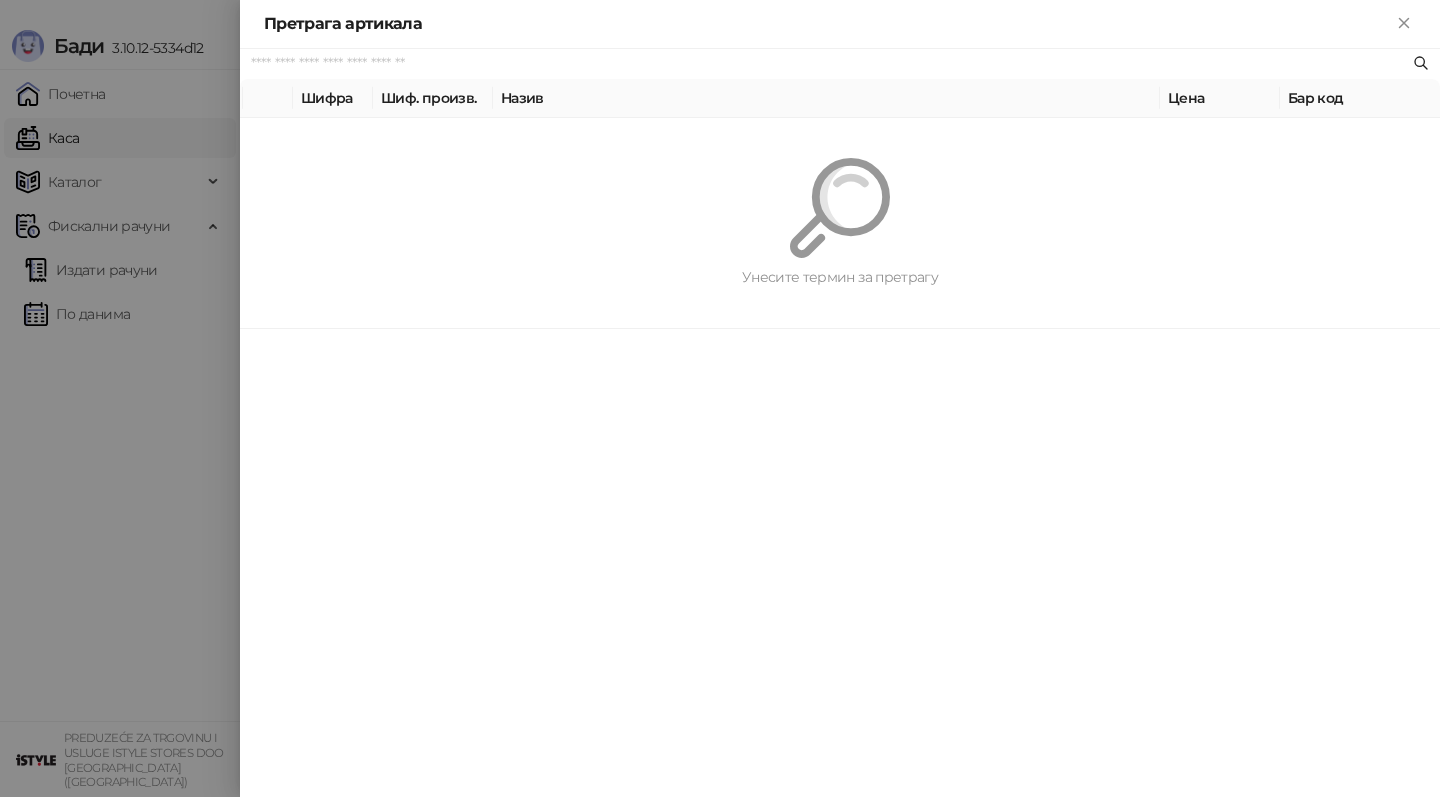 paste on "*********" 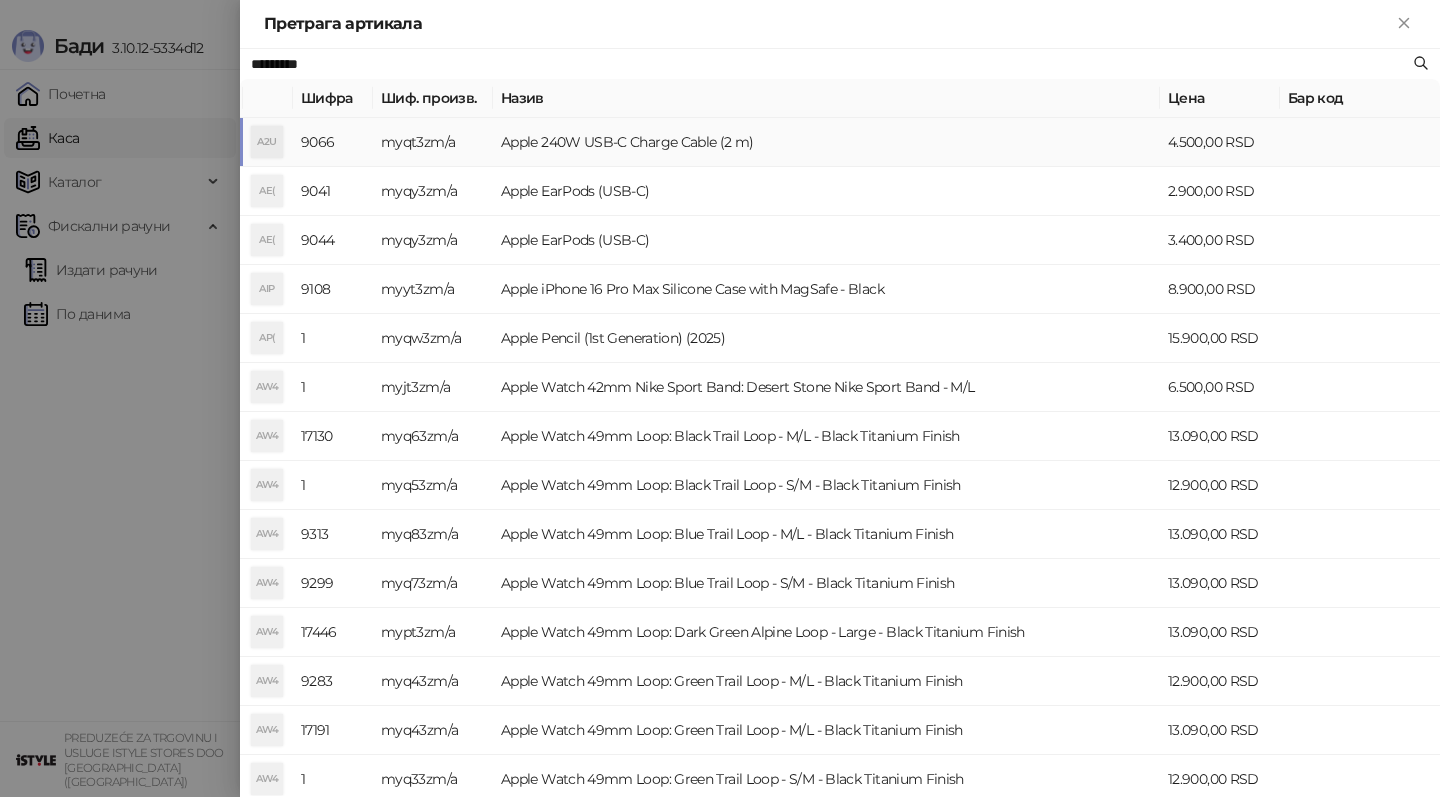 type on "*********" 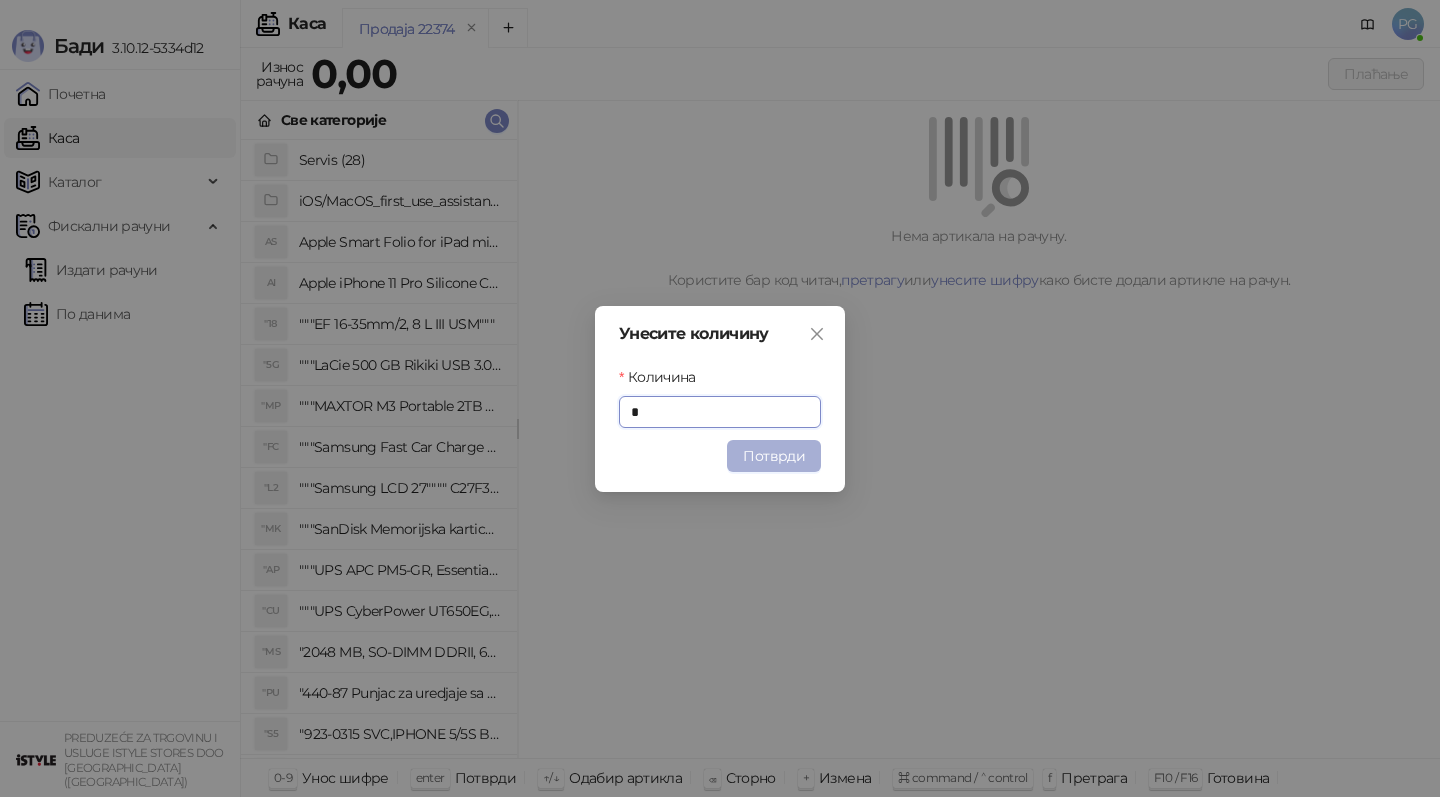 type on "*" 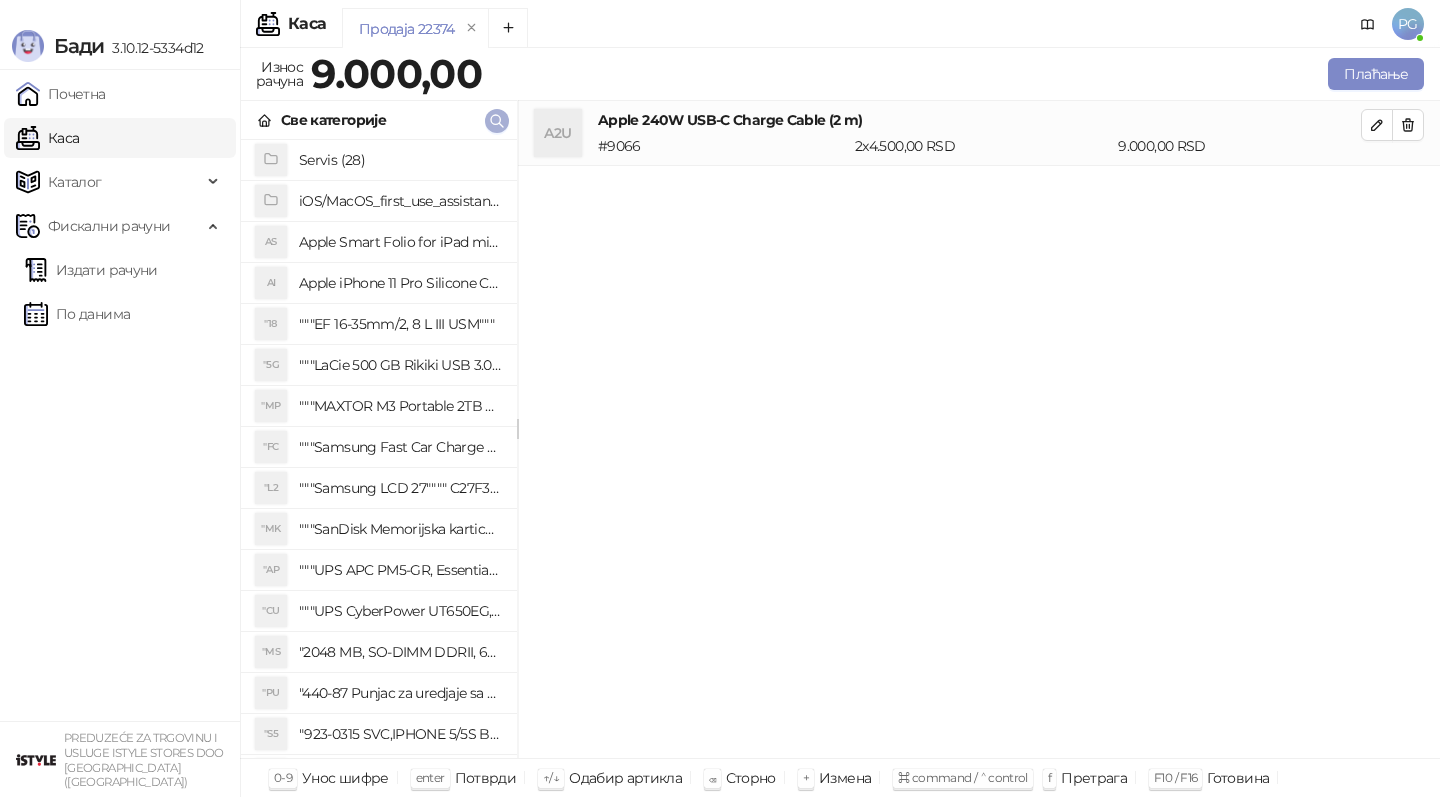 click 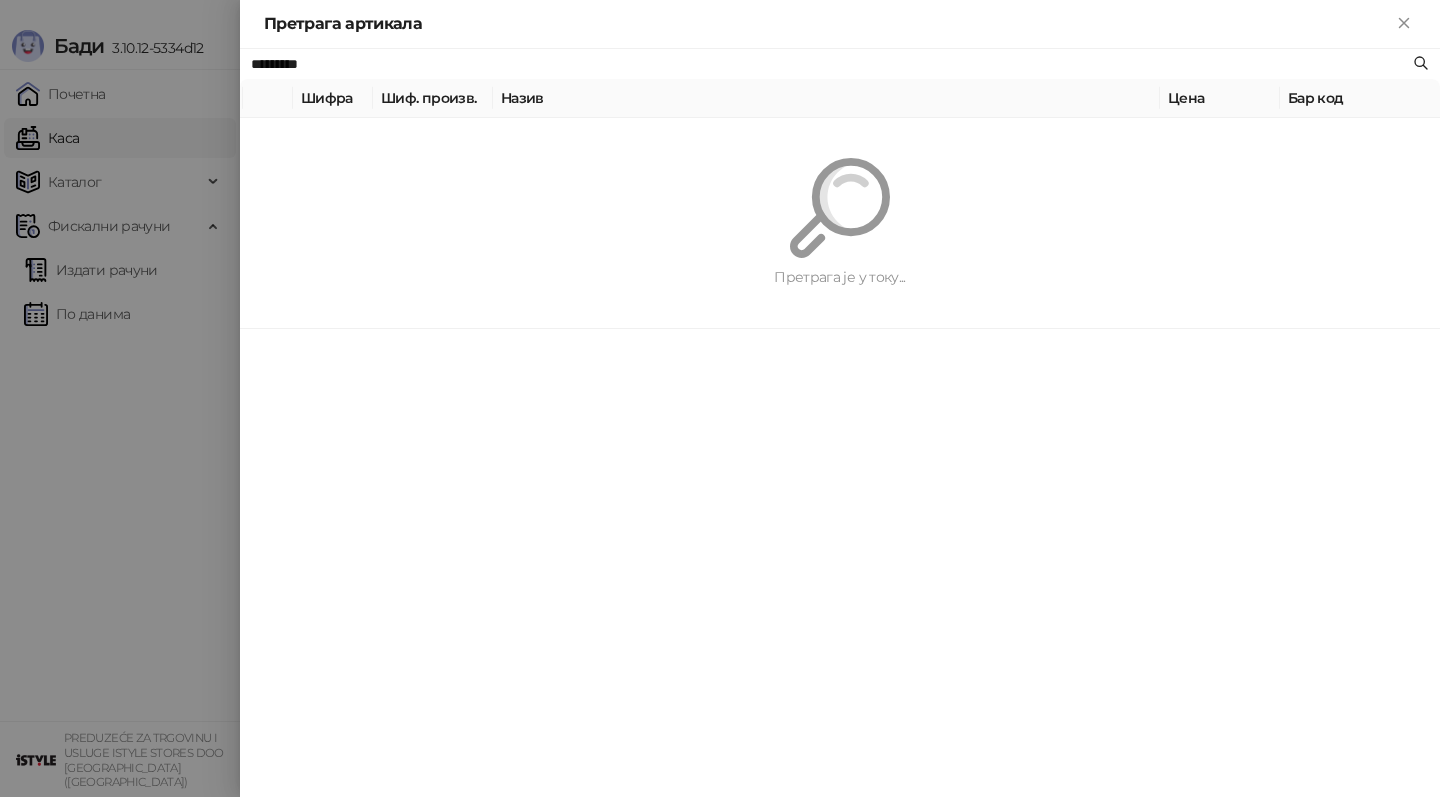 paste 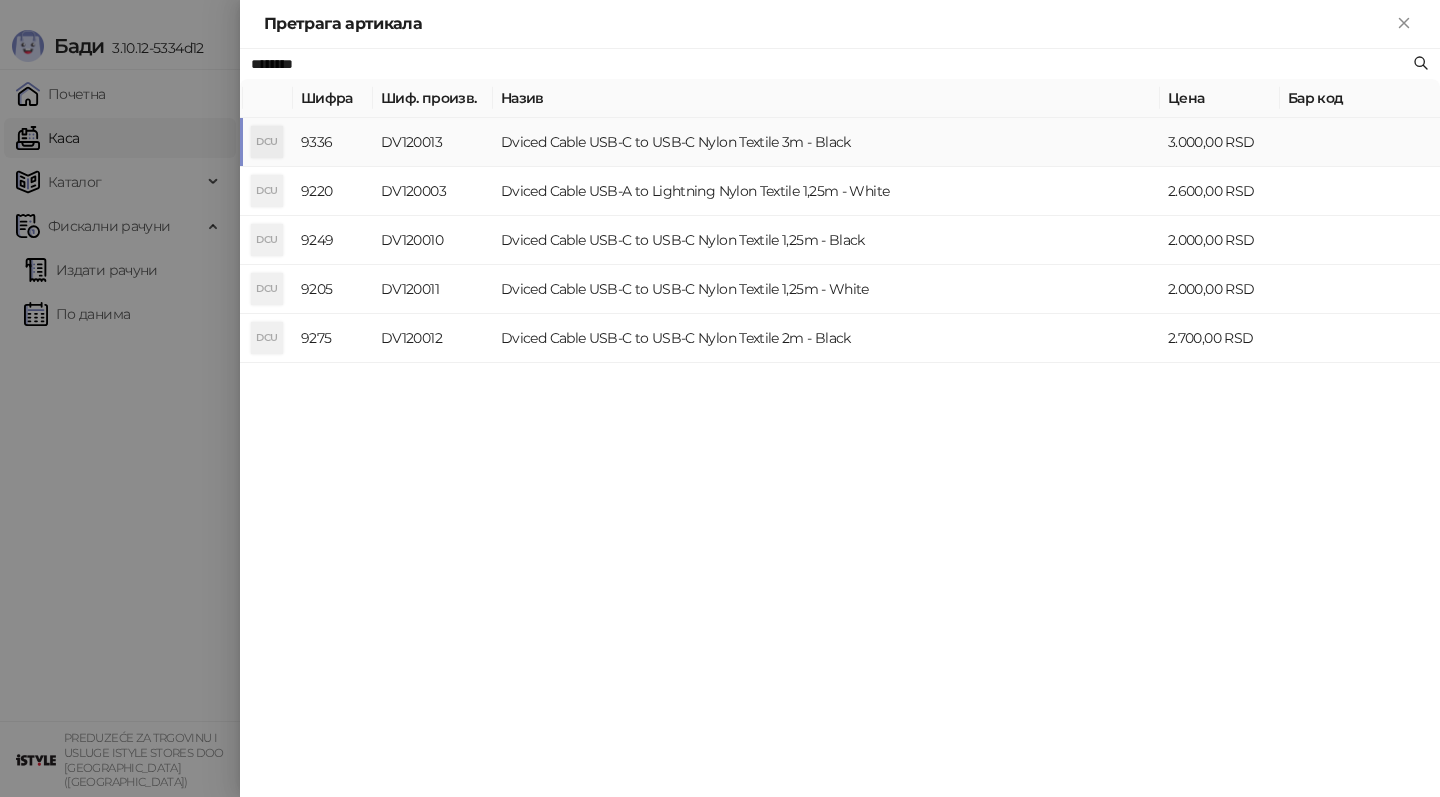 click on "Dviced Cable USB-C to USB-C Nylon Textile 3m - Black" at bounding box center [826, 142] 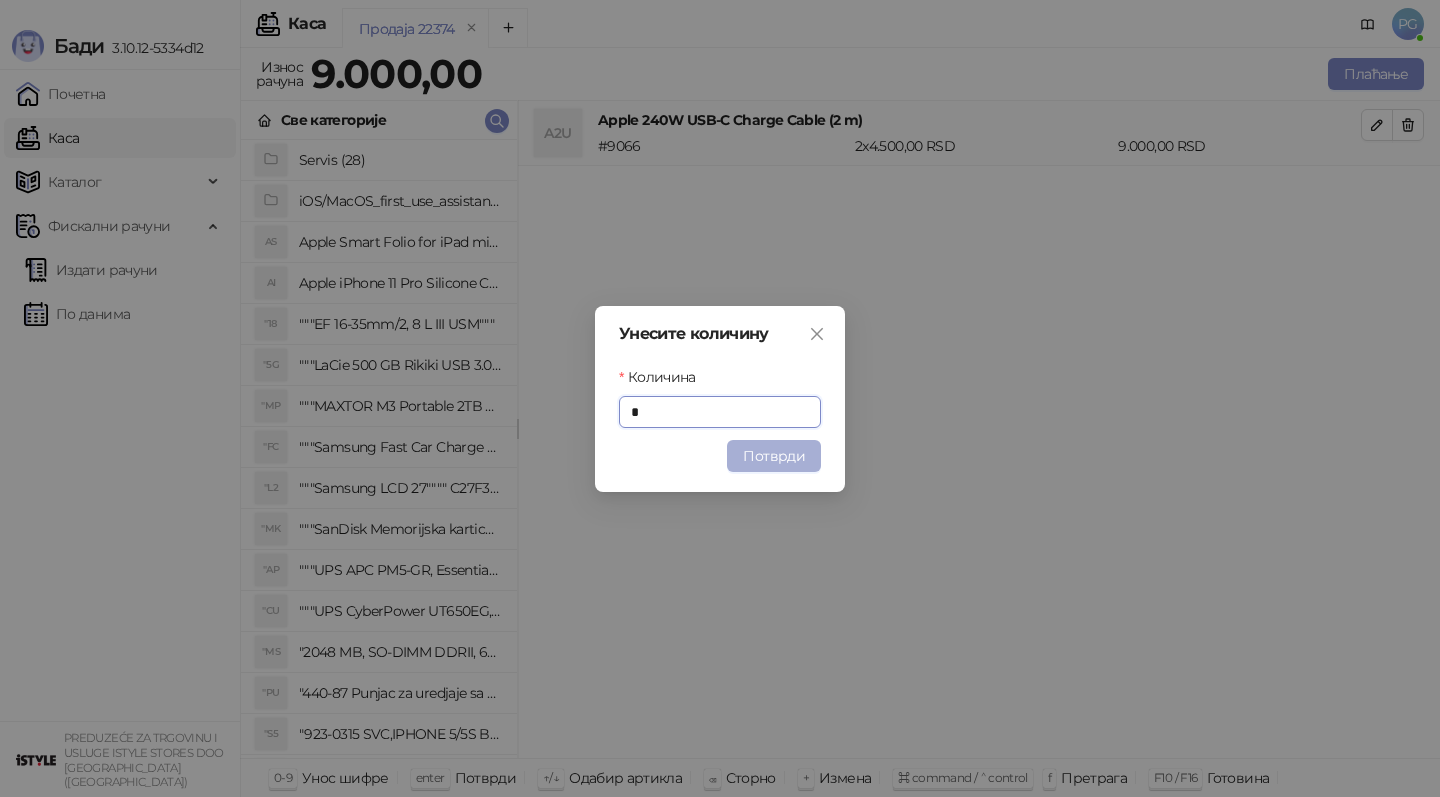 click on "Потврди" at bounding box center (774, 456) 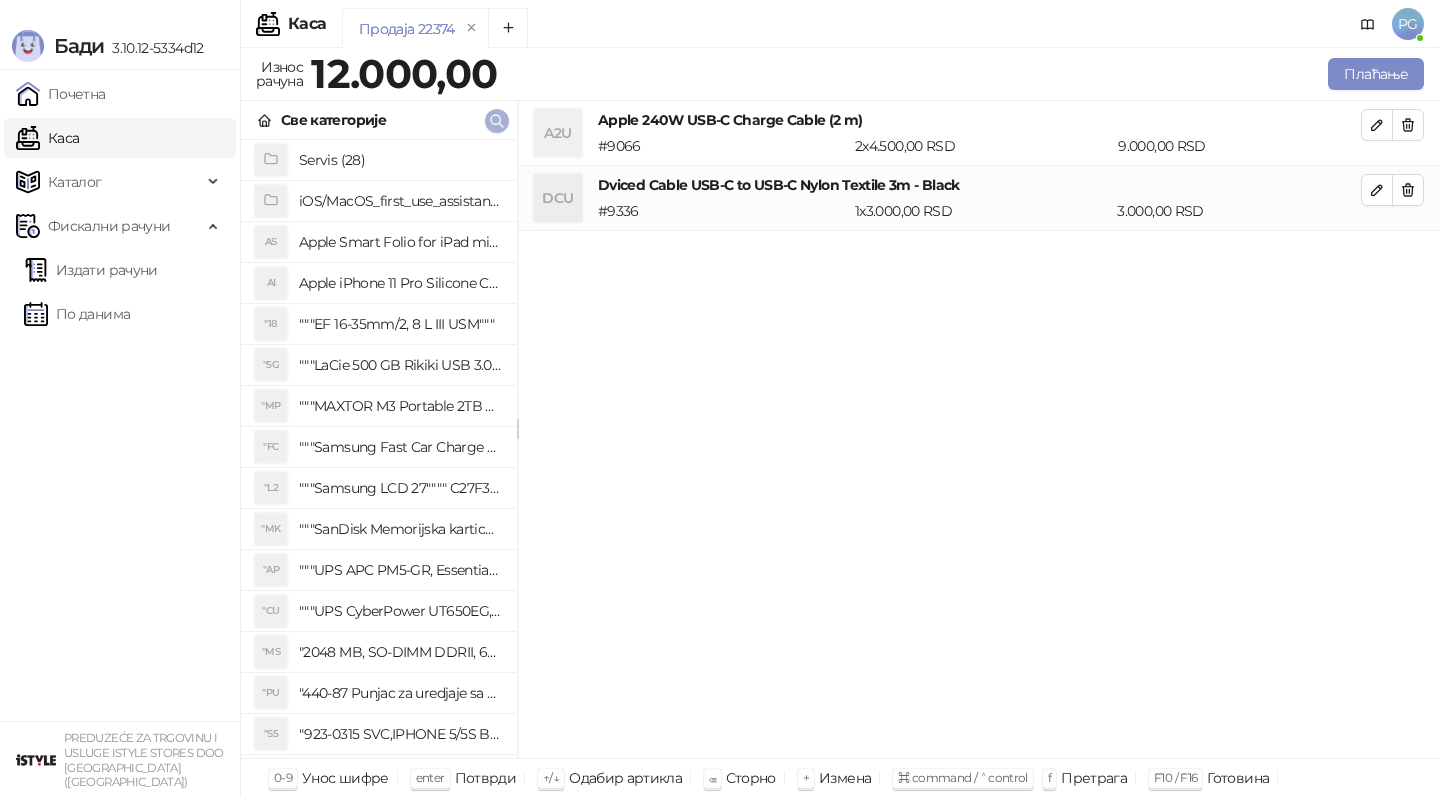 click 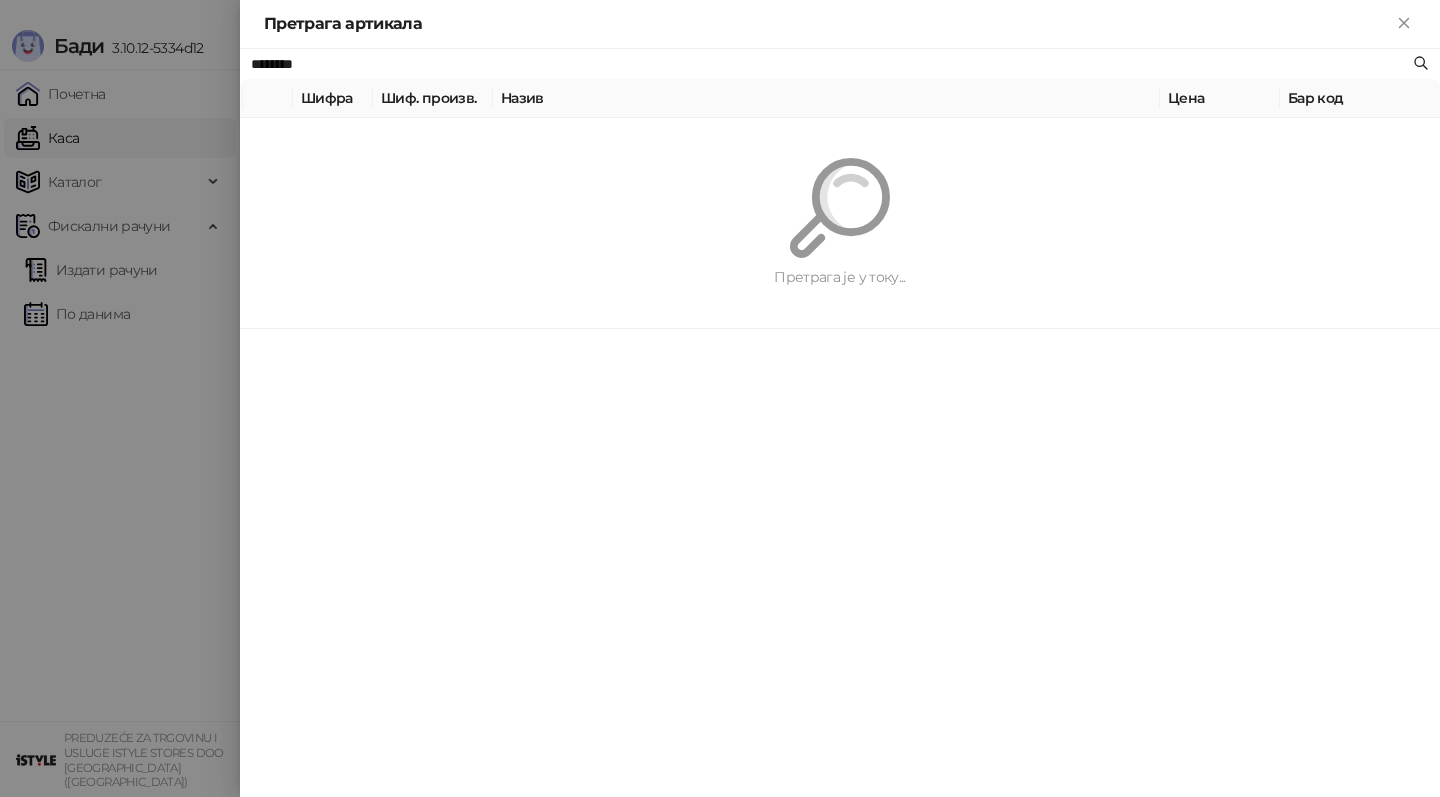 paste on "*" 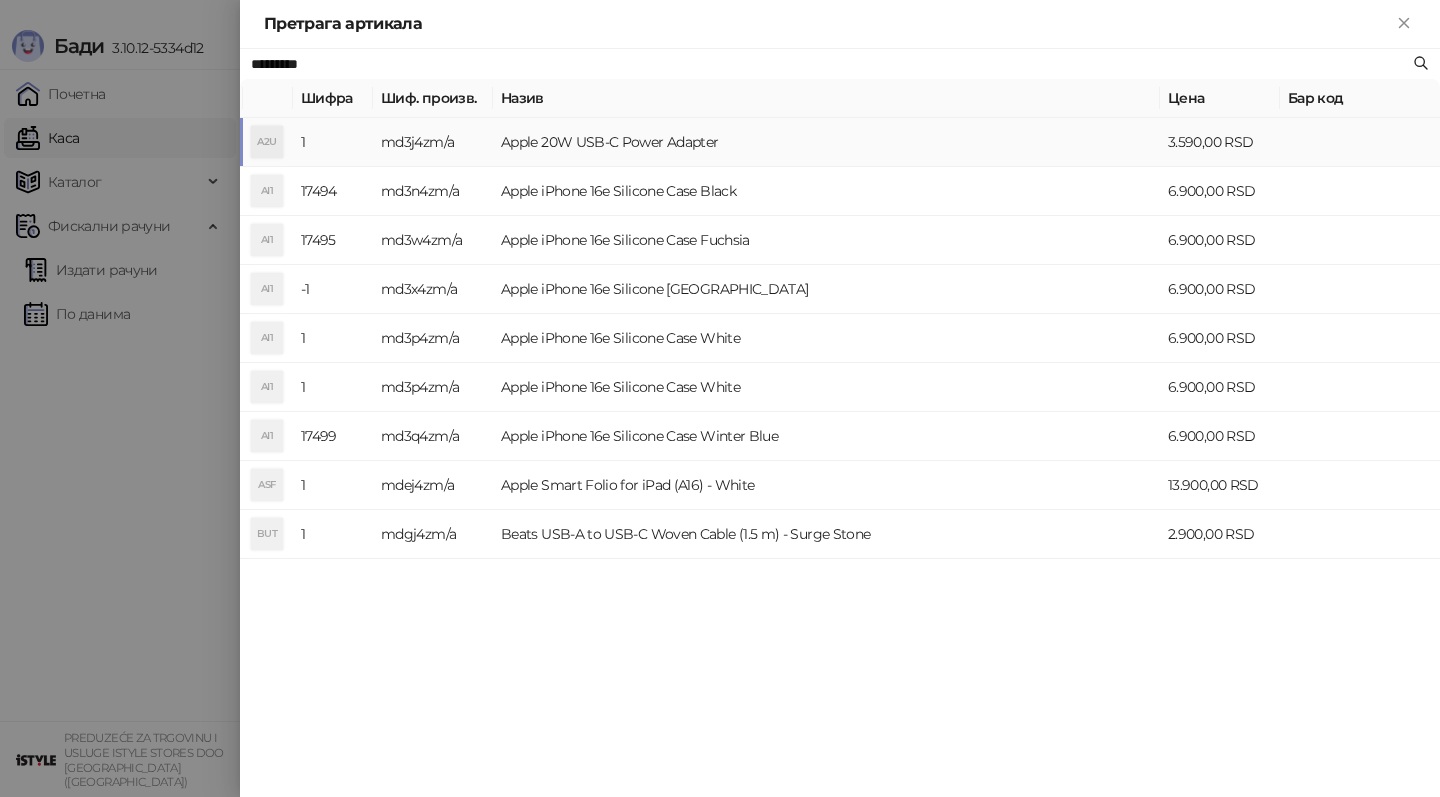 type on "*********" 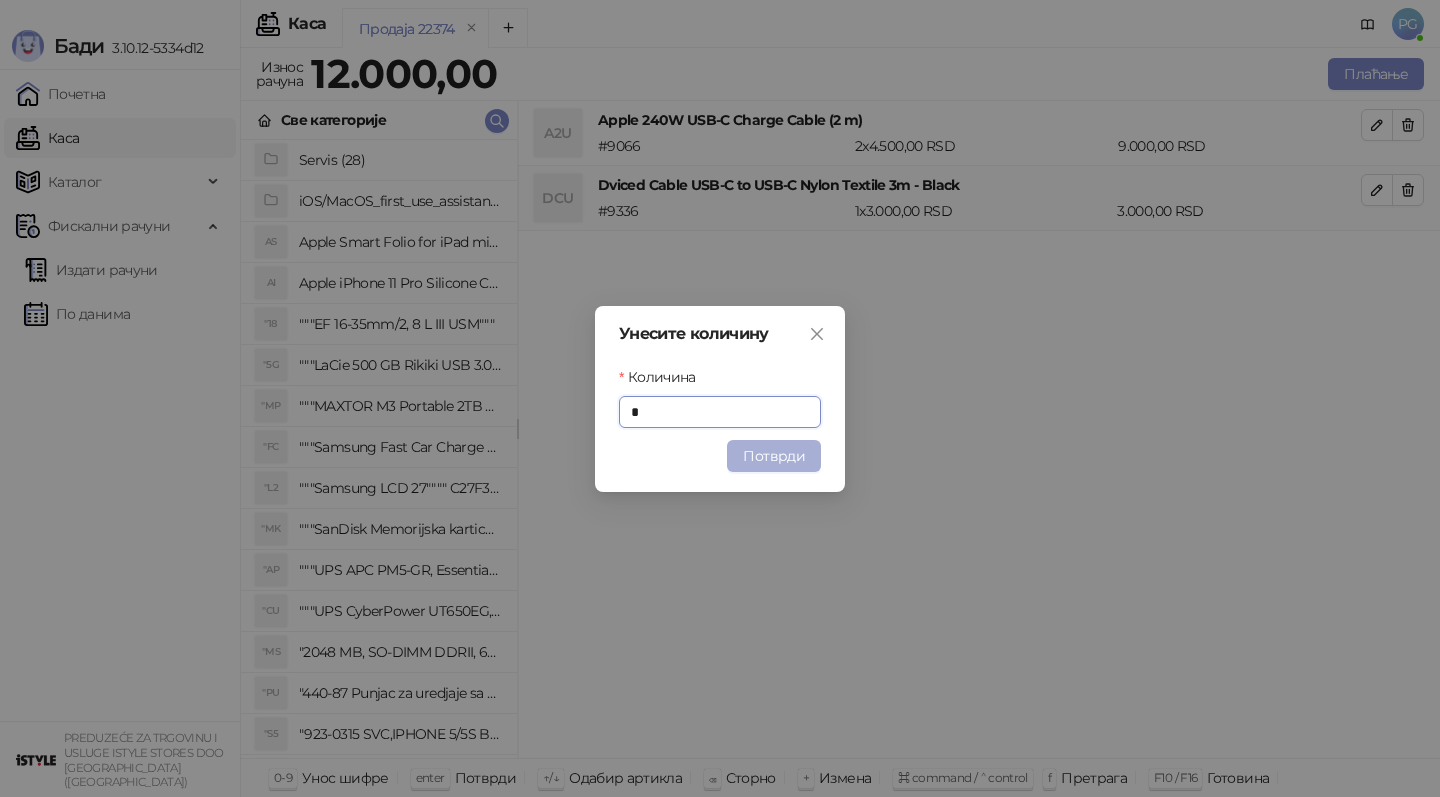 type on "*" 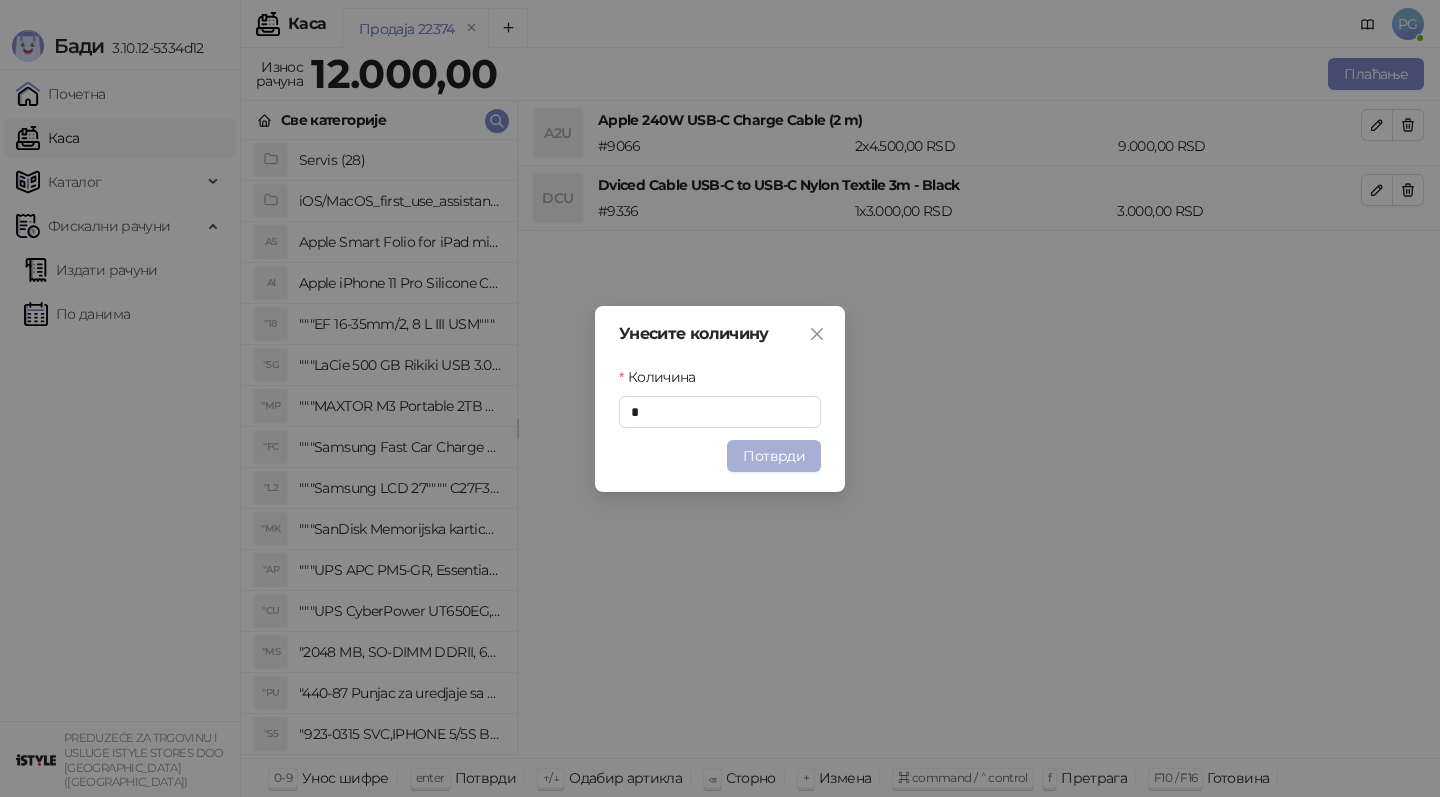 click on "Потврди" at bounding box center [774, 456] 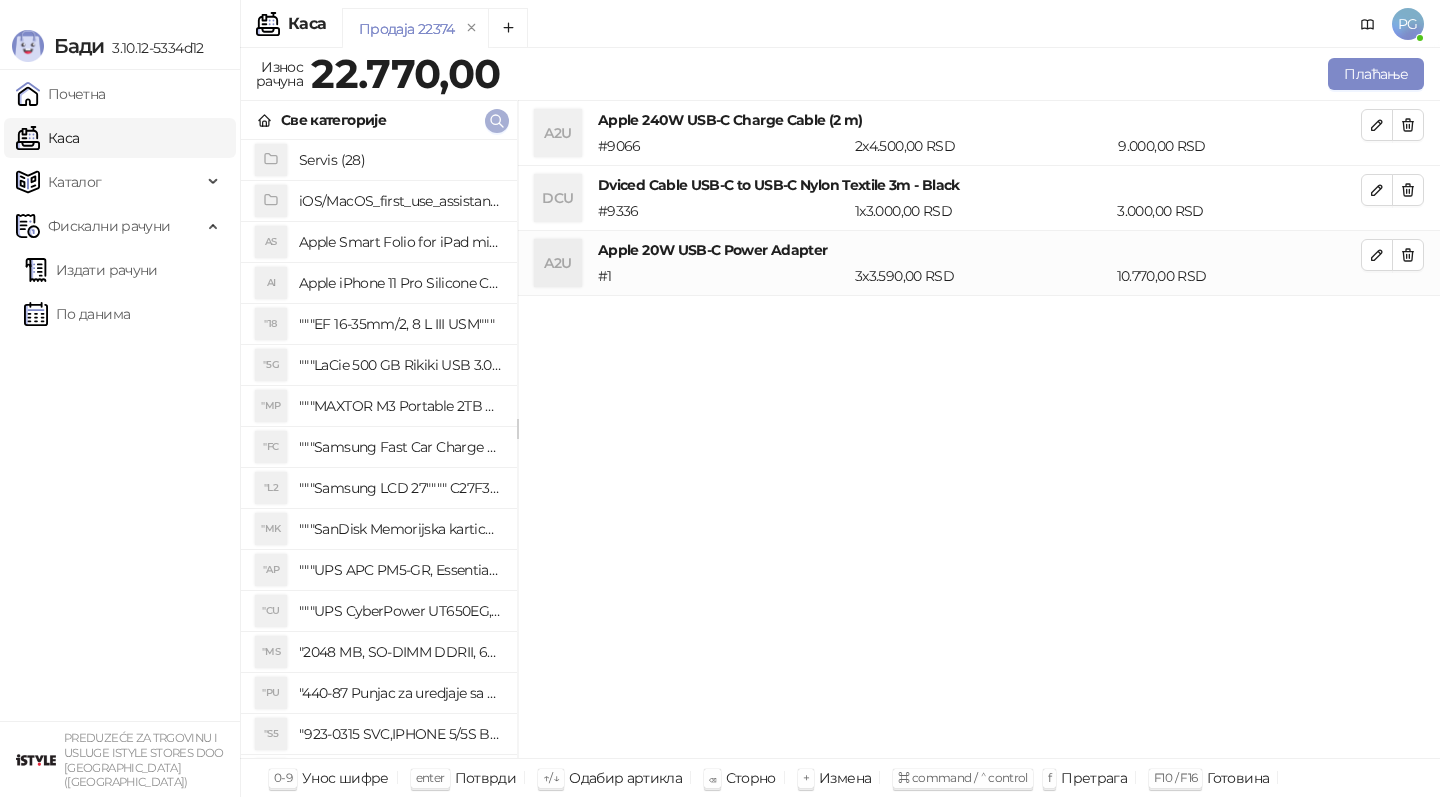 click 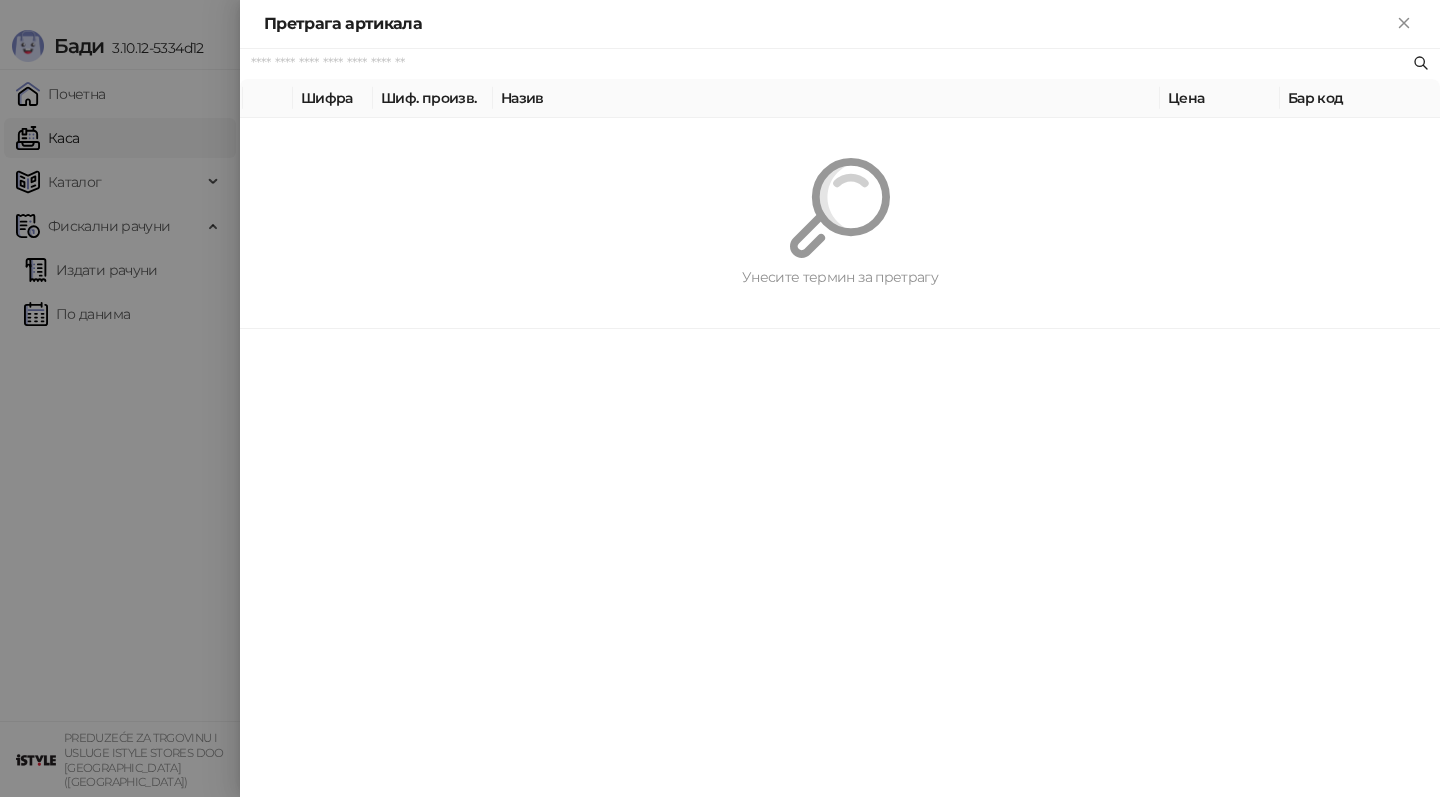 type 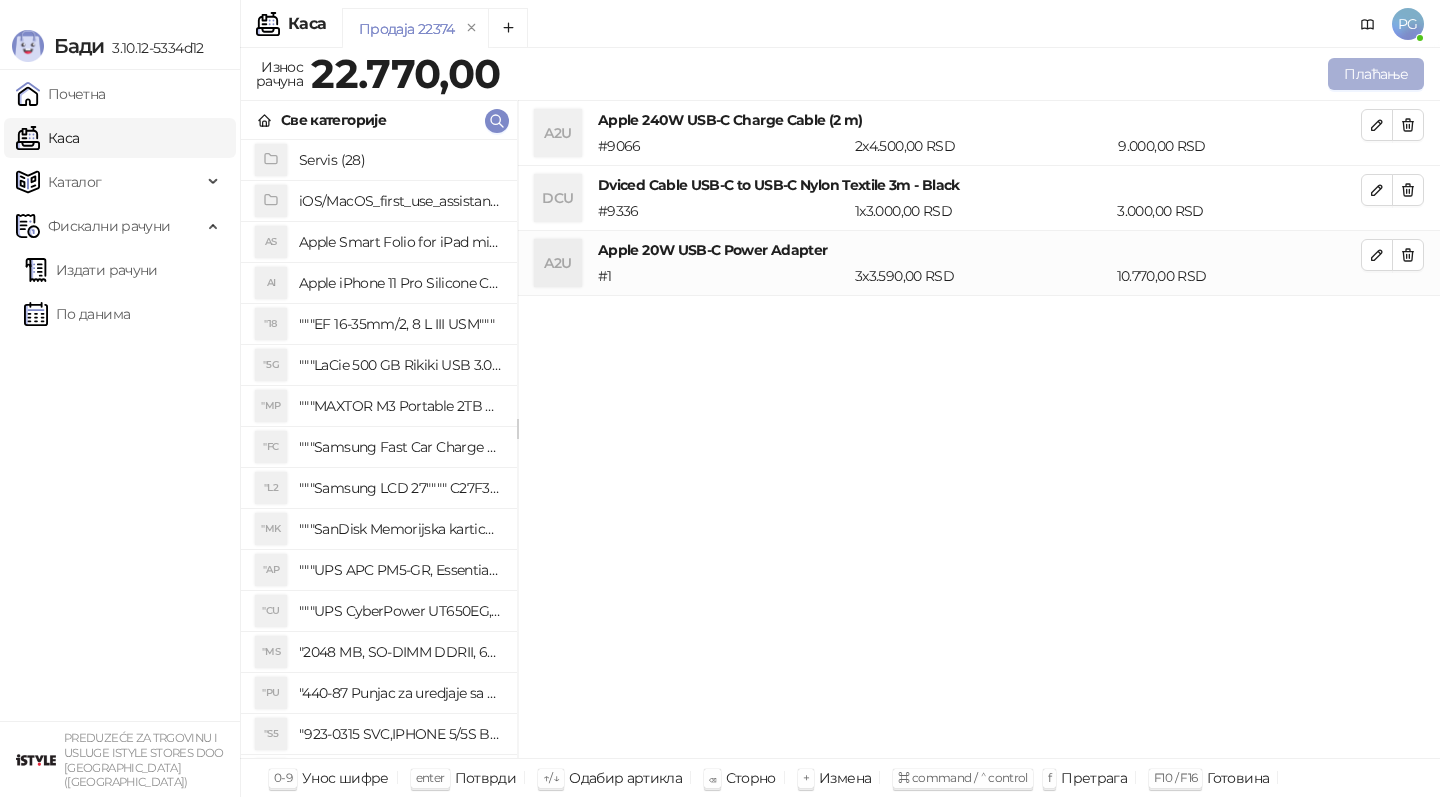 click on "Плаћање" at bounding box center [1376, 74] 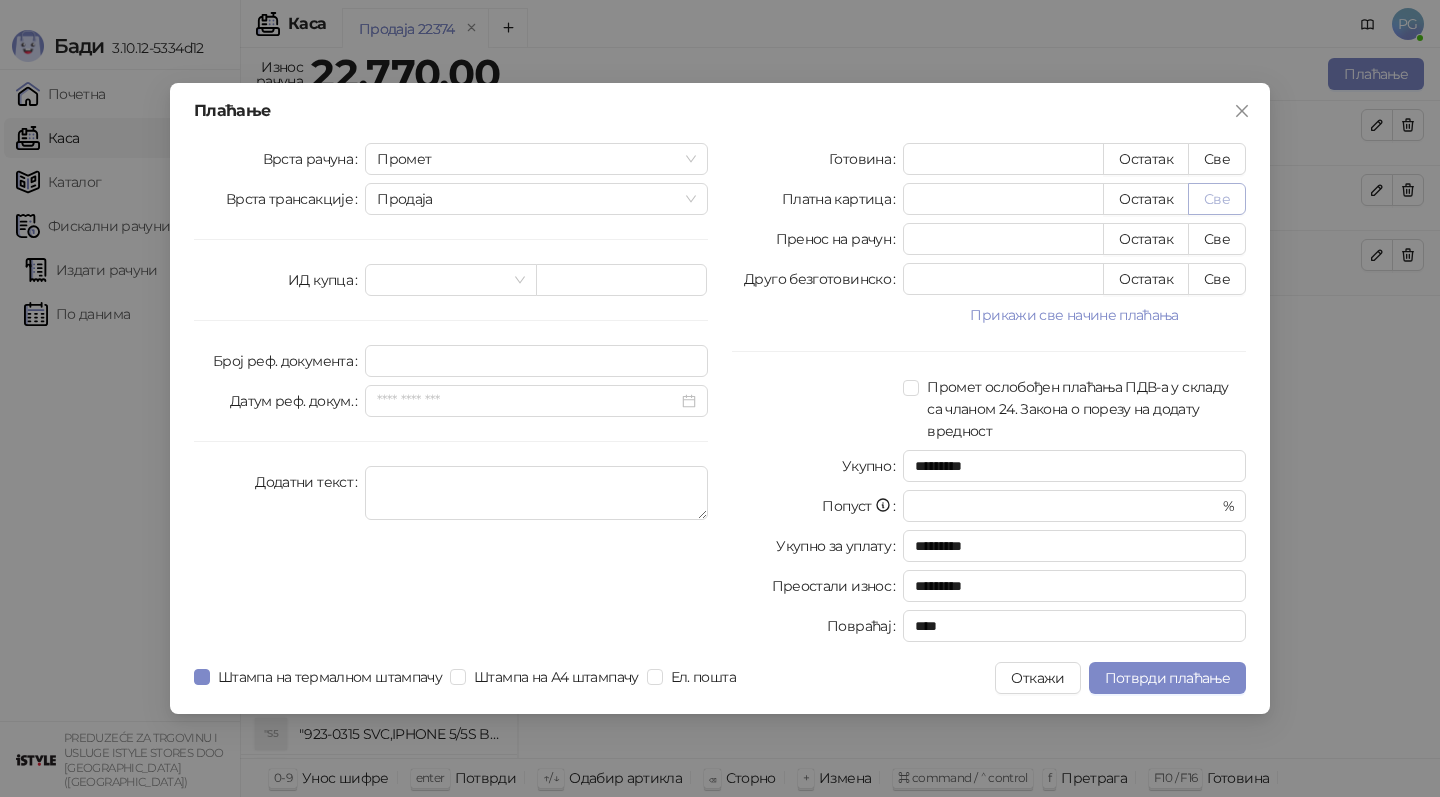 click on "Све" at bounding box center [1217, 199] 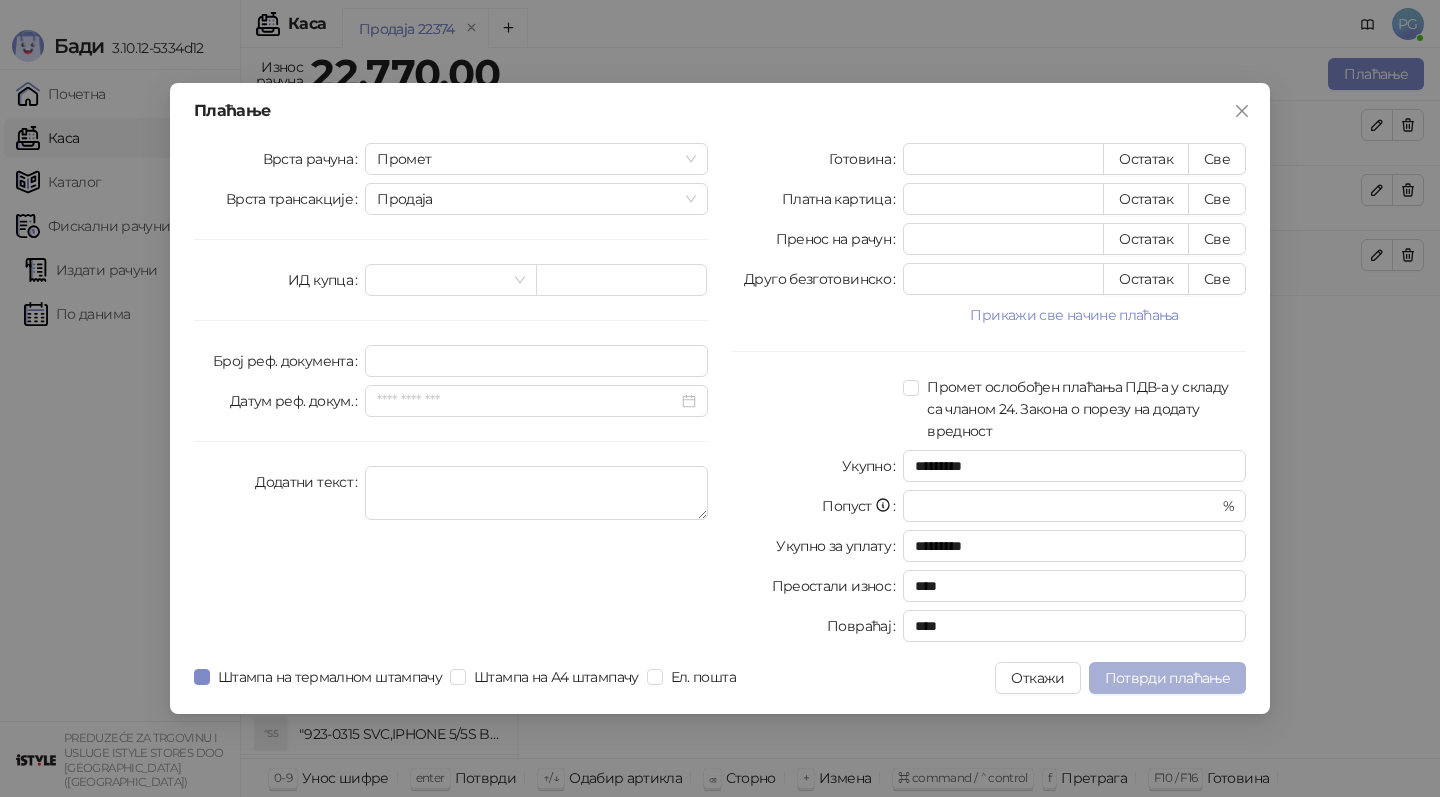 click on "Потврди плаћање" at bounding box center [1167, 678] 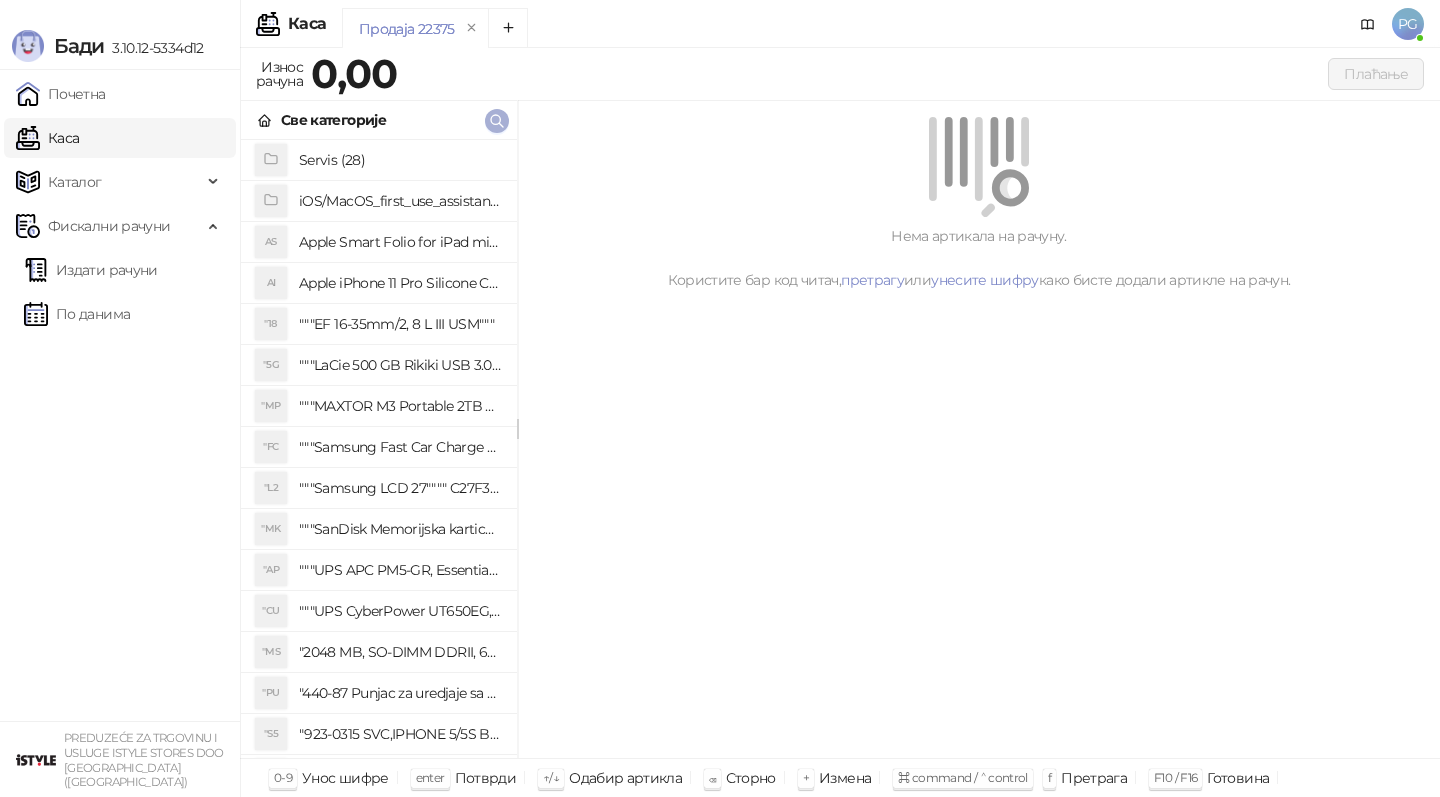 click 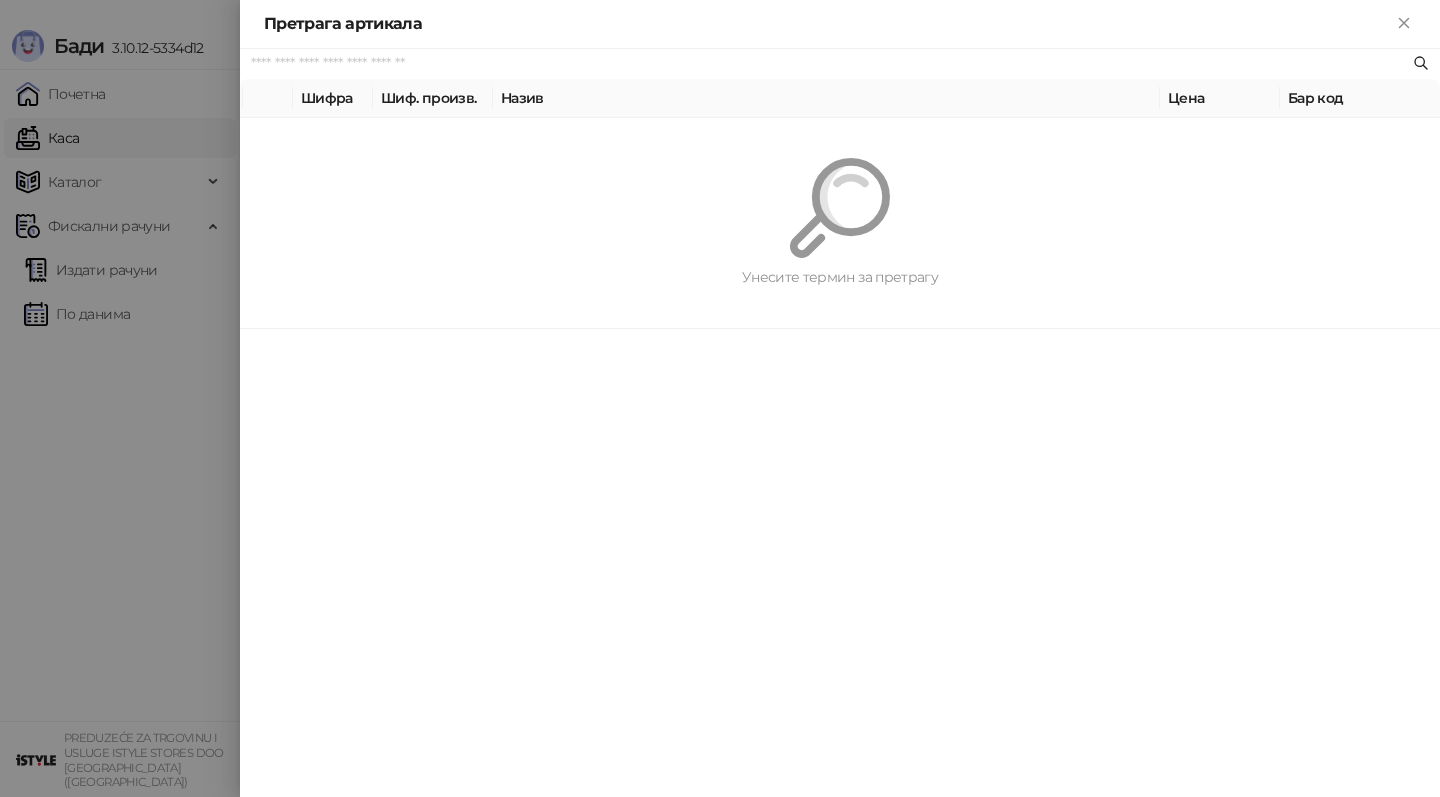 paste on "*********" 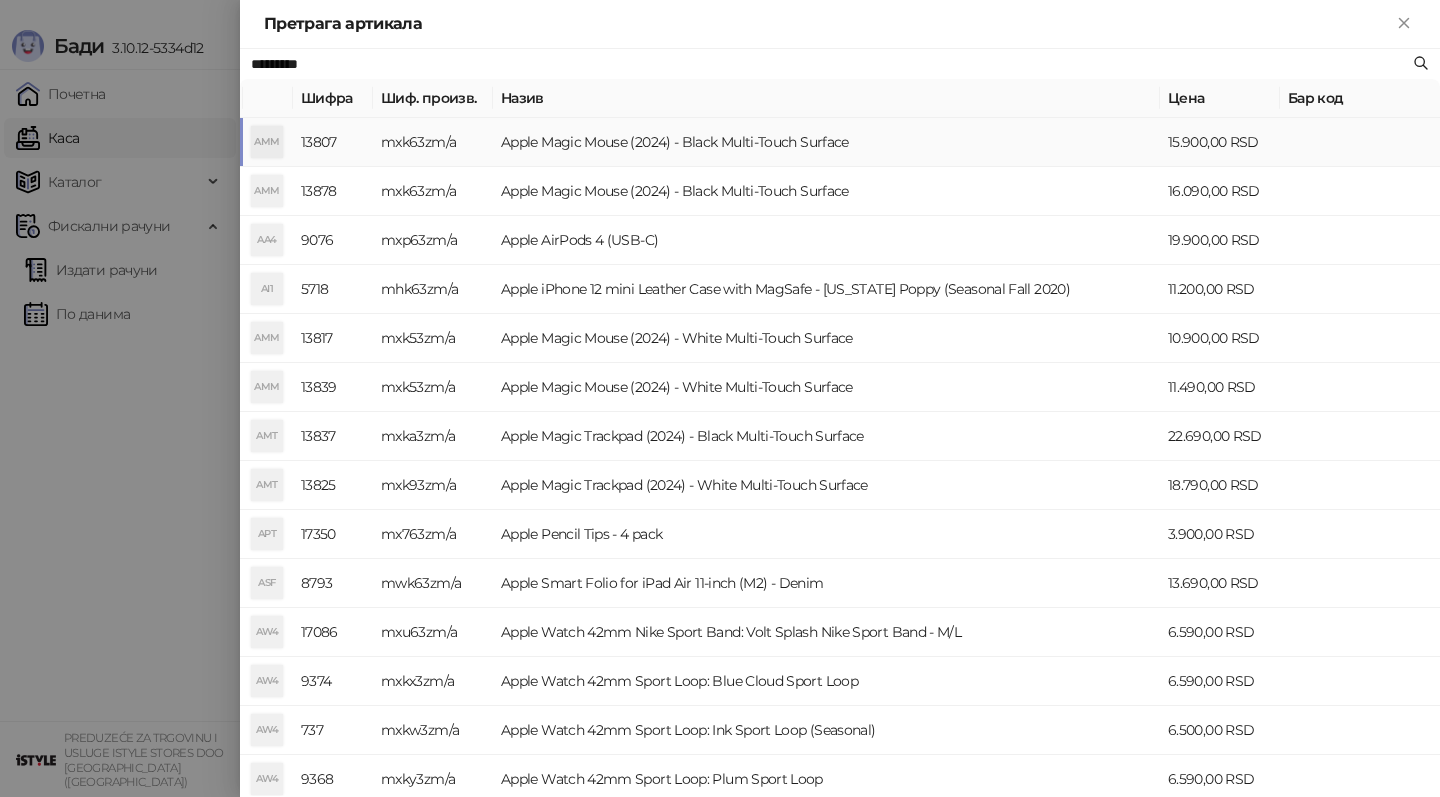 type on "*********" 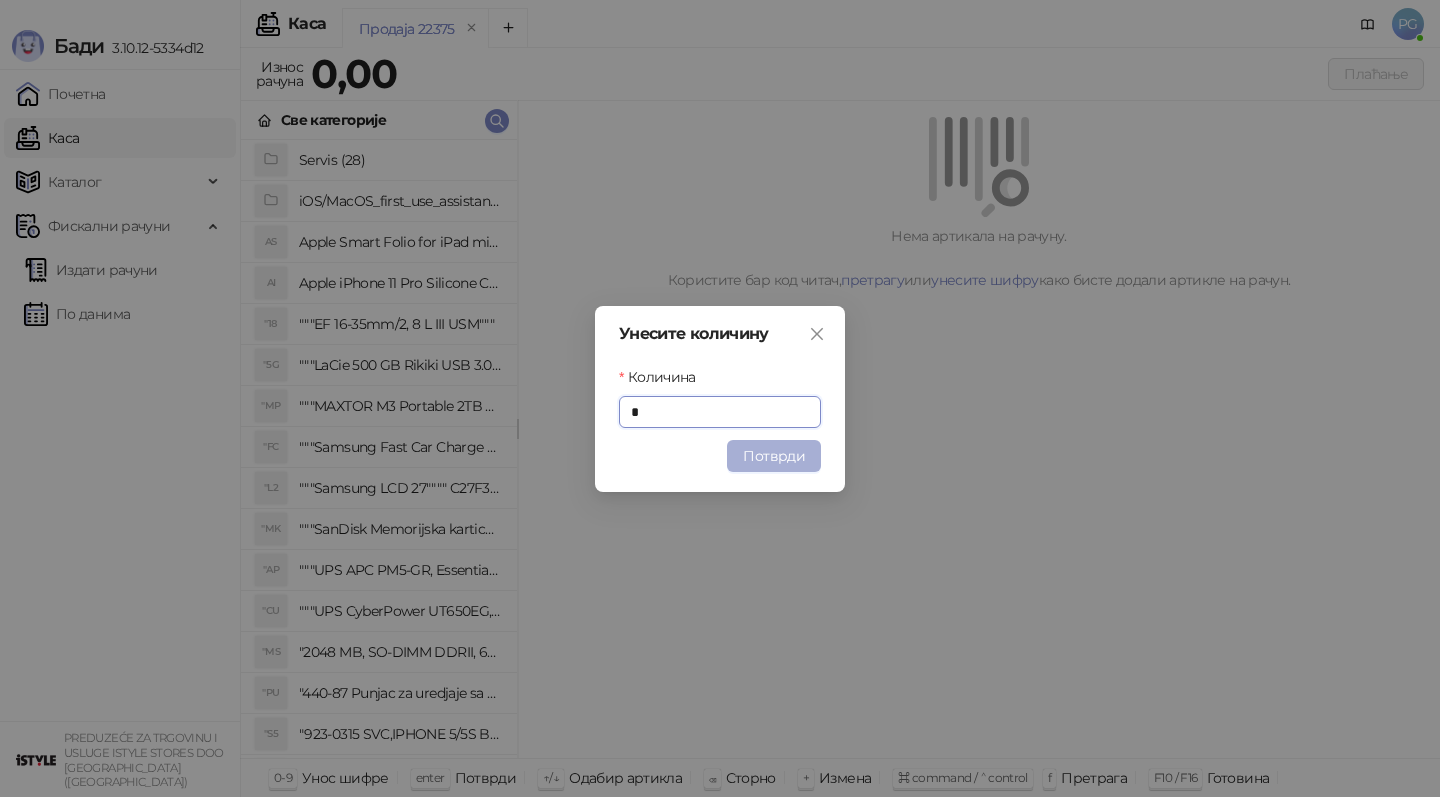 click on "Потврди" at bounding box center [774, 456] 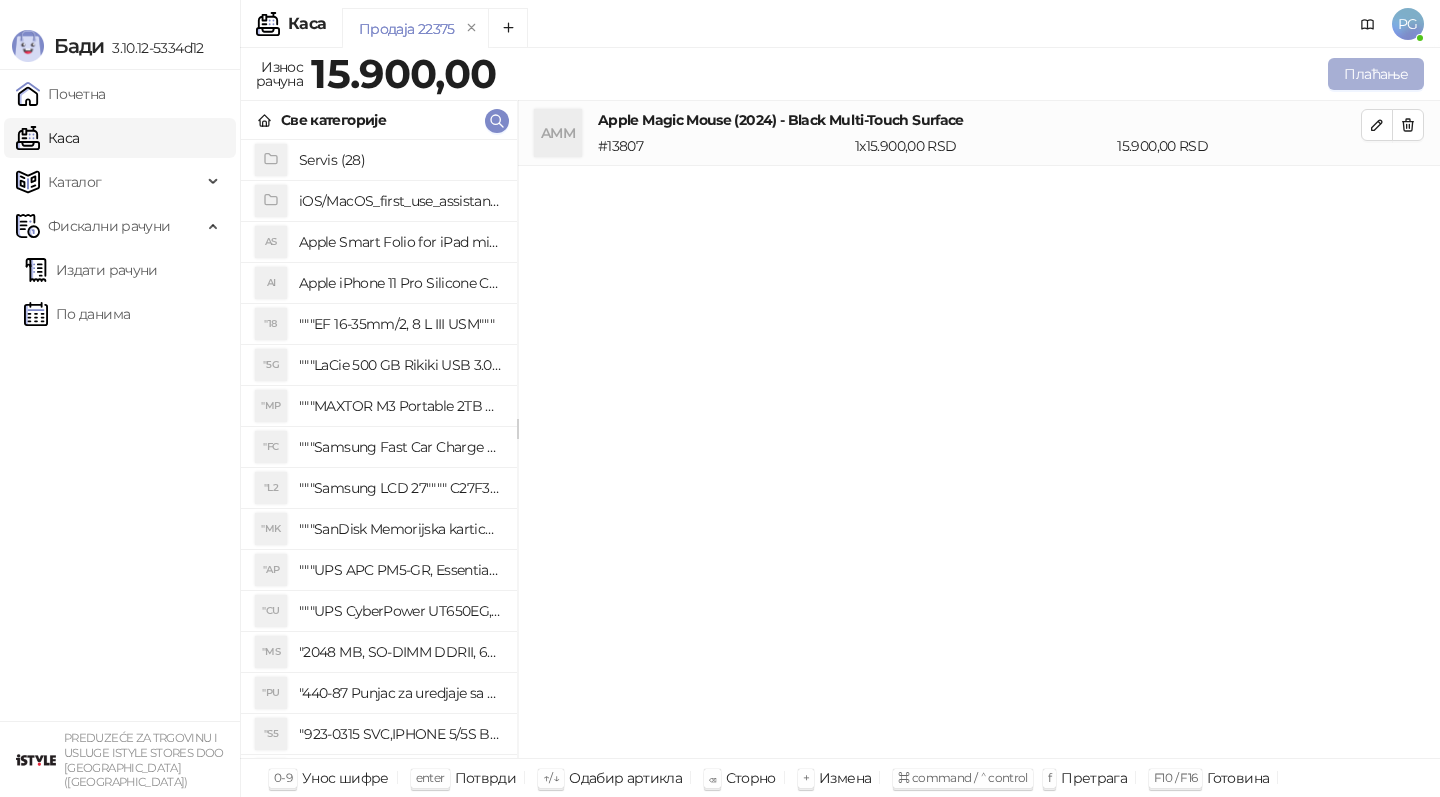 click on "Плаћање" at bounding box center [1376, 74] 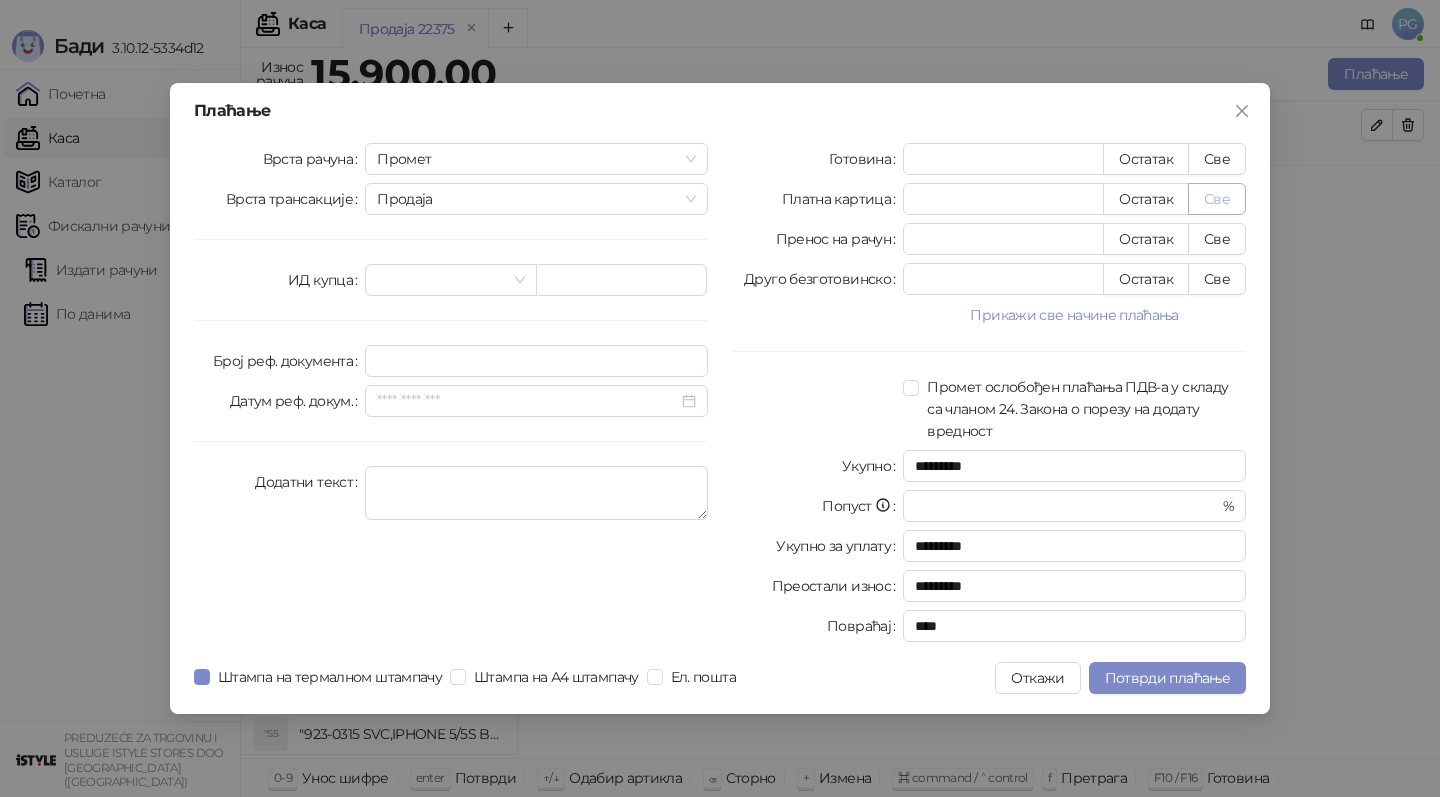 click on "Све" at bounding box center [1217, 199] 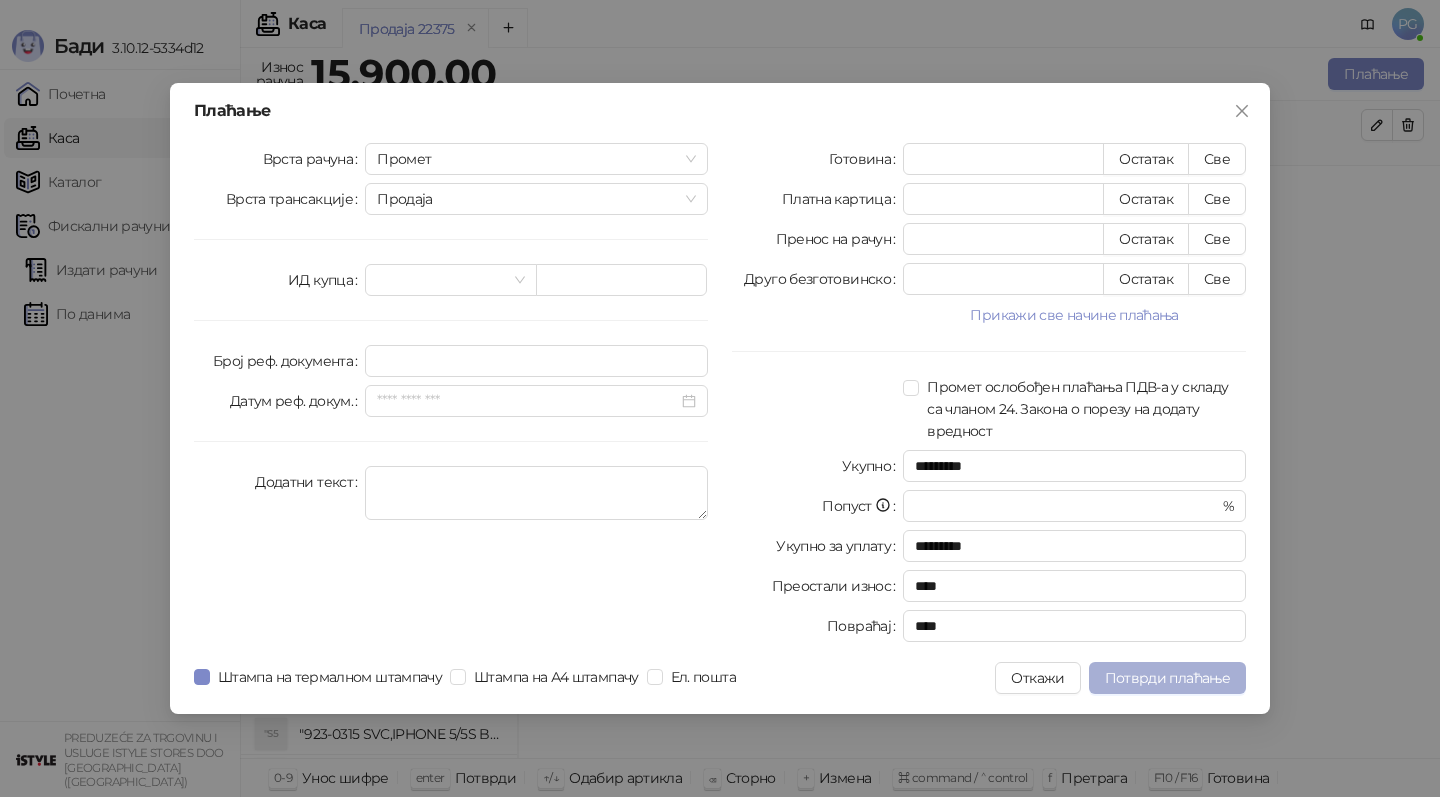 click on "Потврди плаћање" at bounding box center [1167, 678] 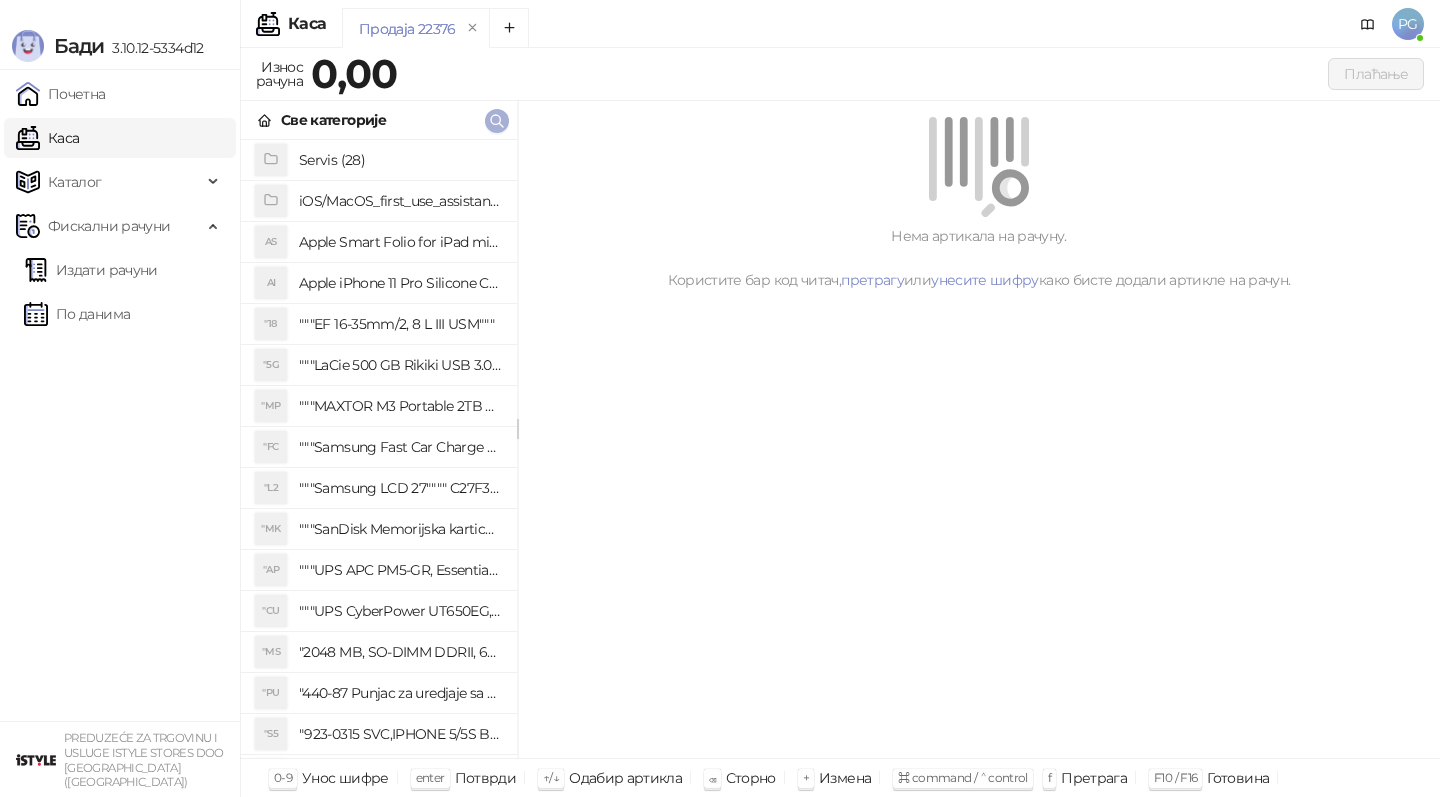 click 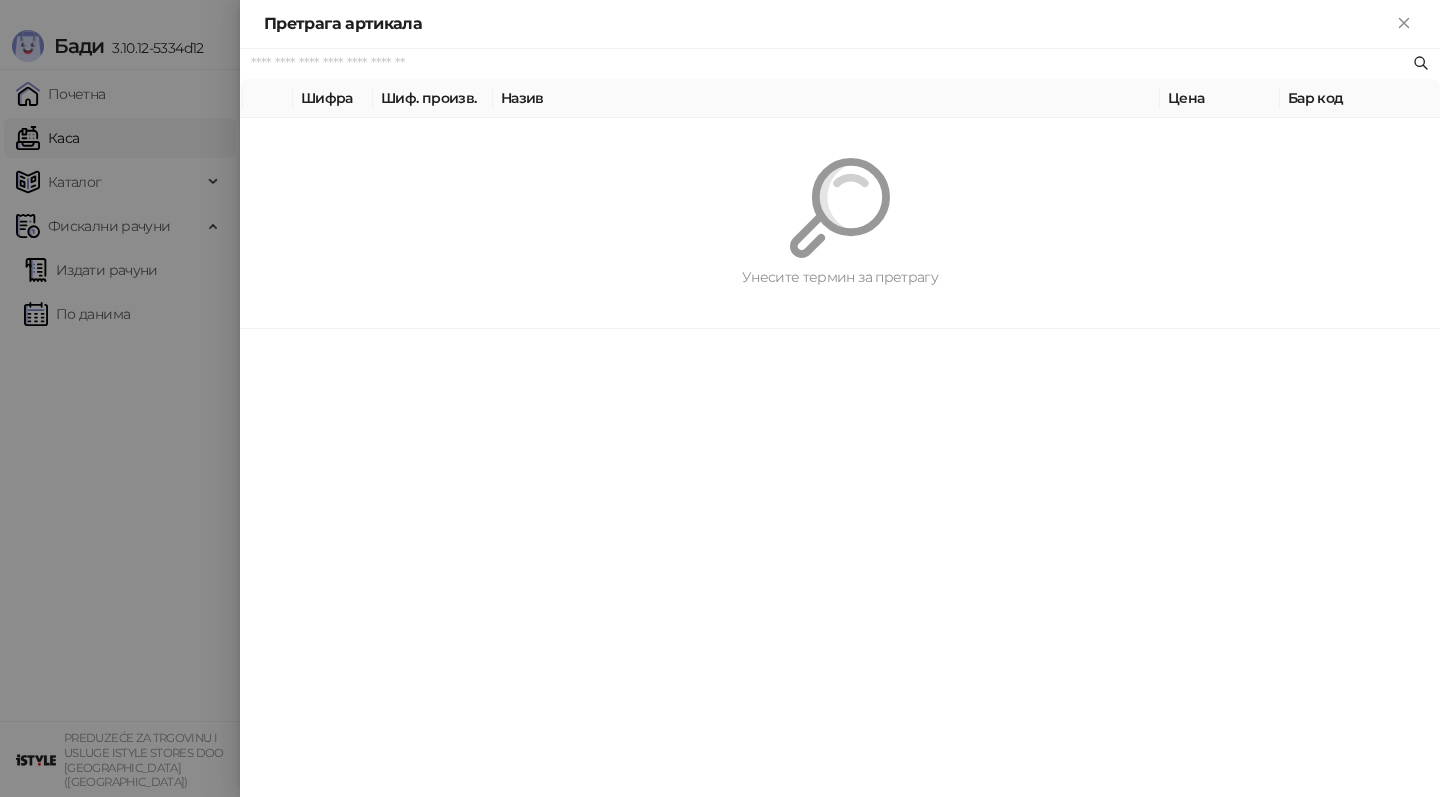 paste on "*********" 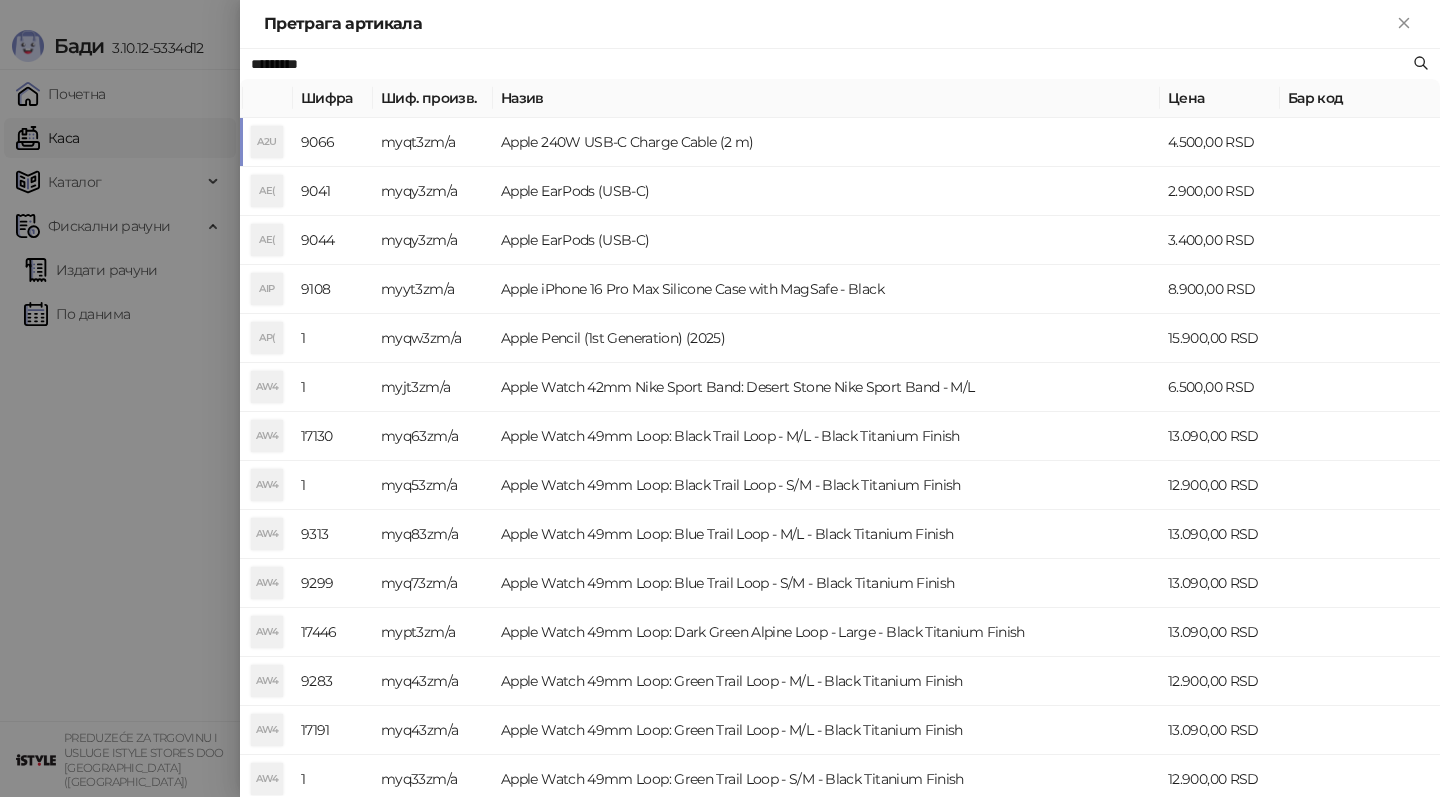 click on "Apple 240W USB-C Charge Cable (2 m)" at bounding box center [826, 142] 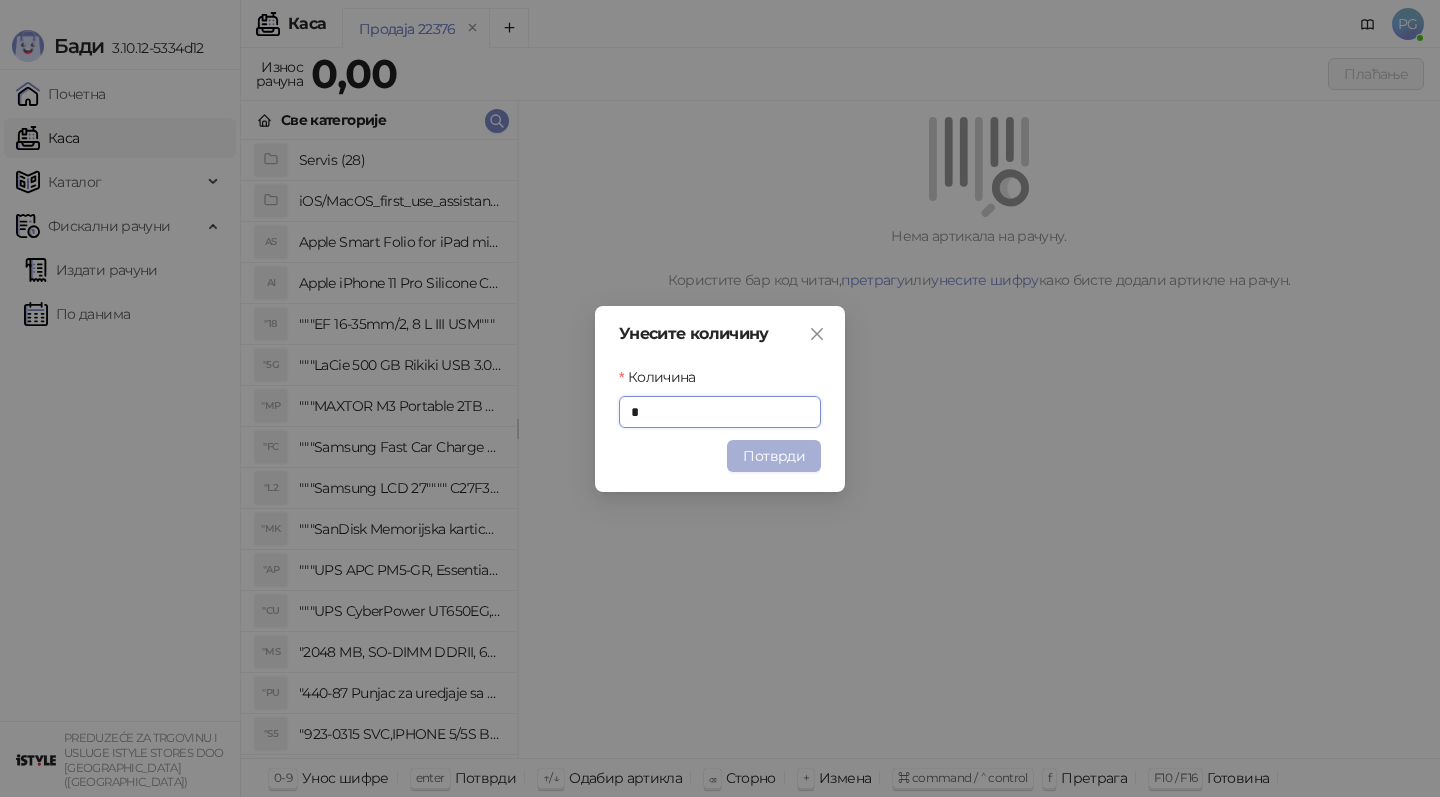 click on "Потврди" at bounding box center (774, 456) 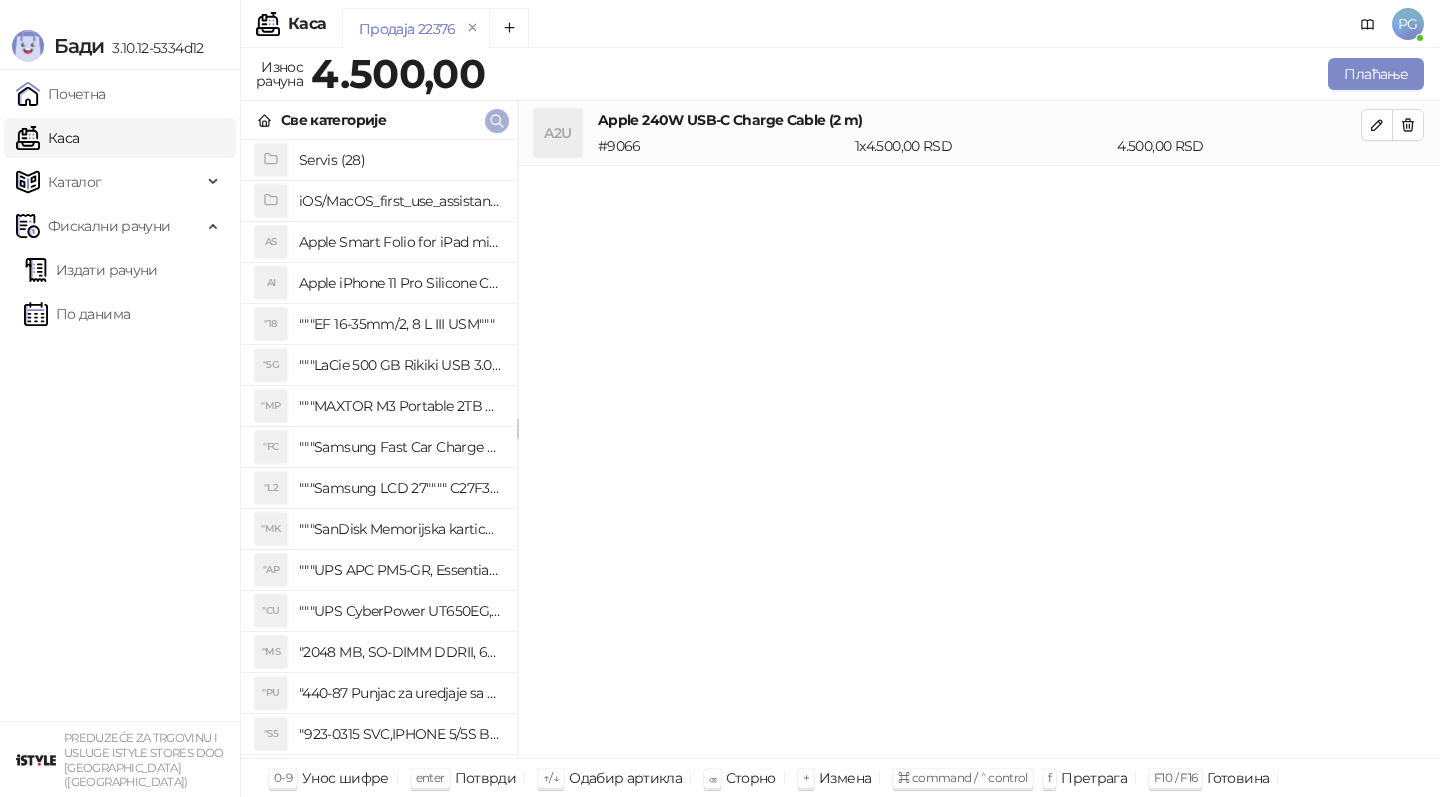 click 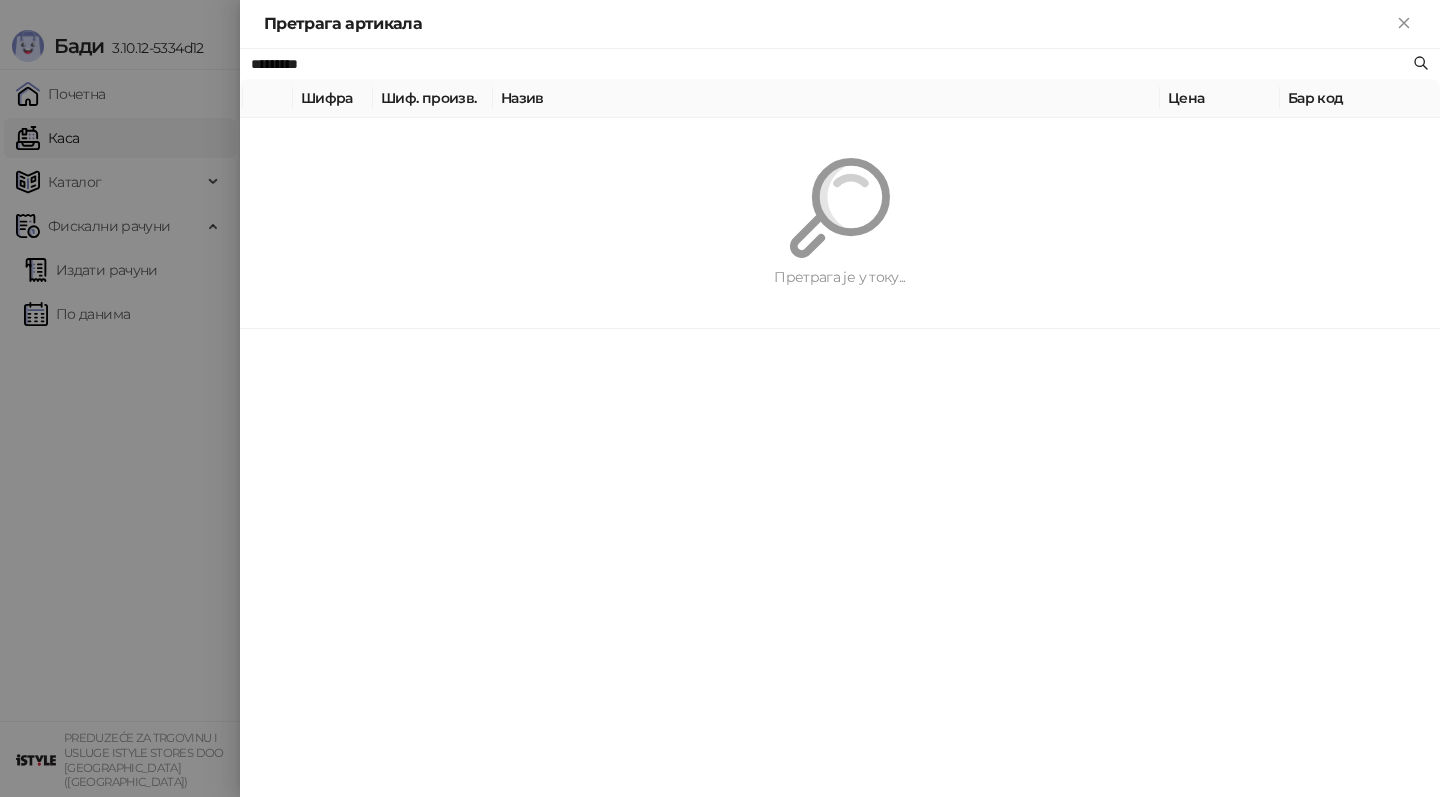 paste on "*" 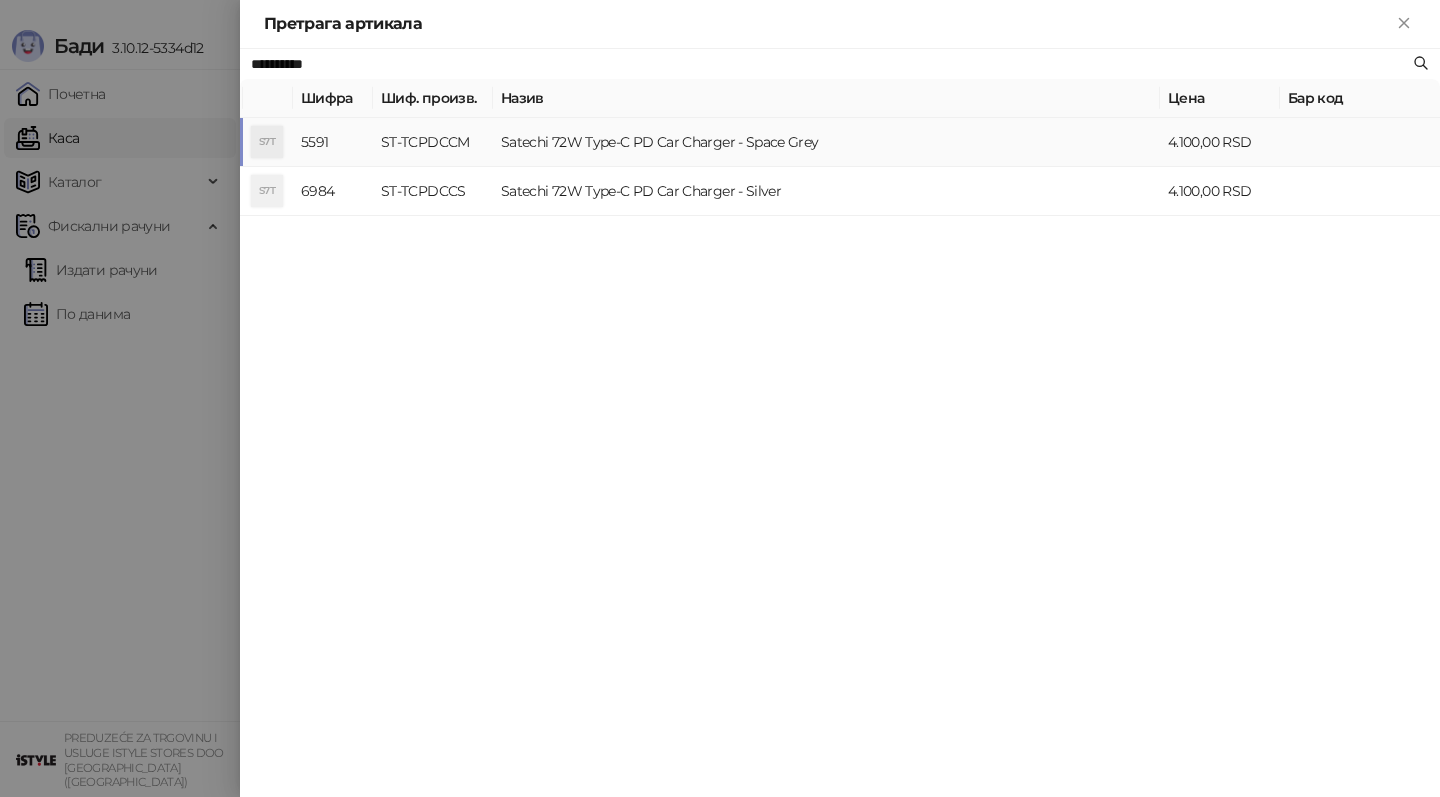 type on "**********" 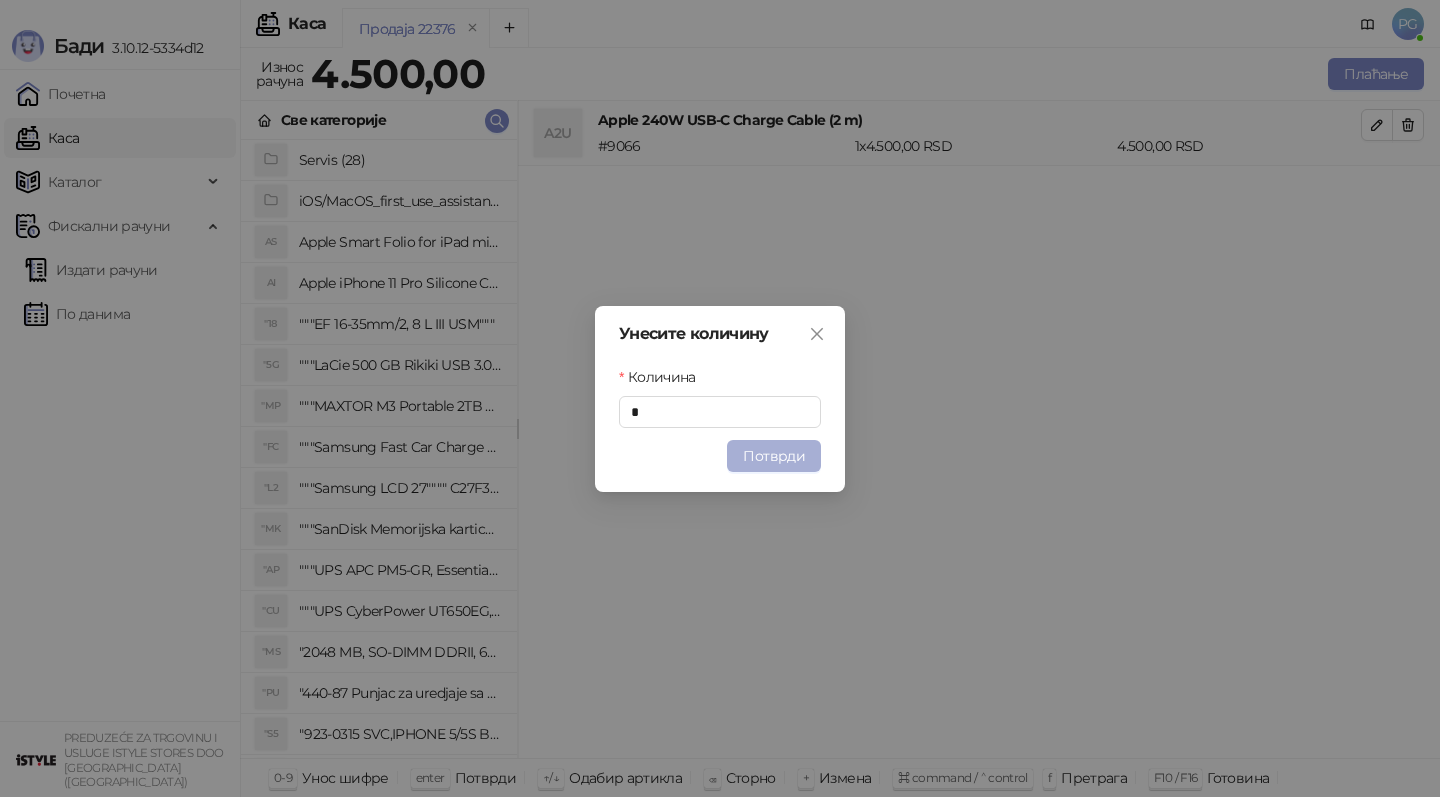 click on "Потврди" at bounding box center (774, 456) 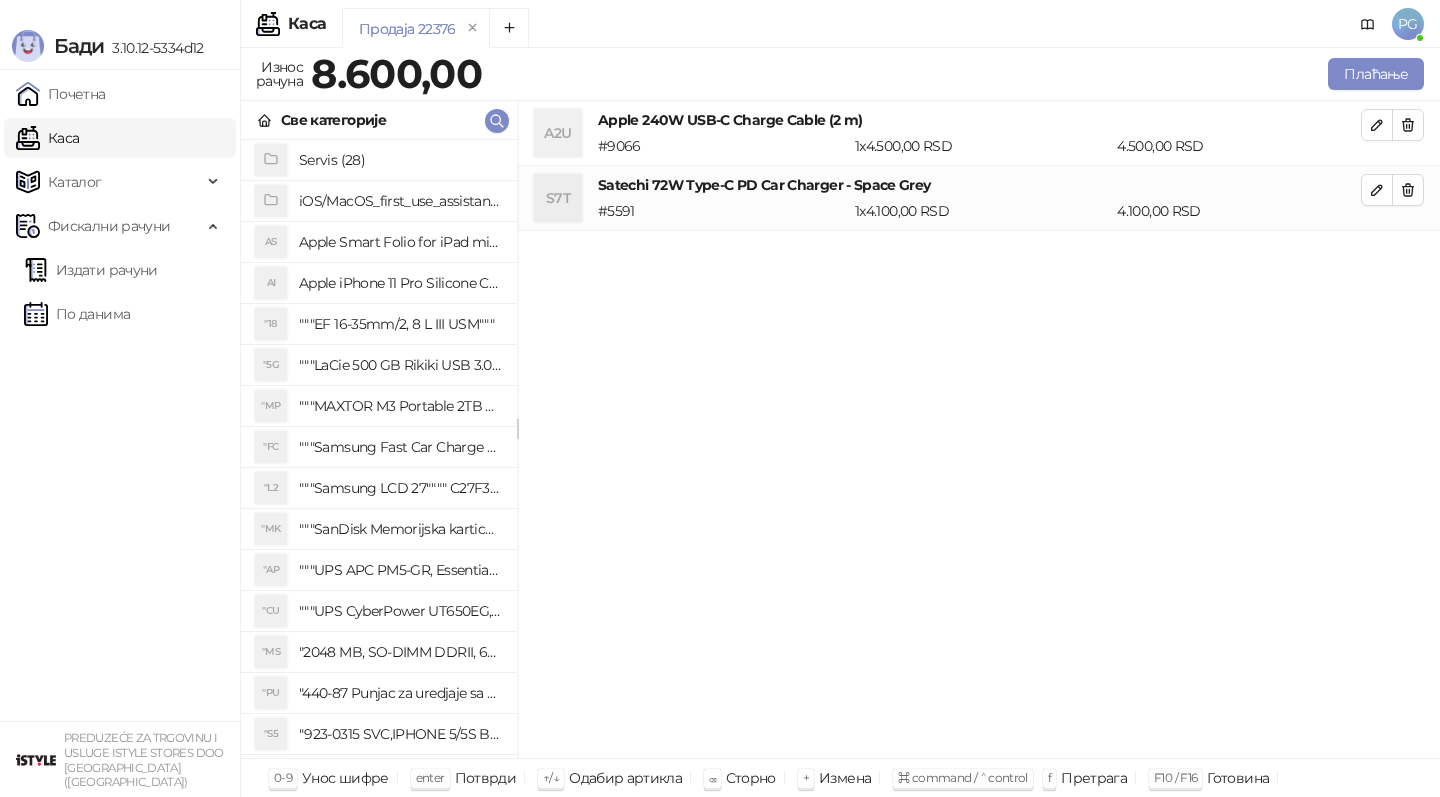 click on "Плаћање" at bounding box center [957, 74] 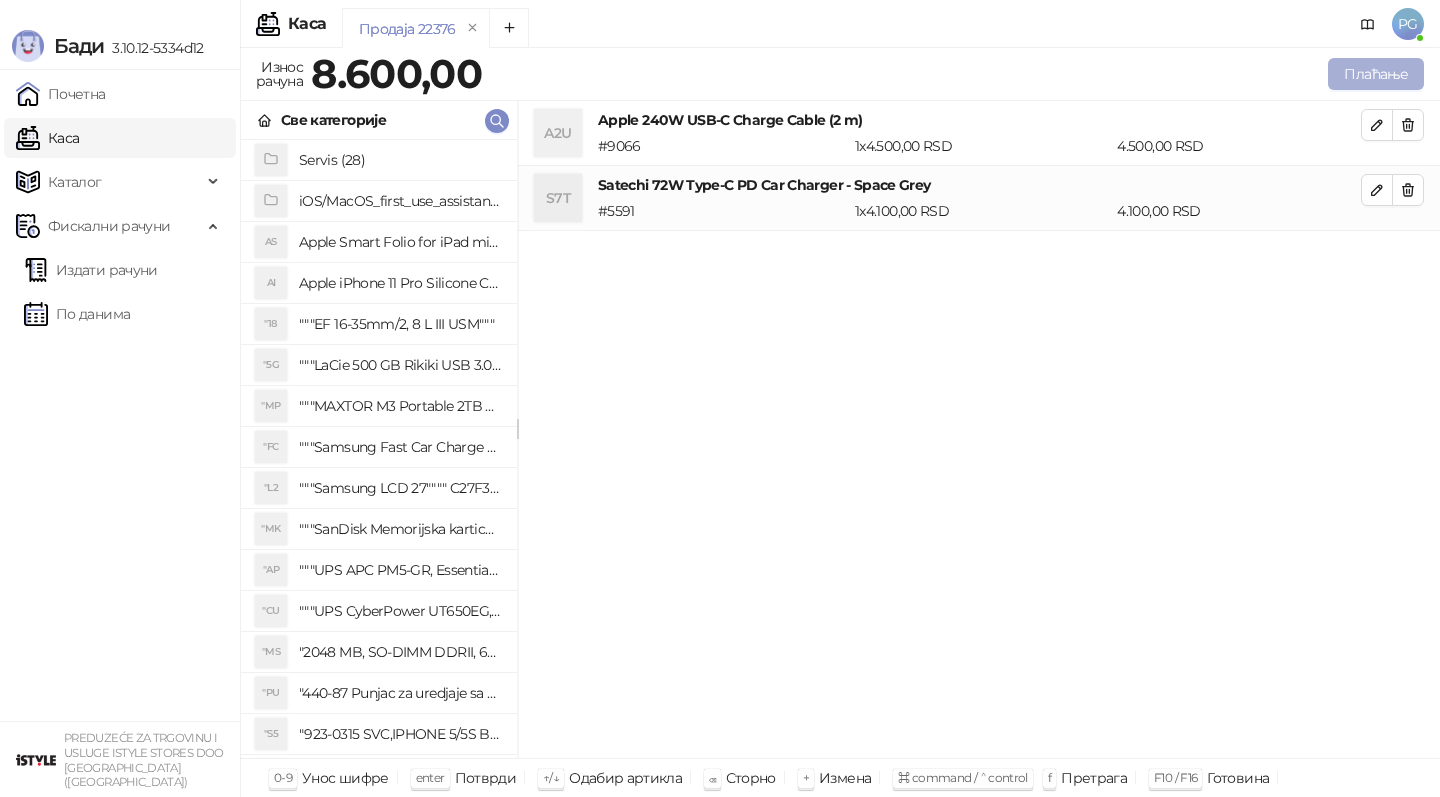 click on "Плаћање" at bounding box center [1376, 74] 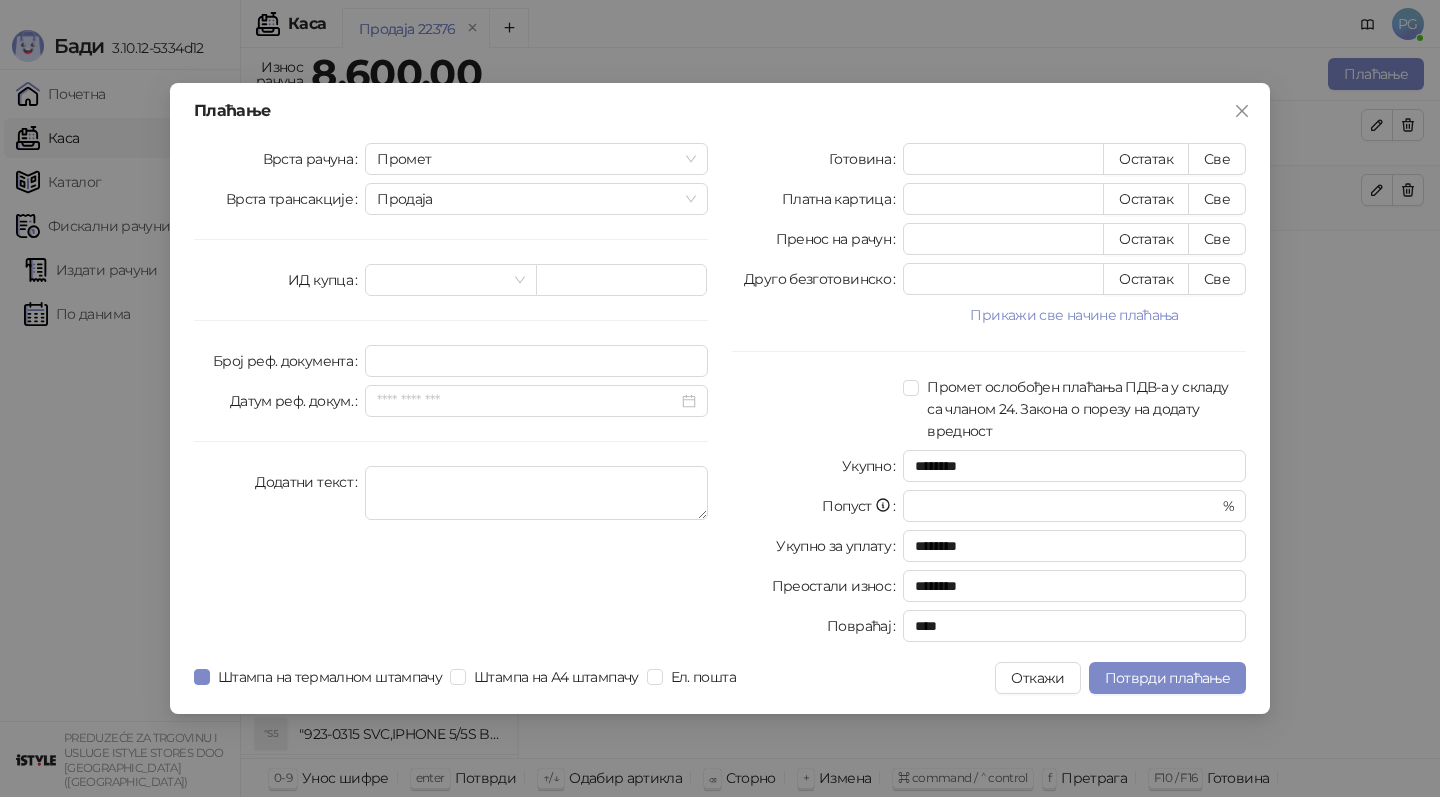 click on "Врста рачуна Промет Врста трансакције Продаја ИД купца Број реф. документа Датум реф. докум. Додатни текст" at bounding box center [451, 396] 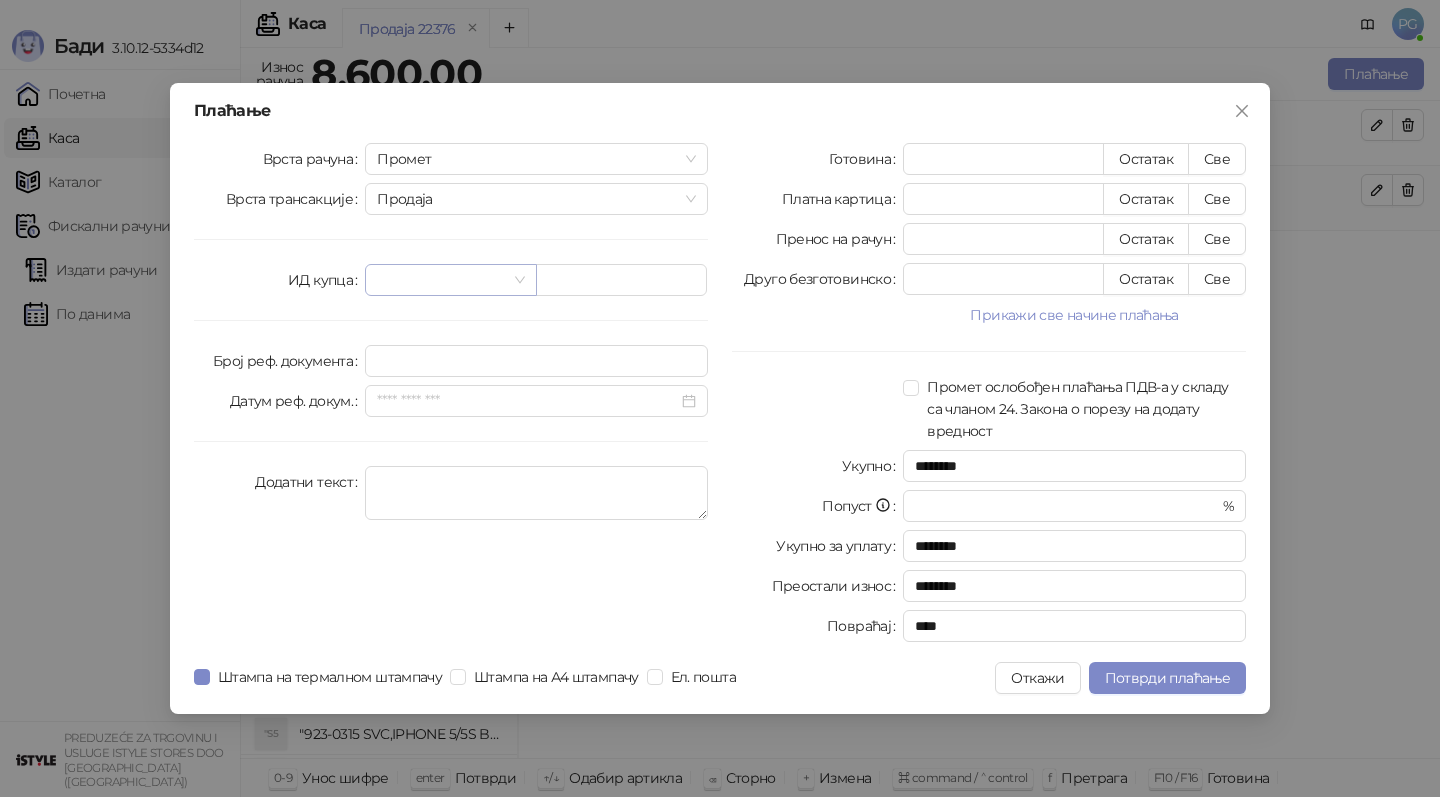 click at bounding box center (441, 280) 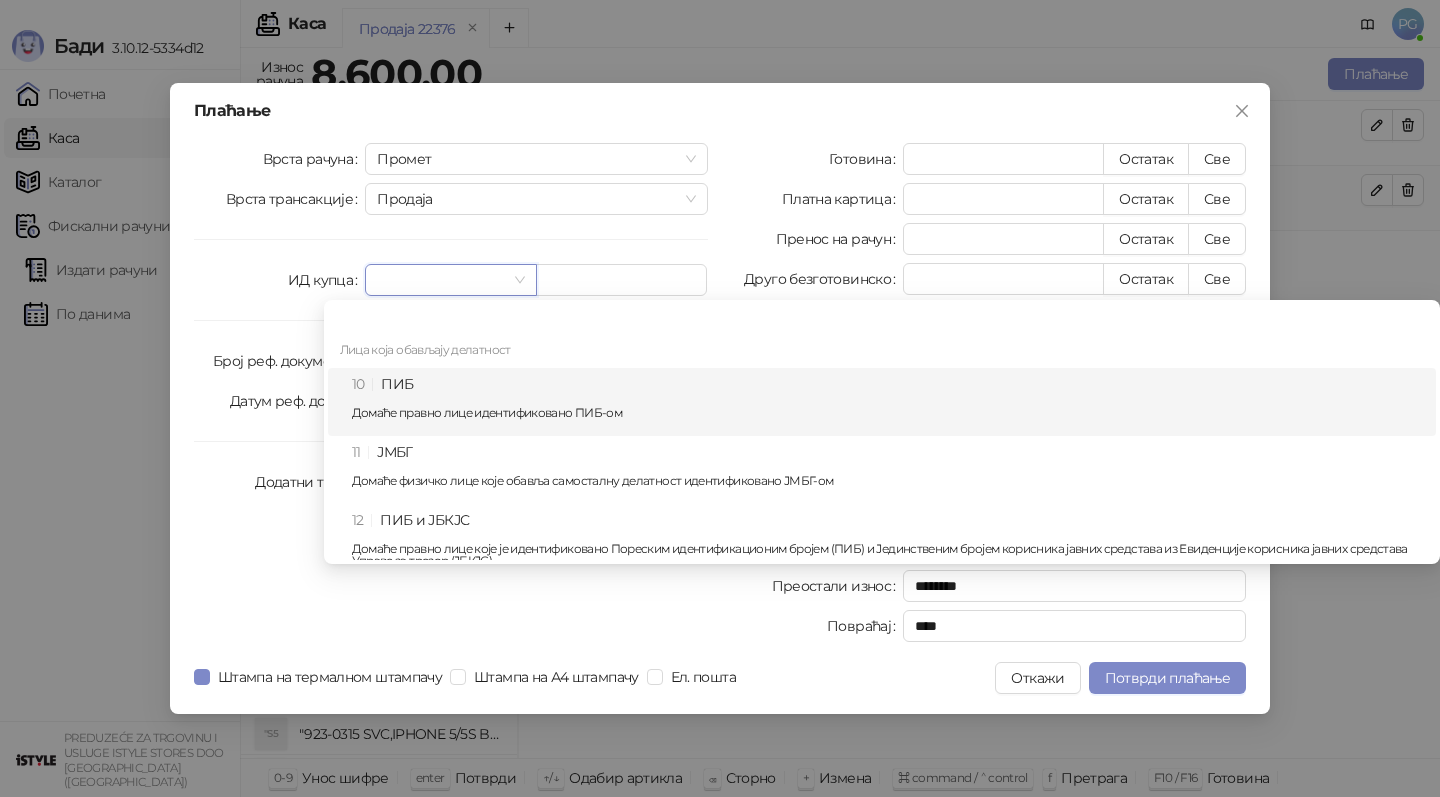 click on "10 ПИБ Домаће правно лице идентификовано ПИБ-ом" at bounding box center [888, 402] 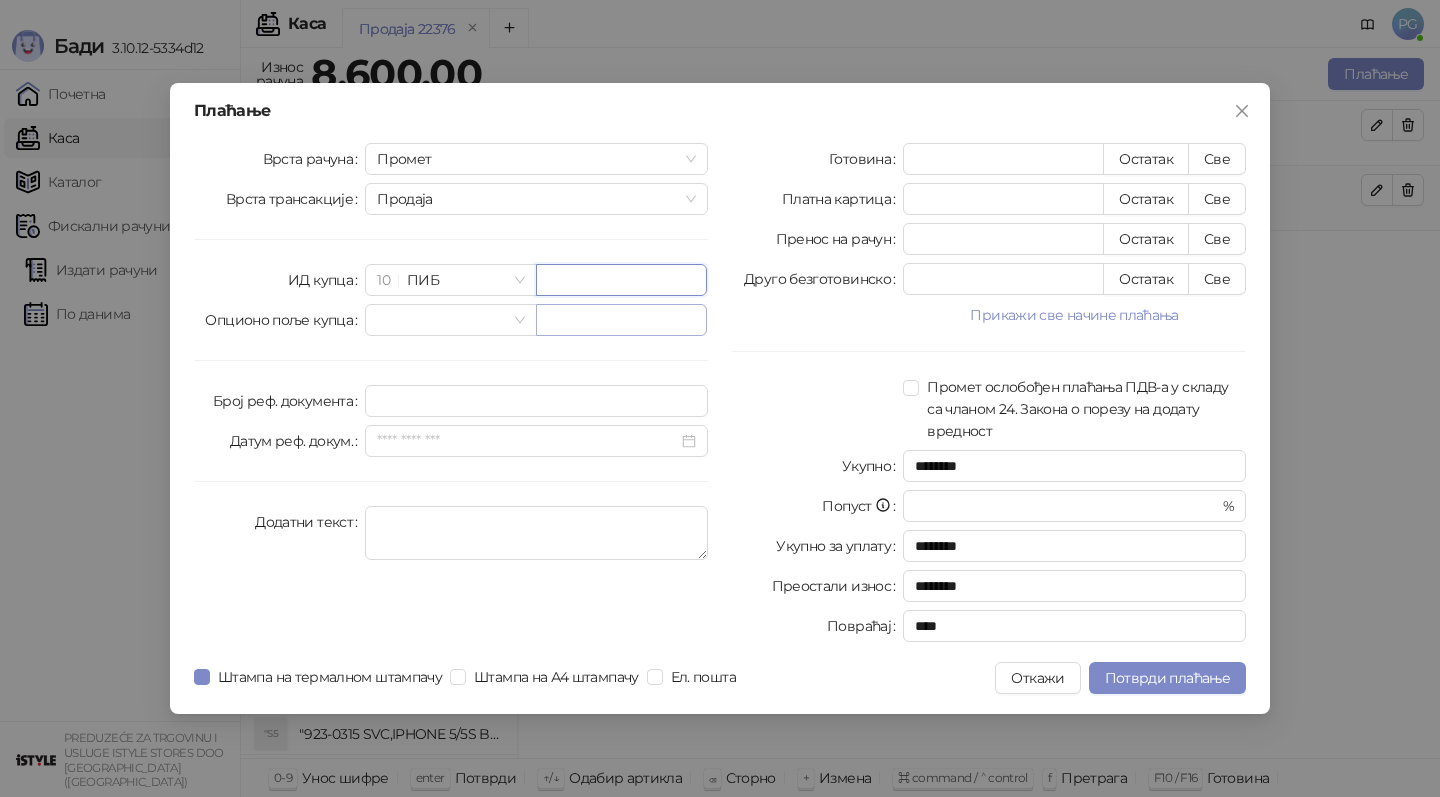 paste on "*********" 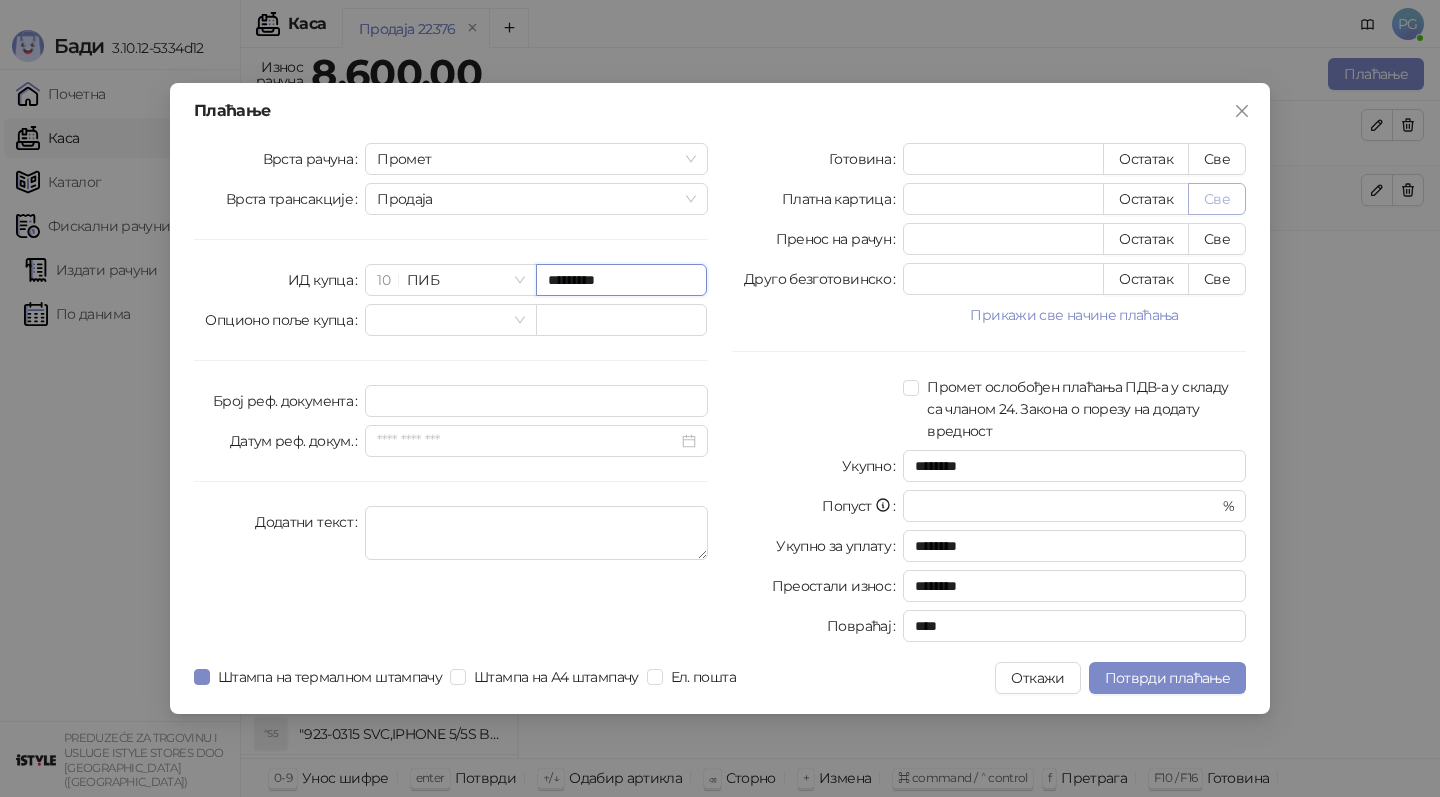 type on "*********" 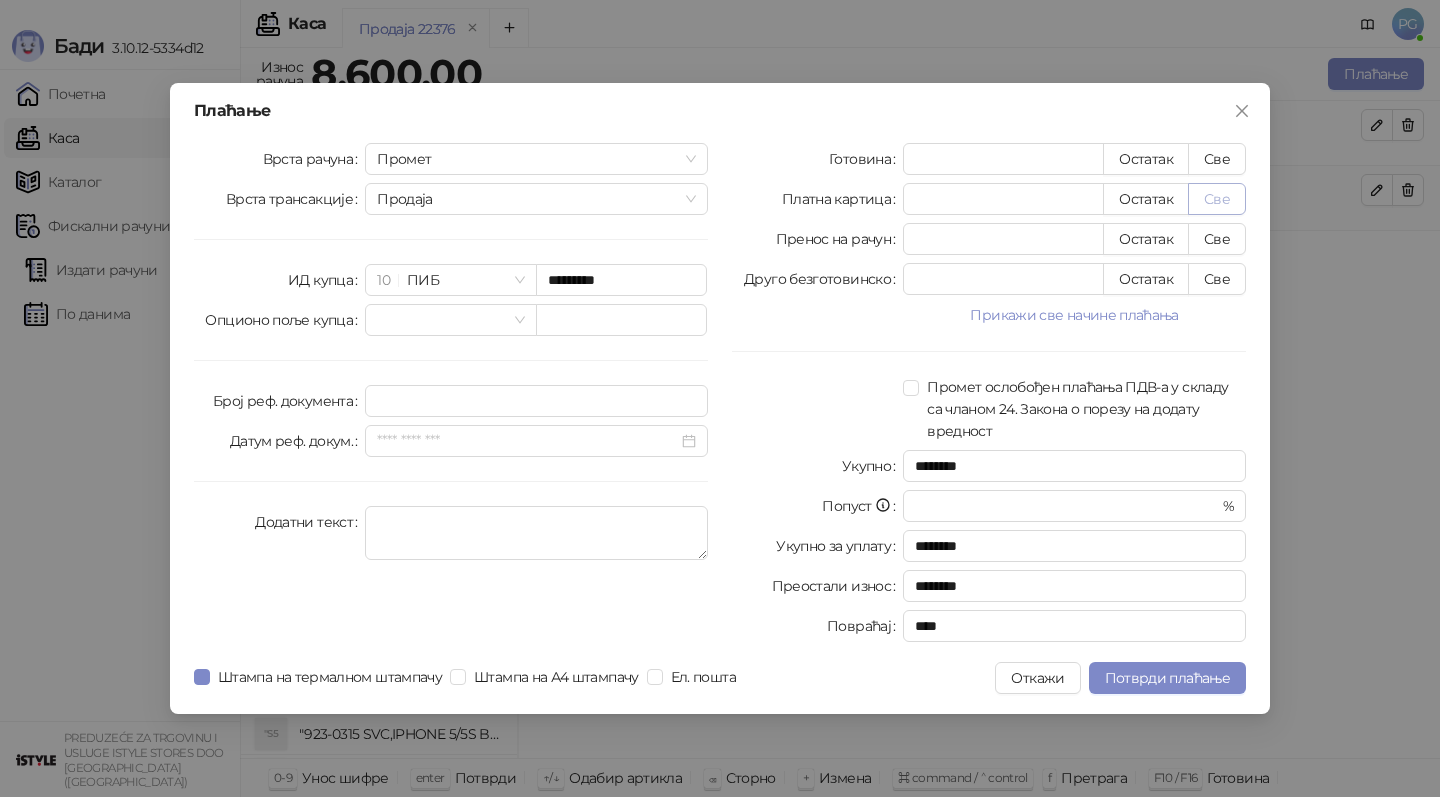 click on "Све" at bounding box center [1217, 199] 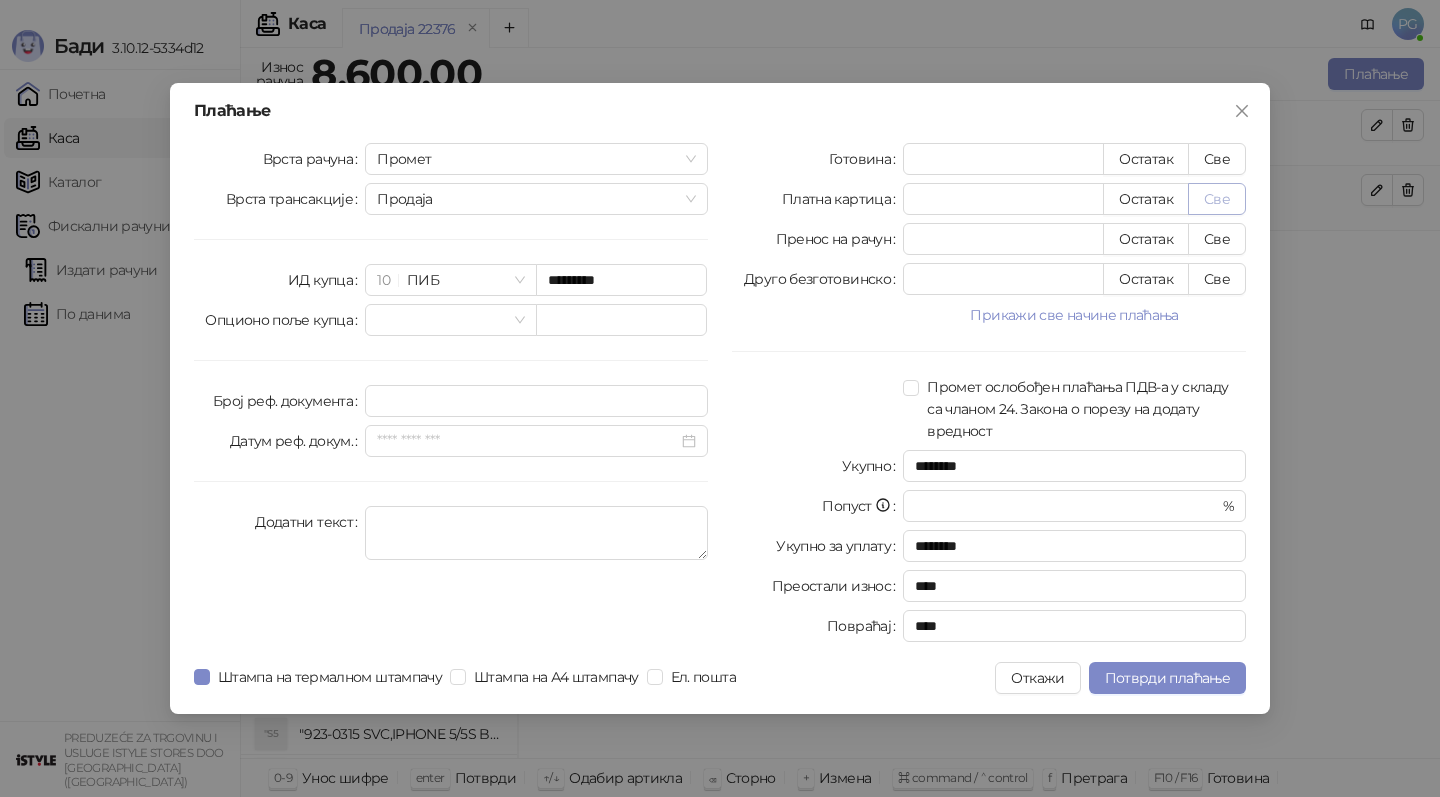 click on "Све" at bounding box center [1217, 199] 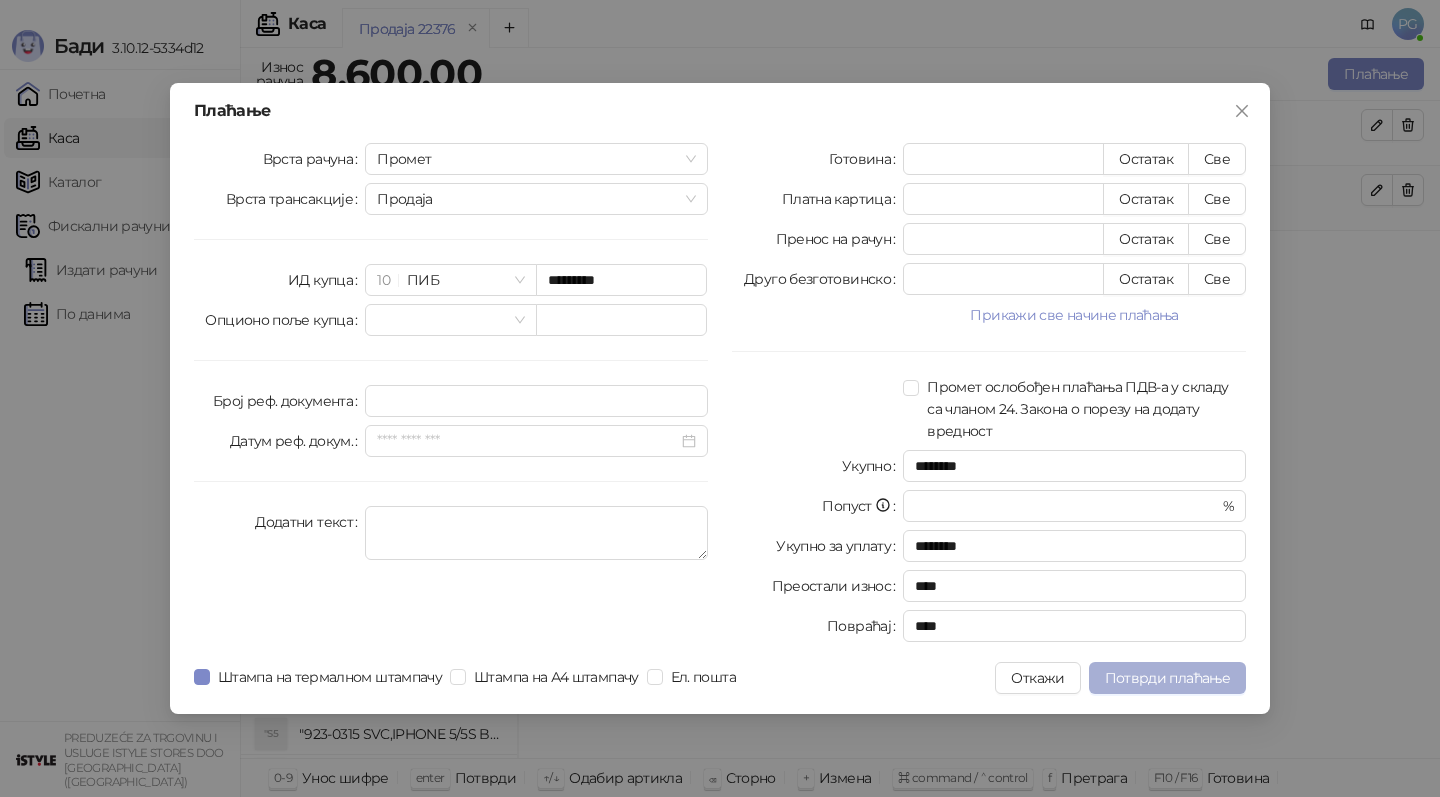click on "Потврди плаћање" at bounding box center [1167, 678] 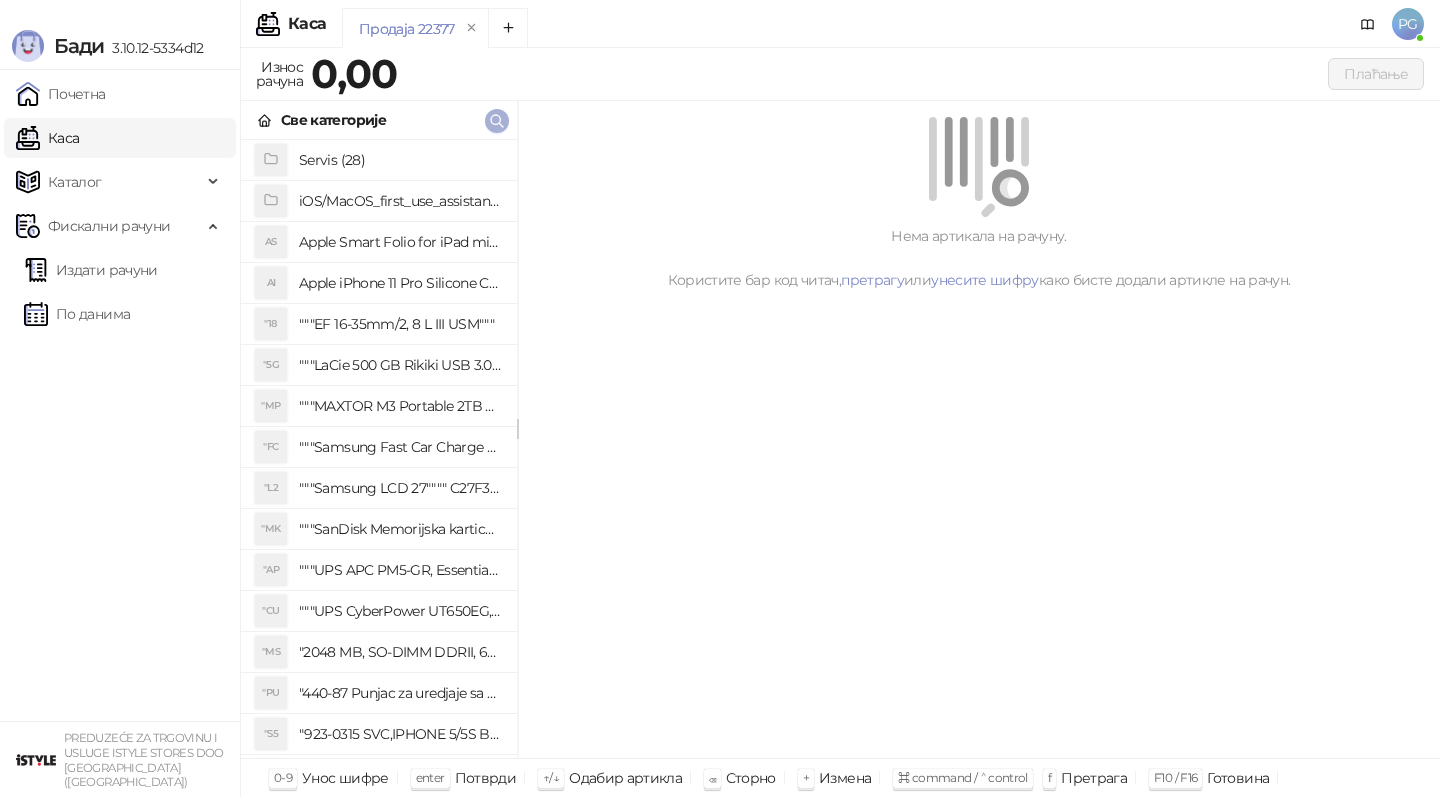 click 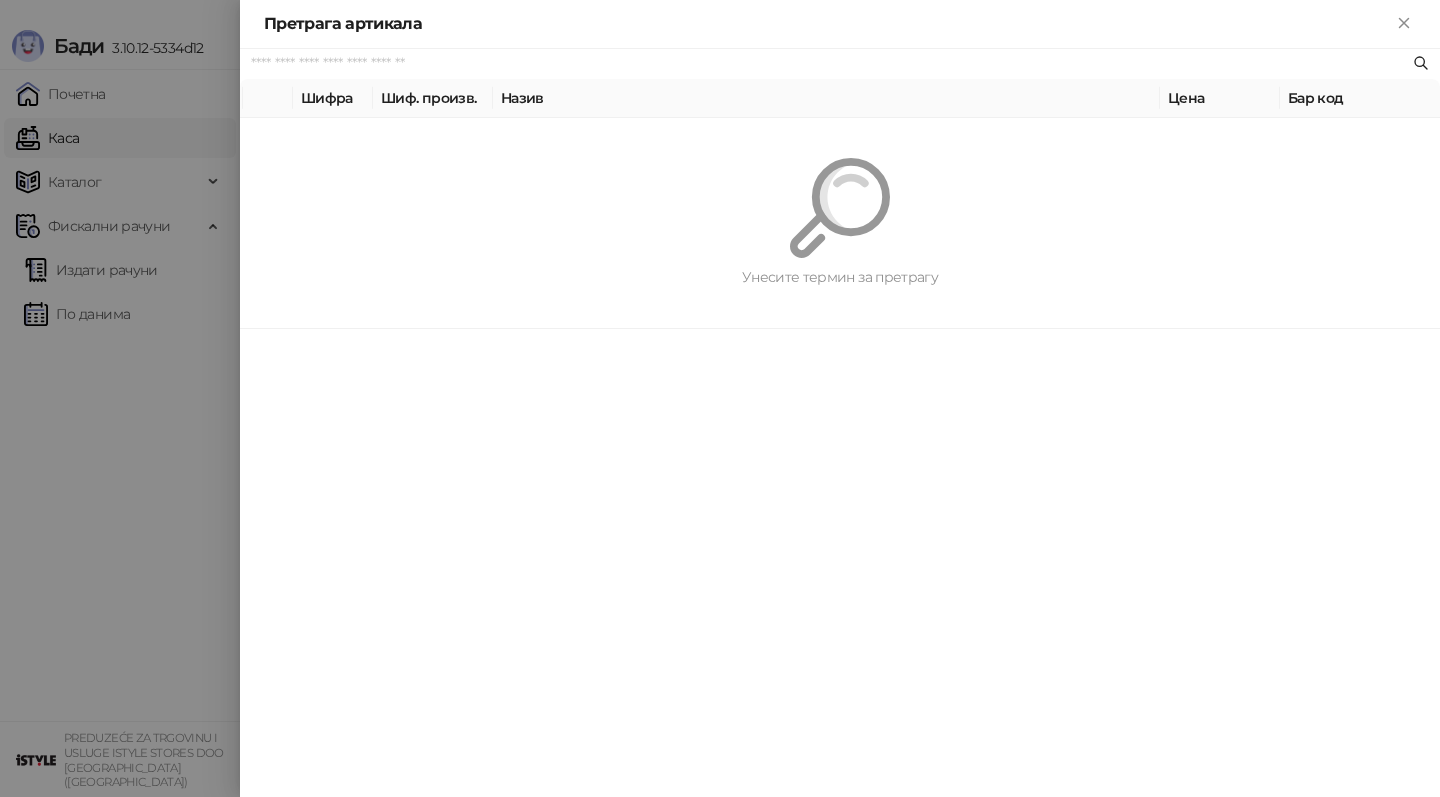 paste on "*********" 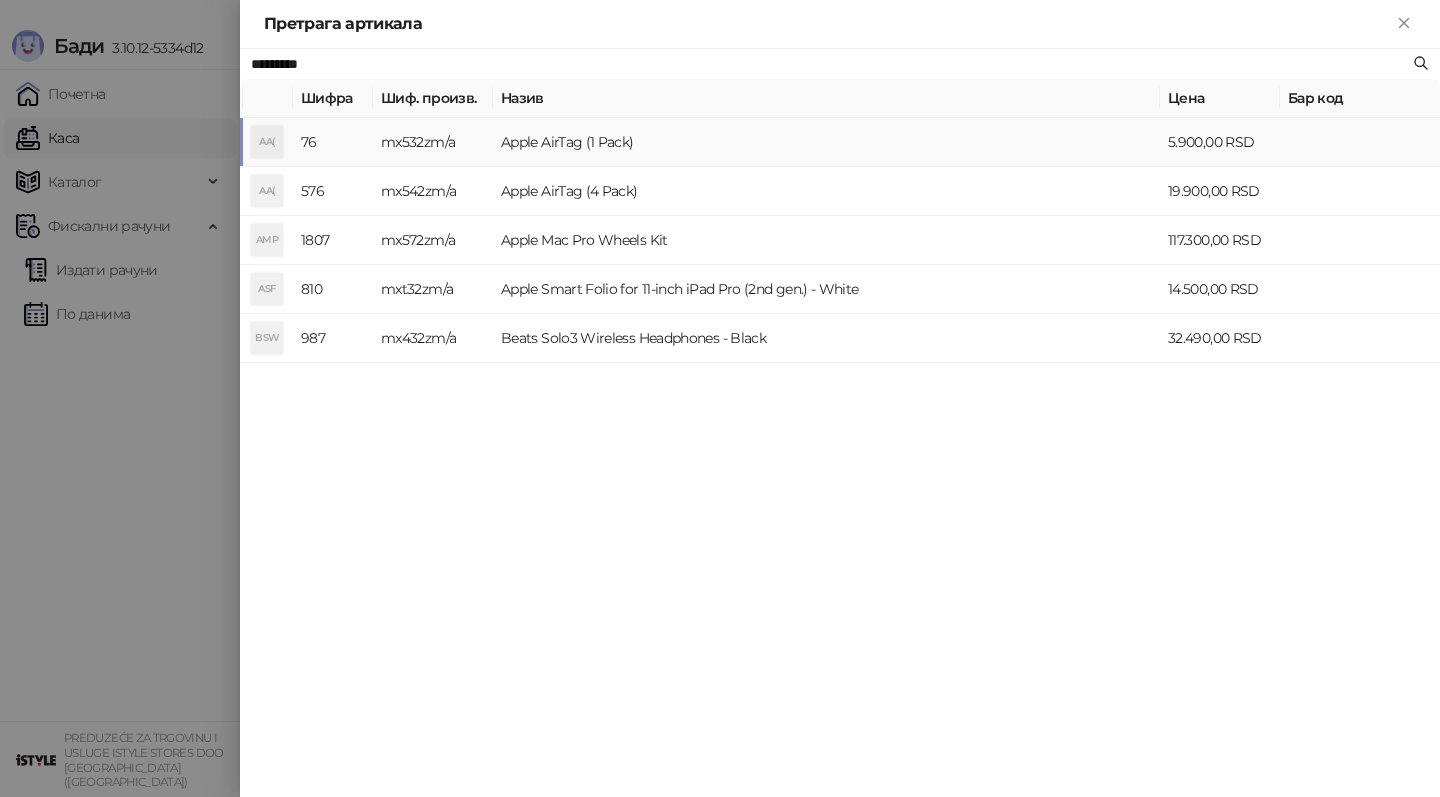 type on "*********" 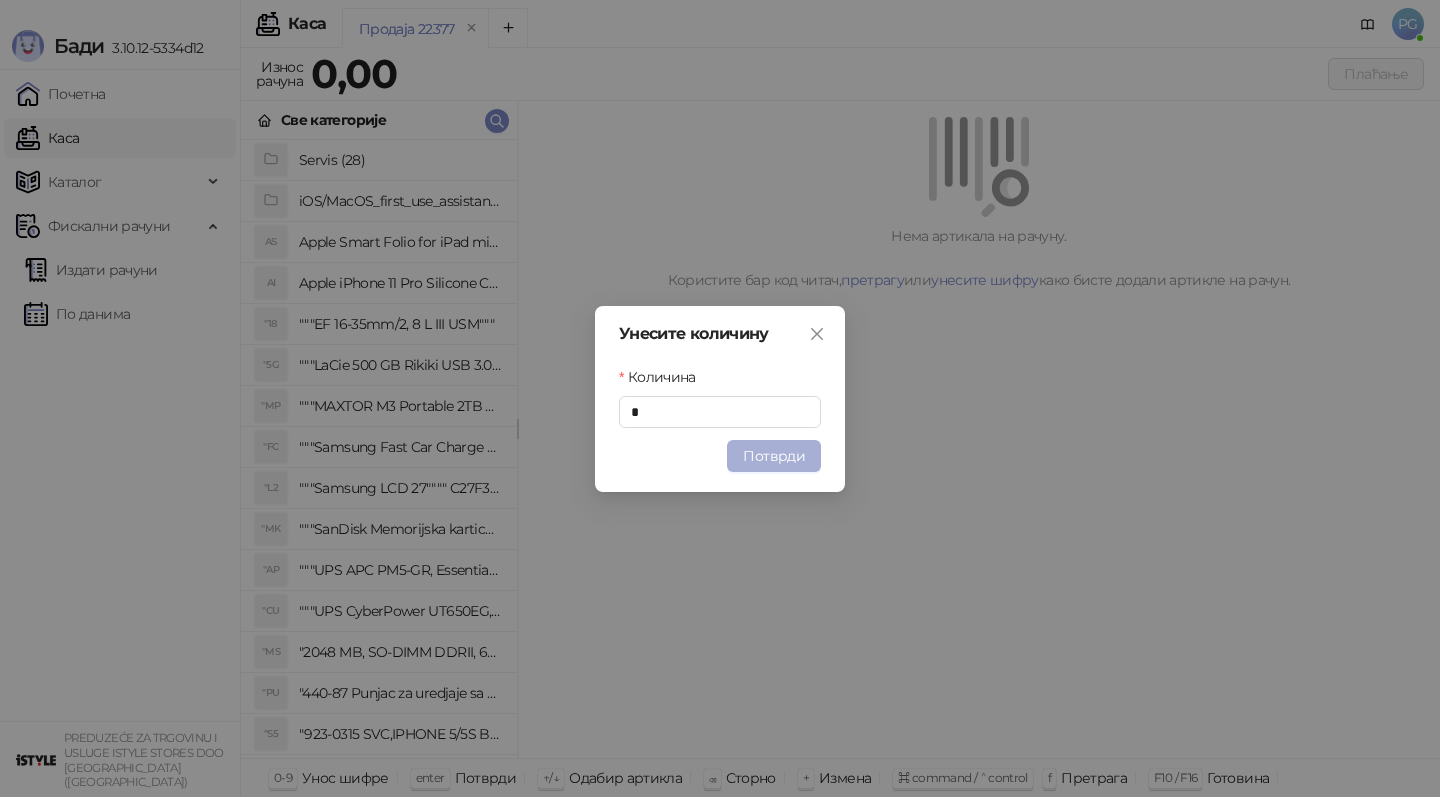 click on "Потврди" at bounding box center (774, 456) 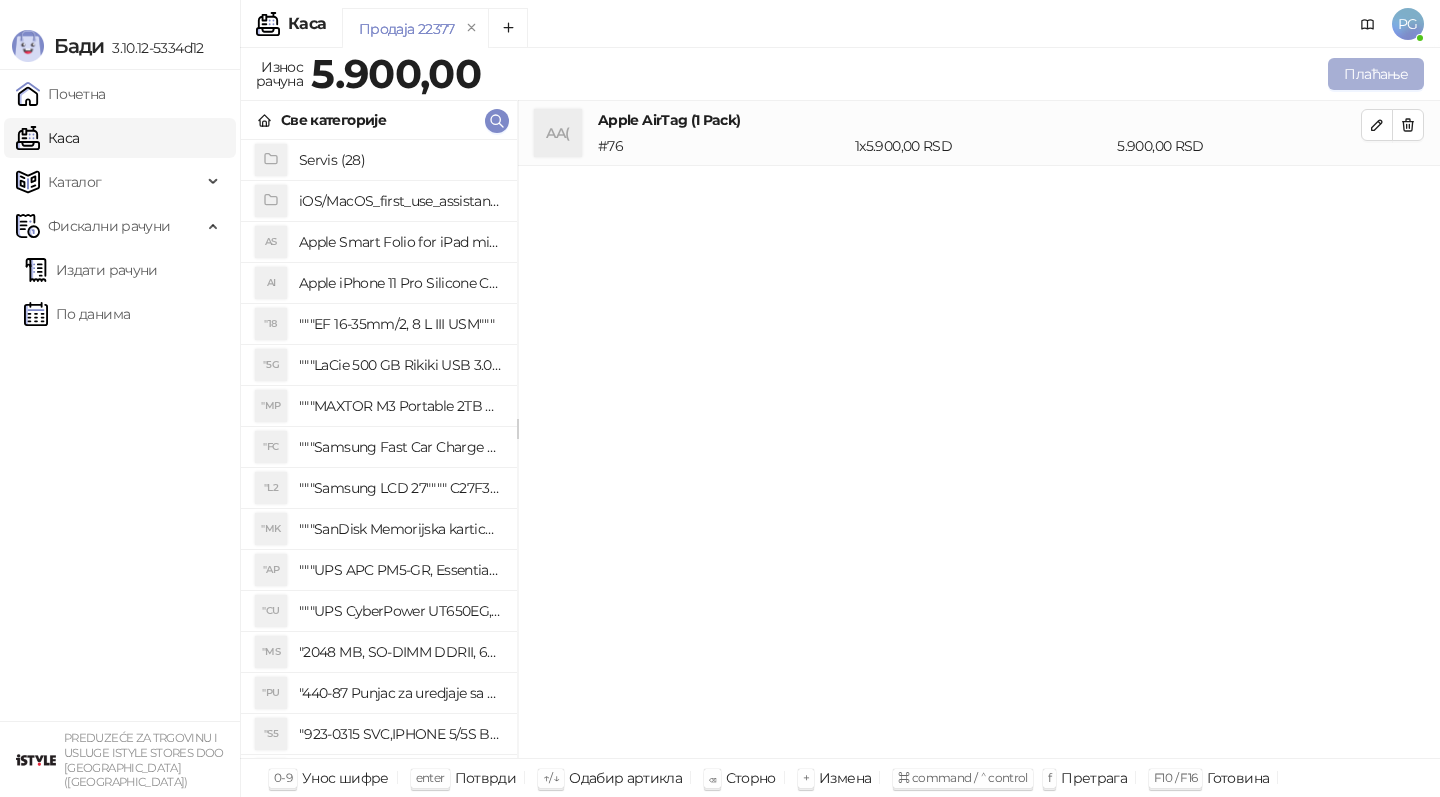 click on "Плаћање" at bounding box center [1376, 74] 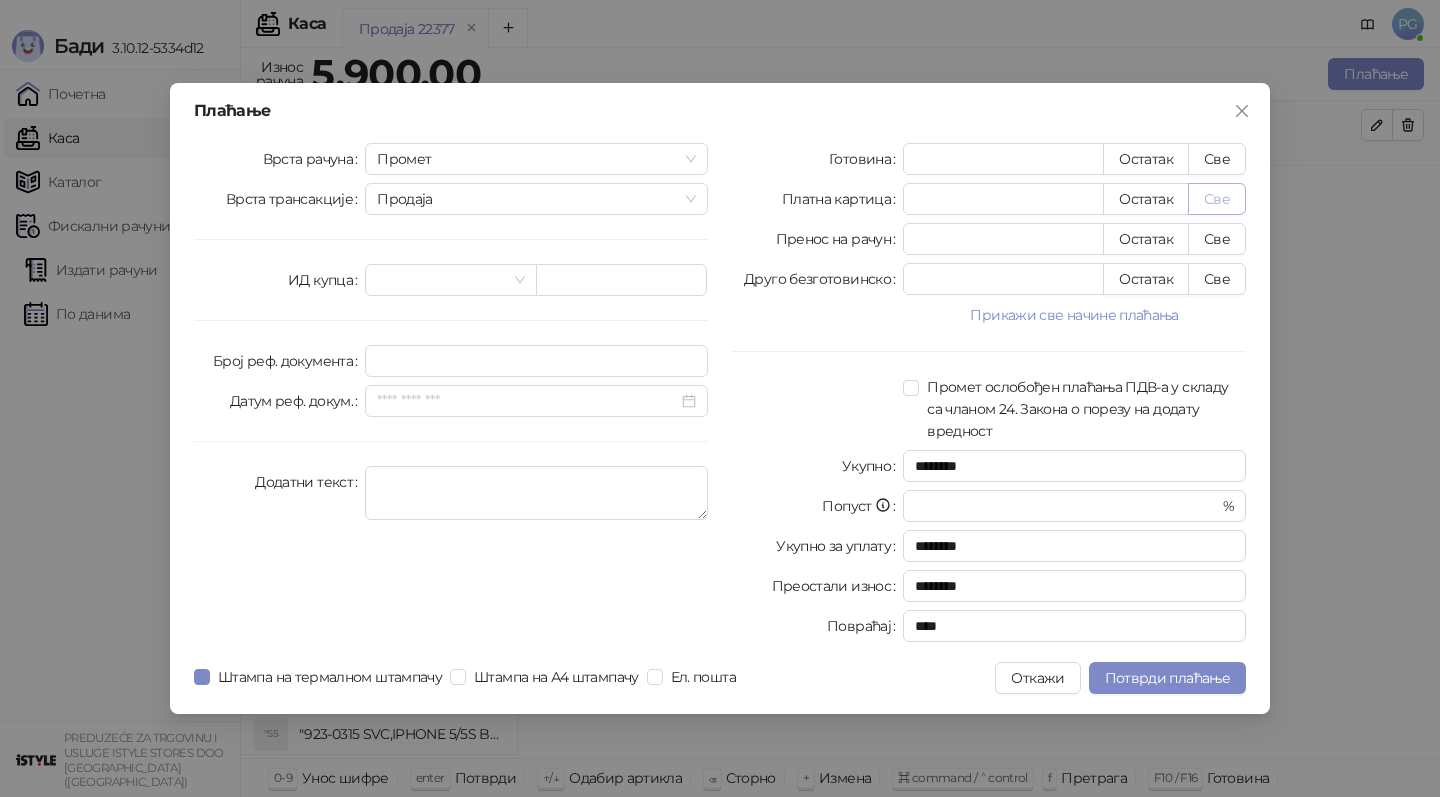 click on "Све" at bounding box center (1217, 199) 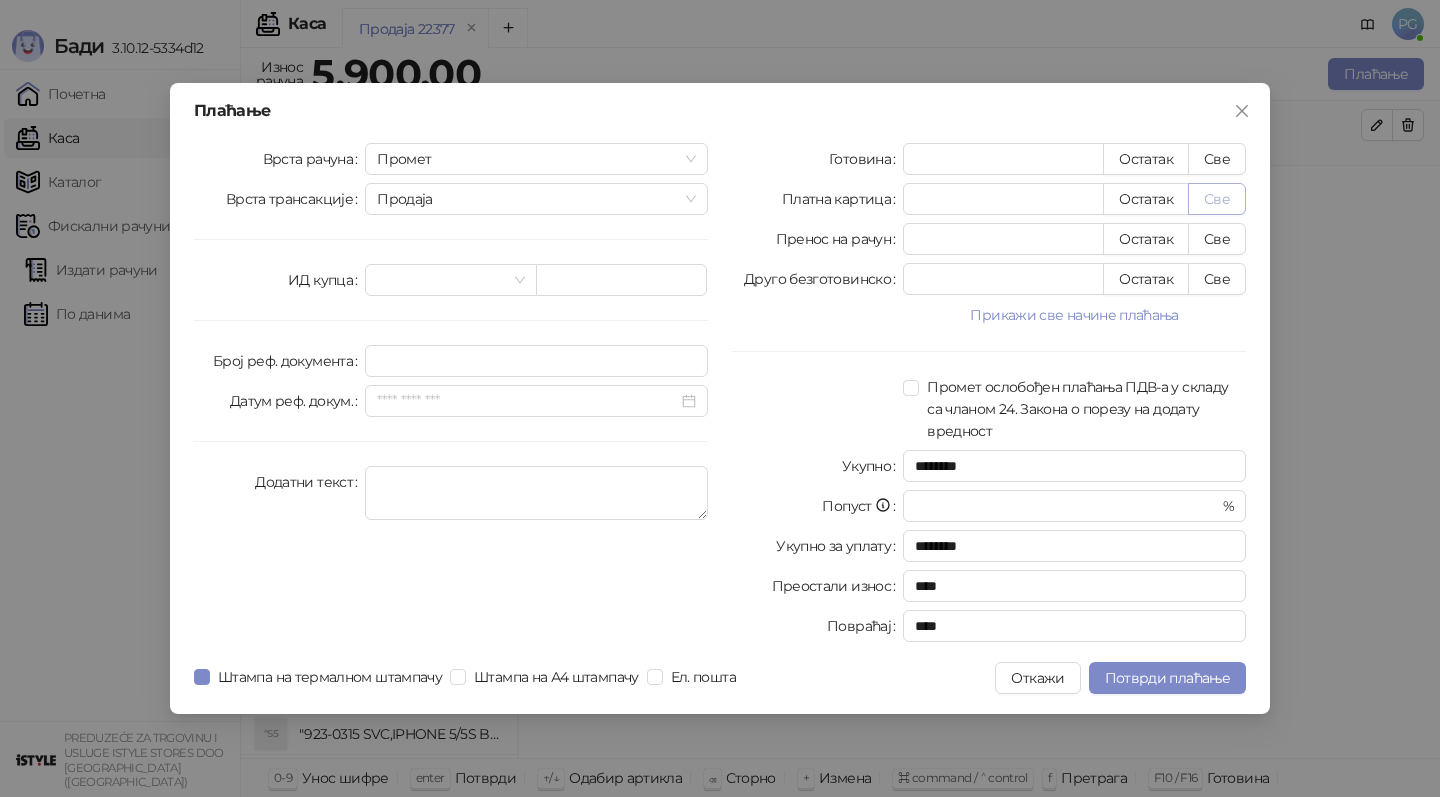type on "****" 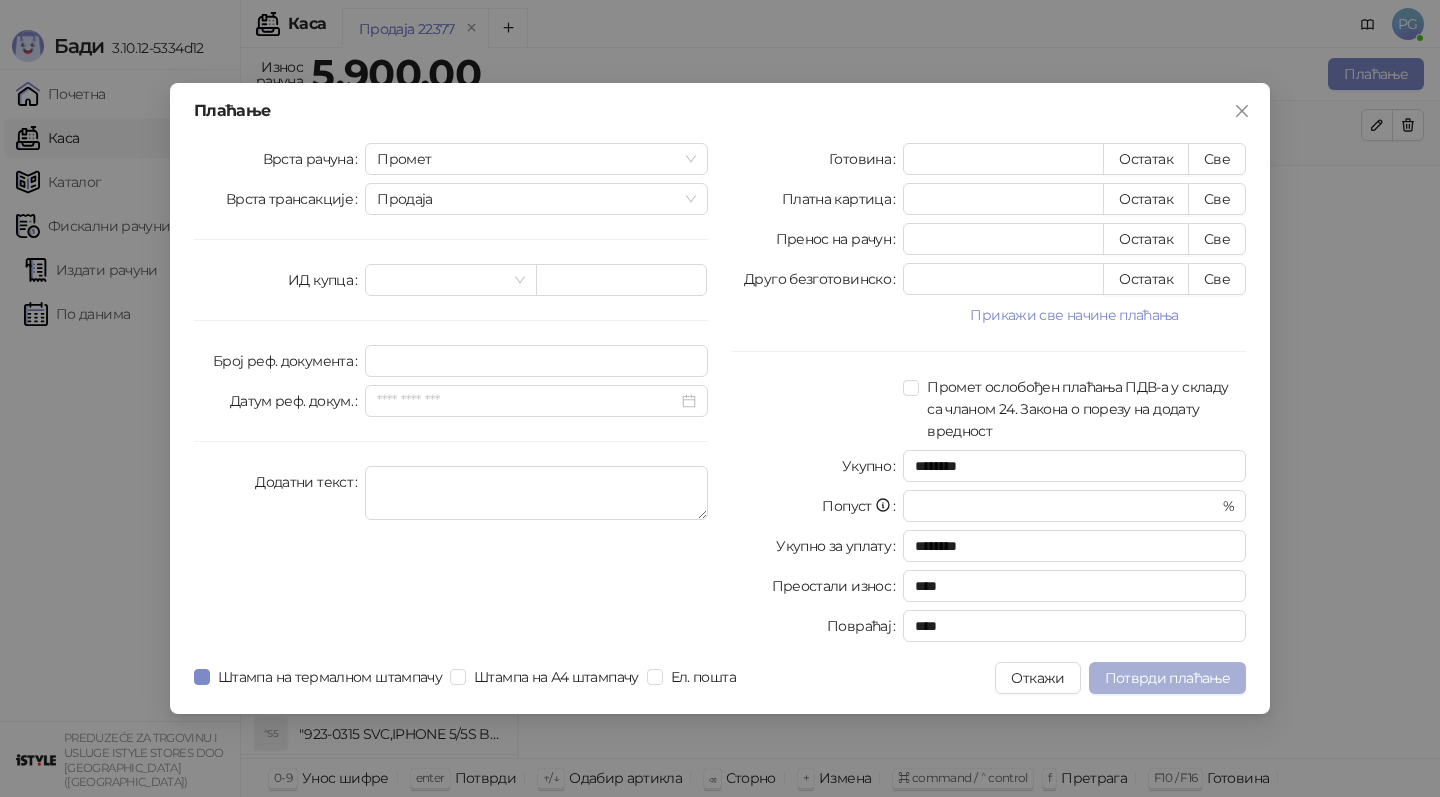 click on "Потврди плаћање" at bounding box center [1167, 678] 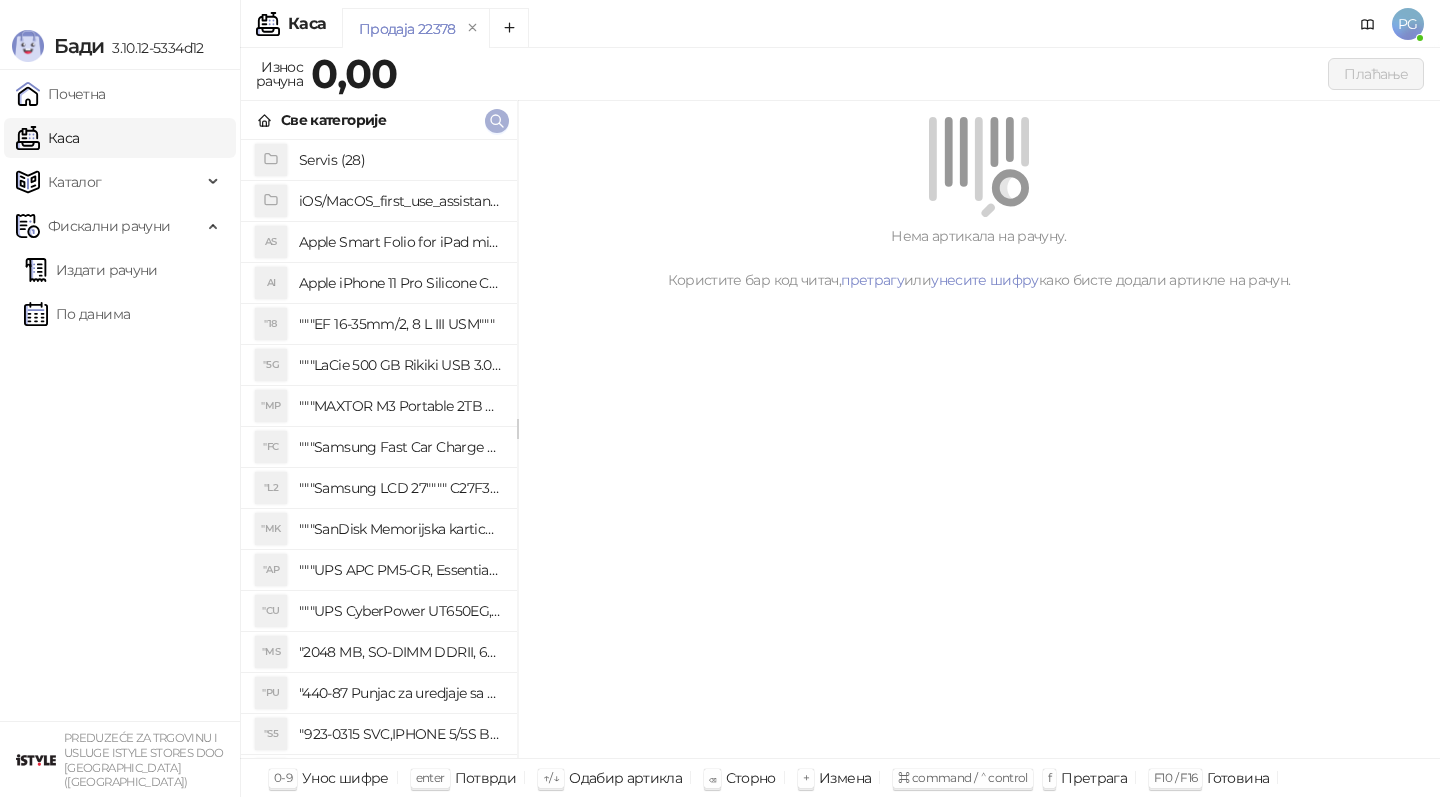 click 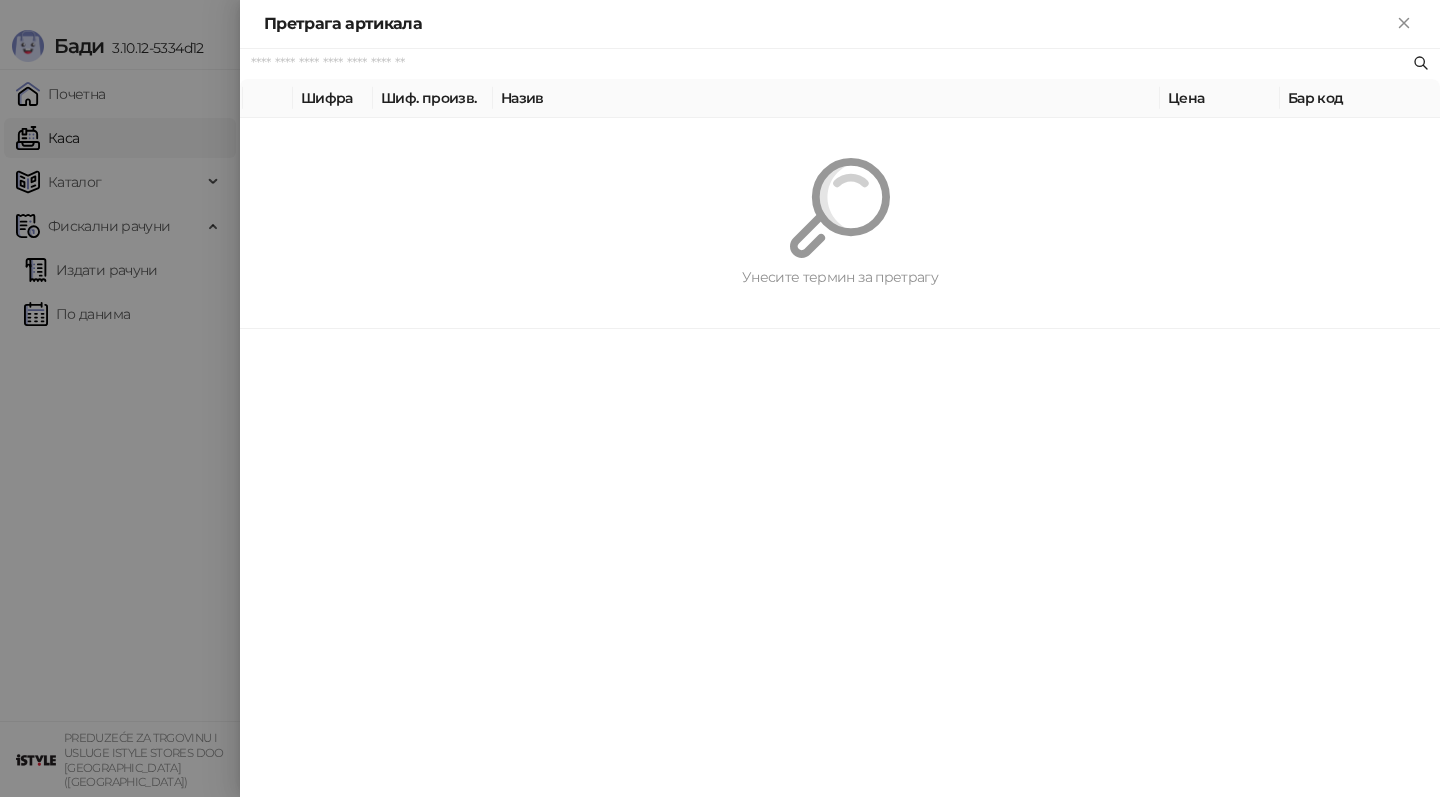 paste on "*********" 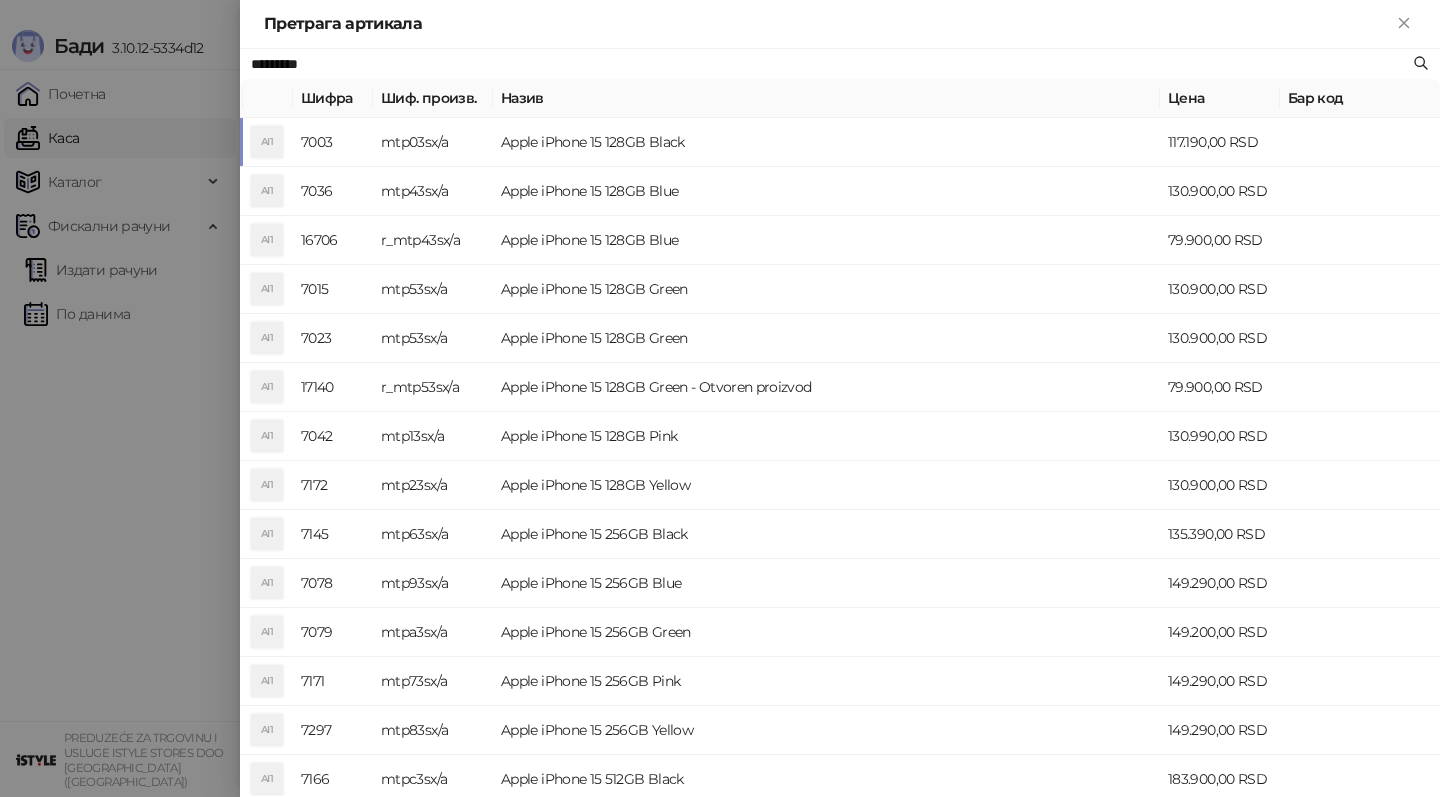 type on "*********" 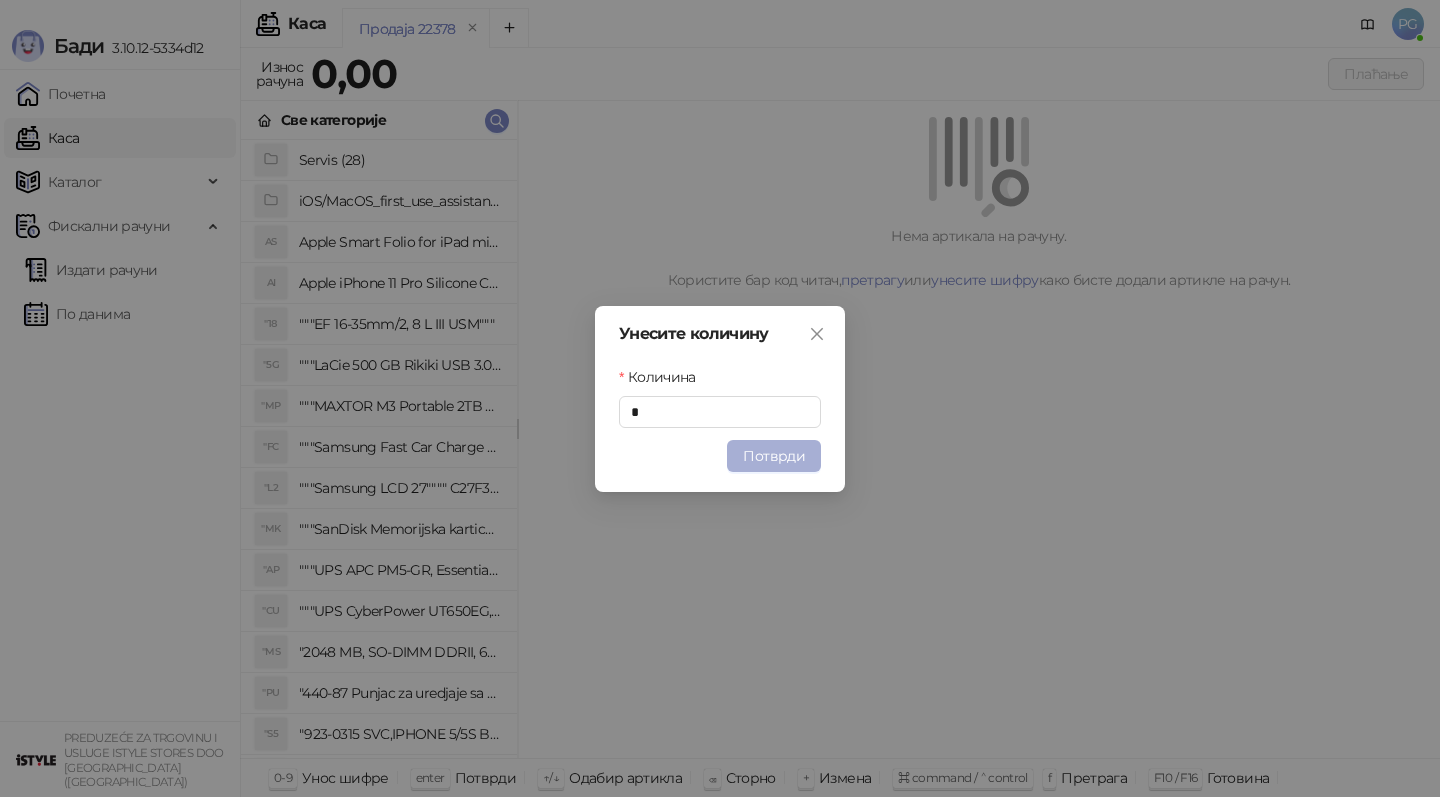 click on "Потврди" at bounding box center [774, 456] 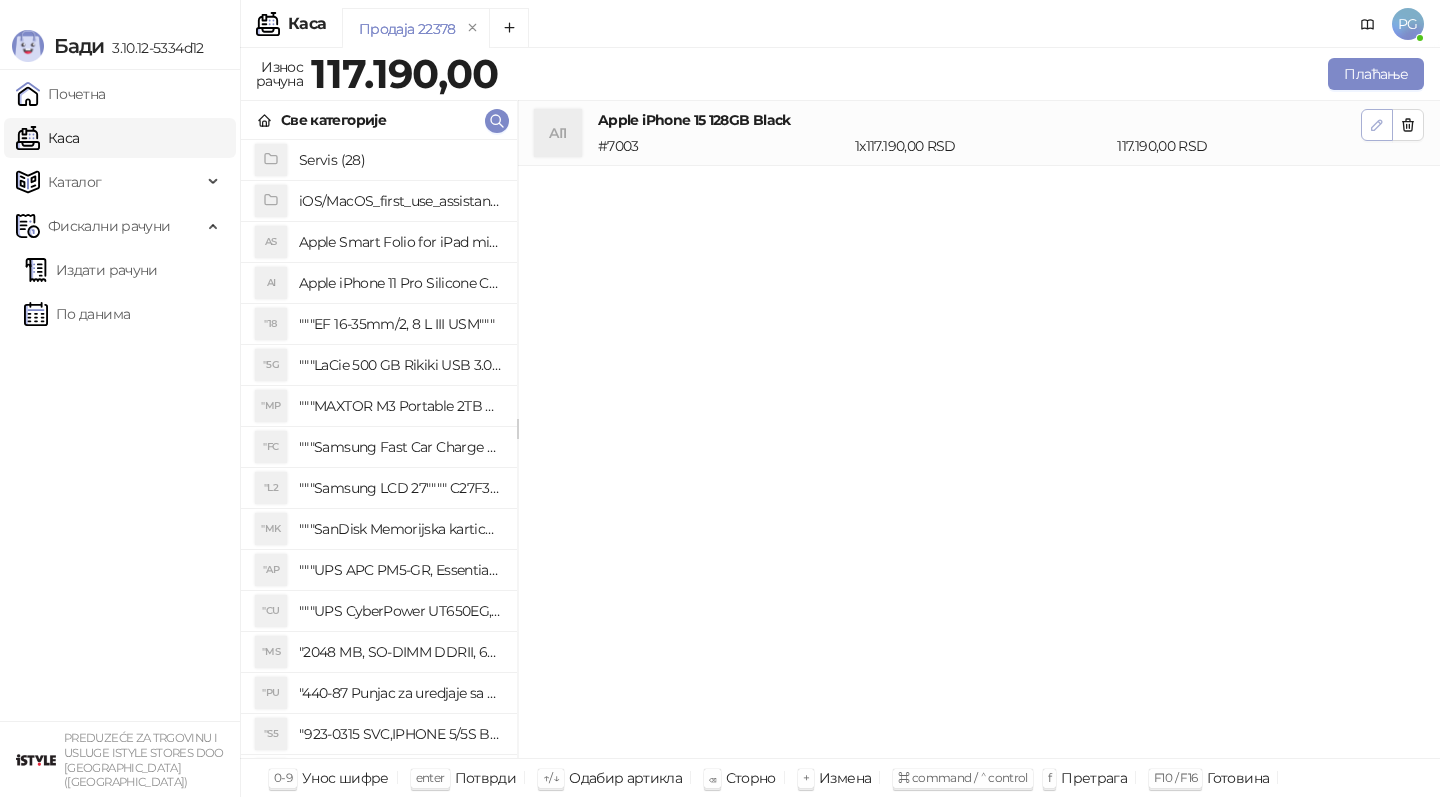 click 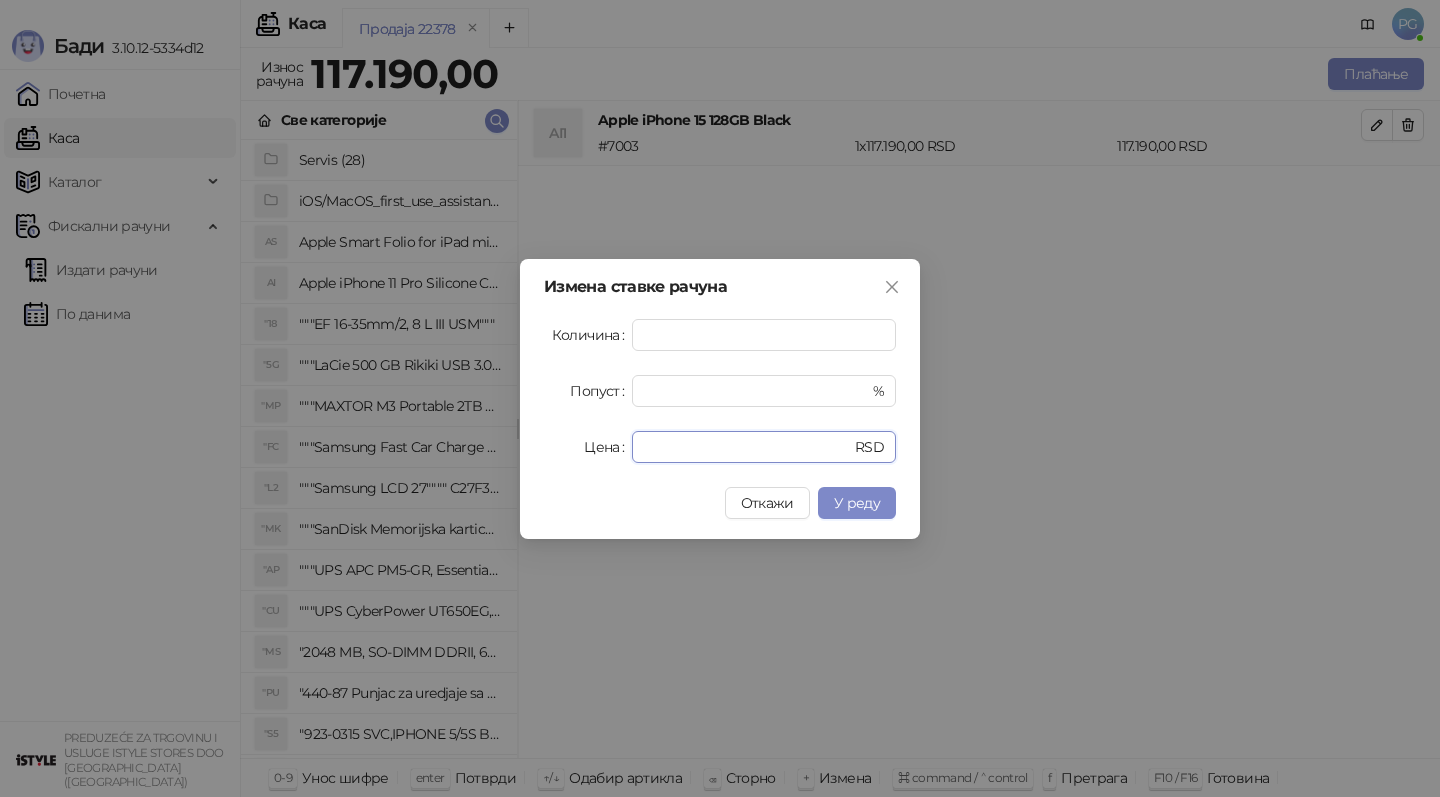 drag, startPoint x: 703, startPoint y: 445, endPoint x: 435, endPoint y: 445, distance: 268 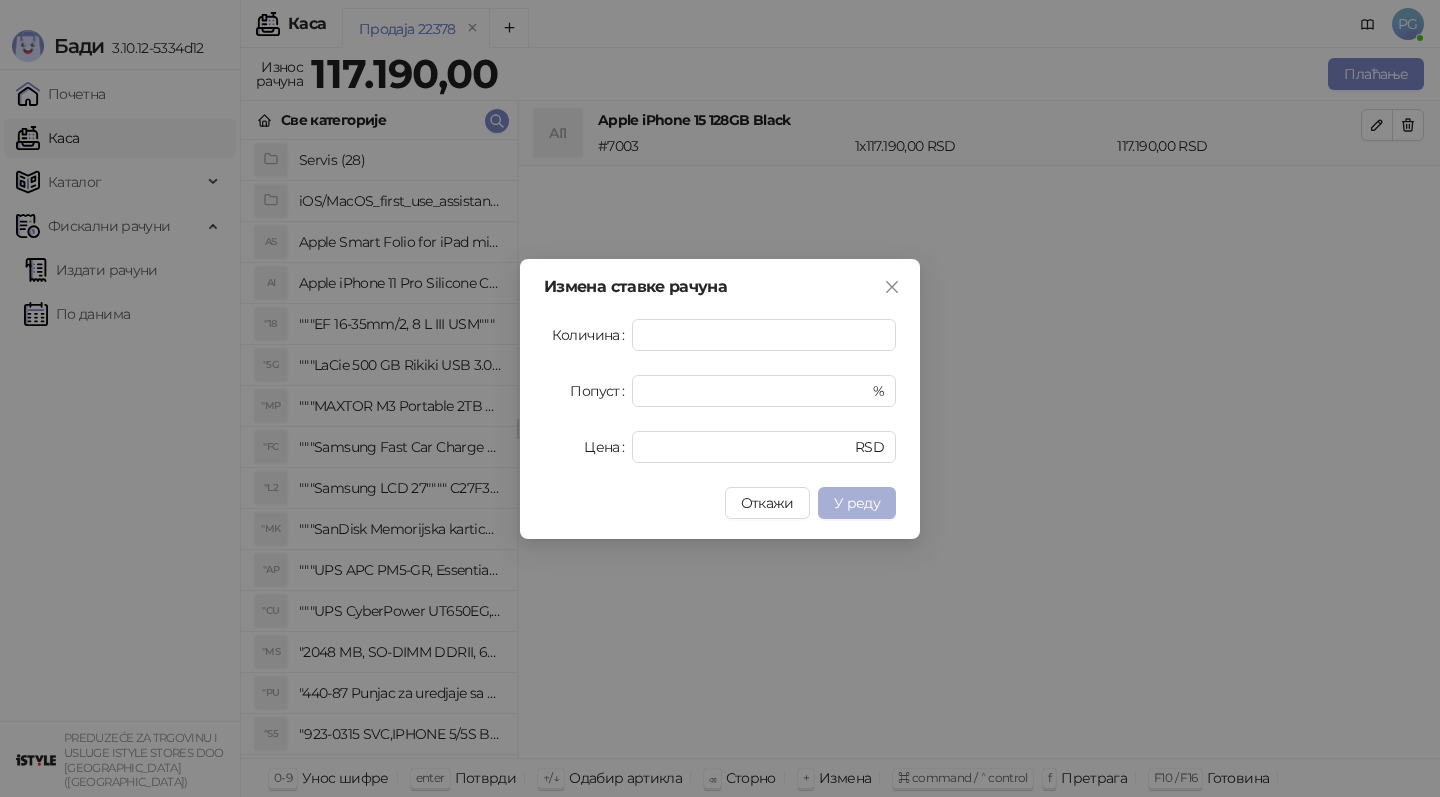 type on "*****" 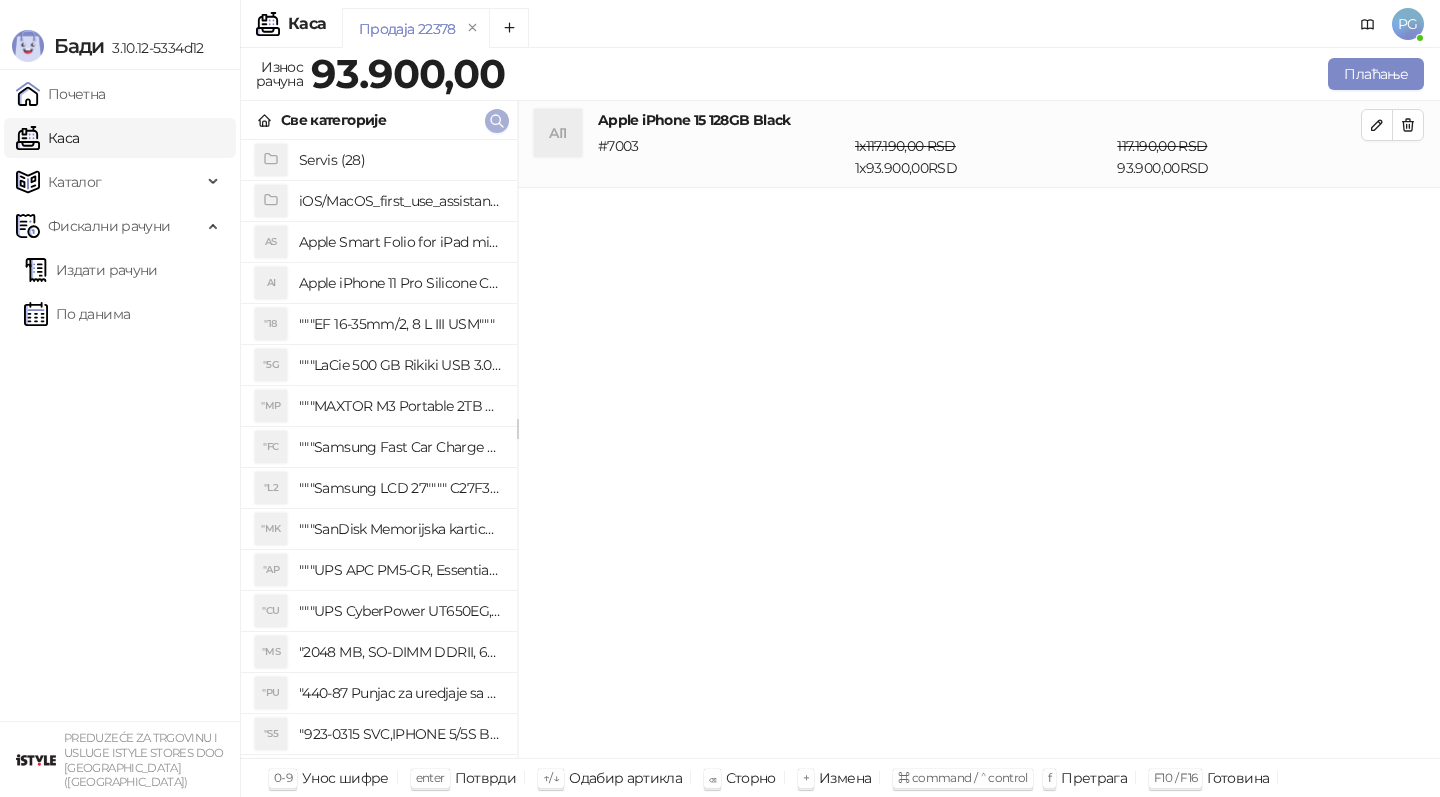 click 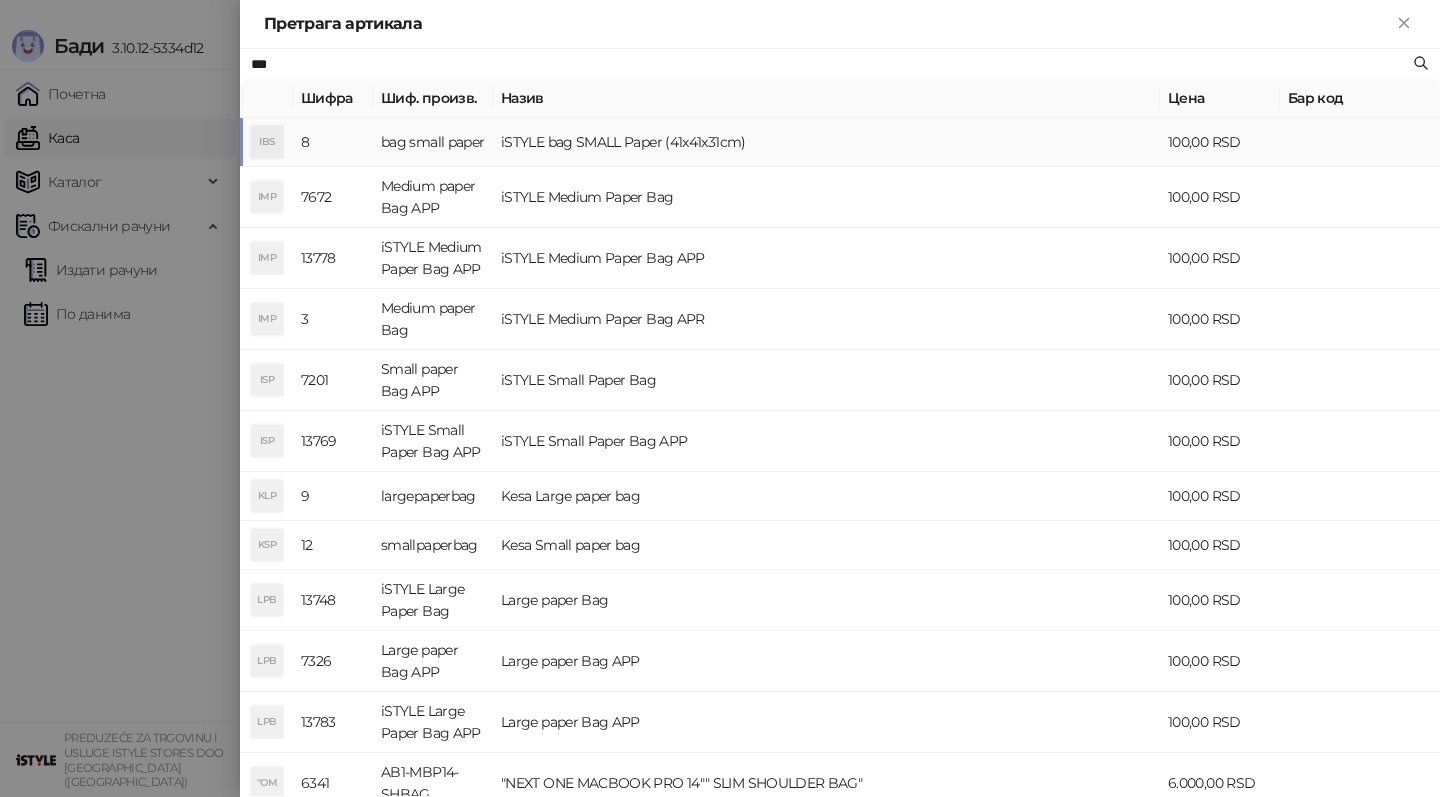 type on "***" 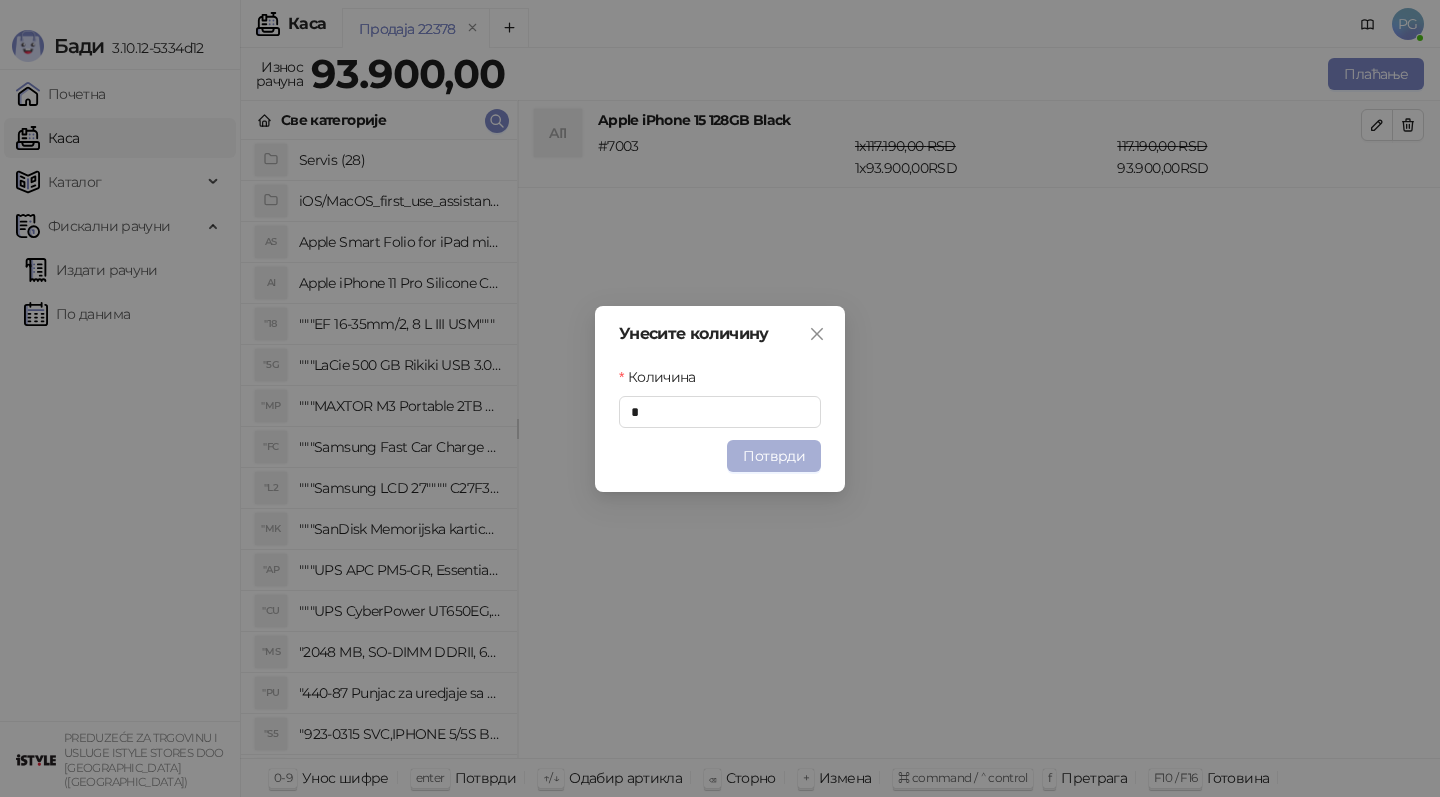 click on "Потврди" at bounding box center [774, 456] 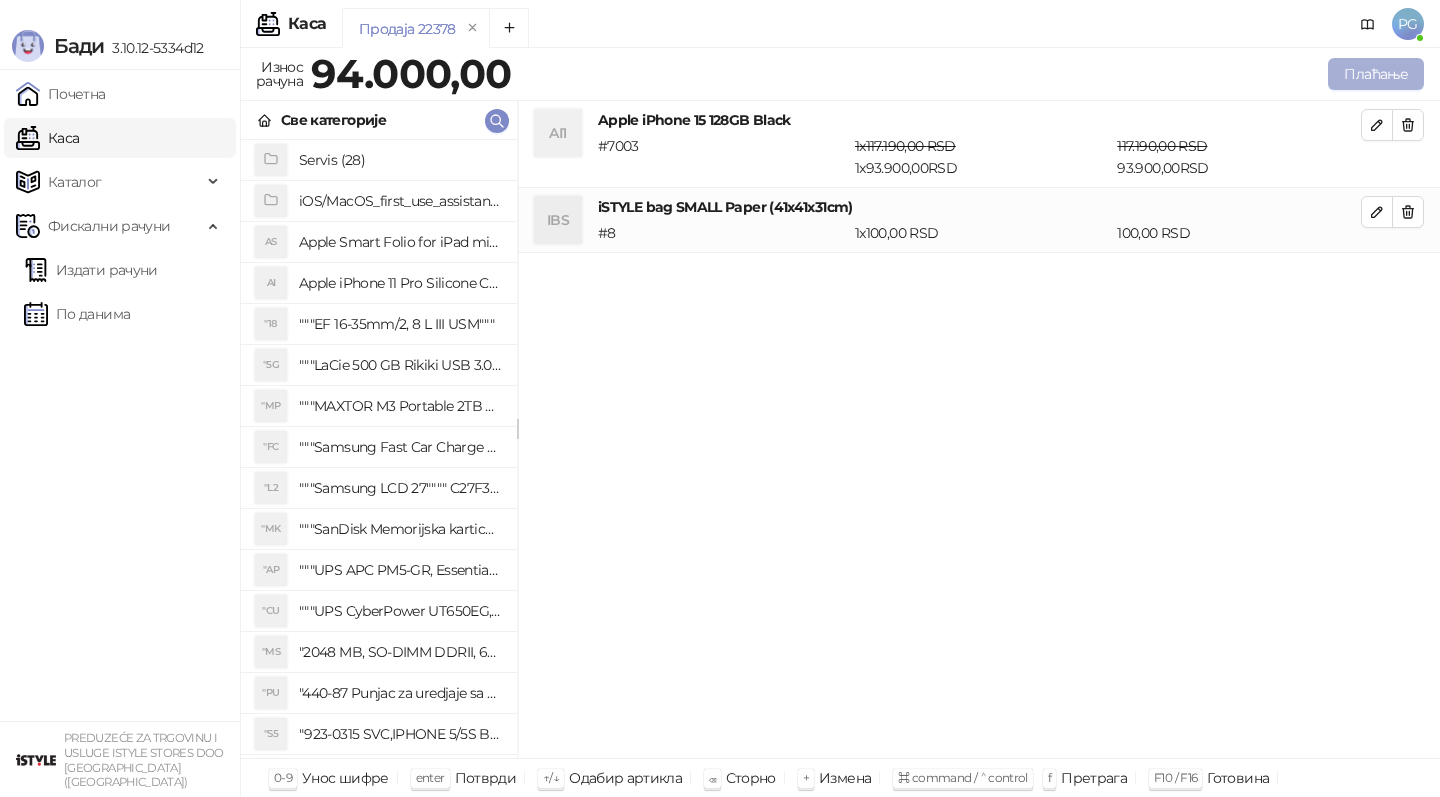 click on "Плаћање" at bounding box center (1376, 74) 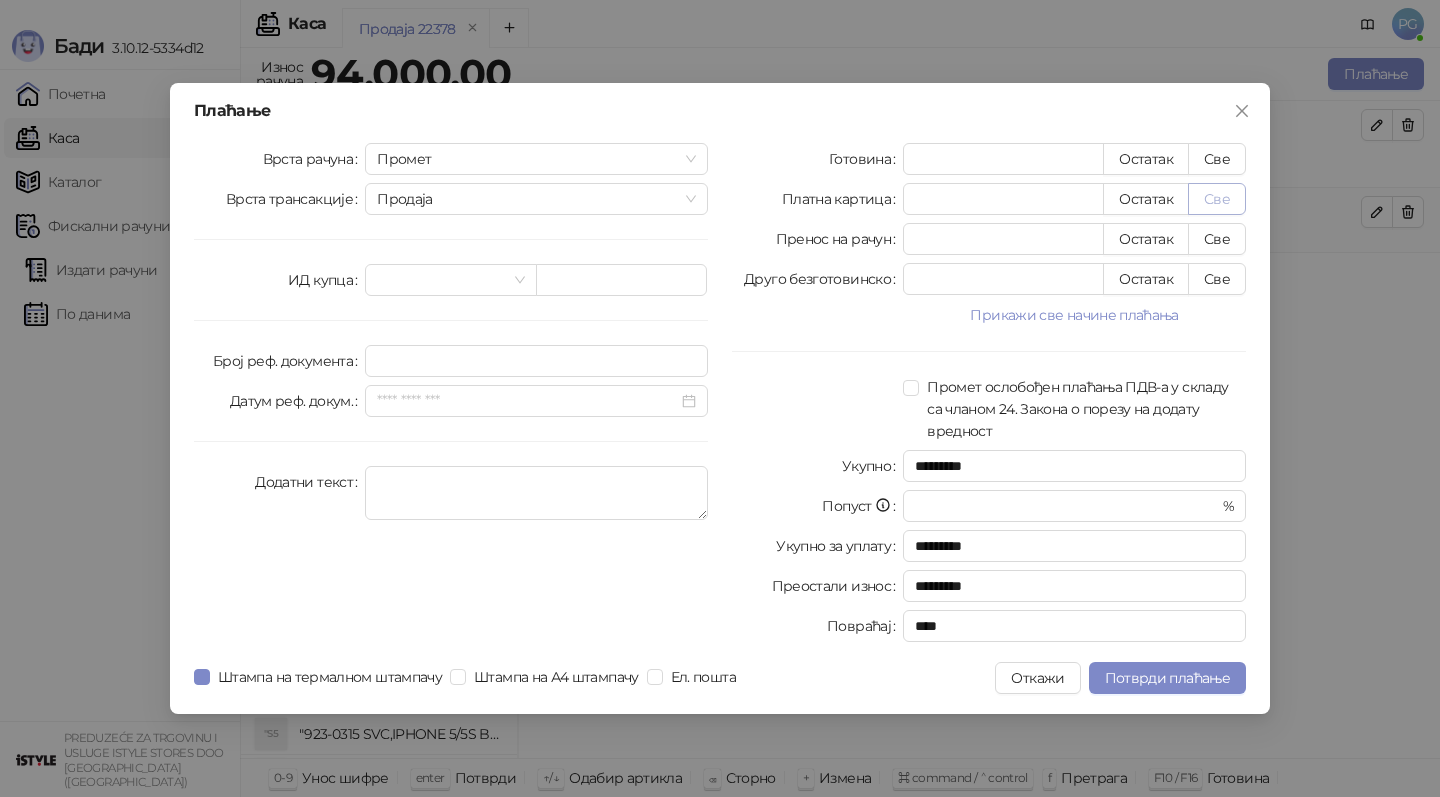 click on "Све" at bounding box center (1217, 199) 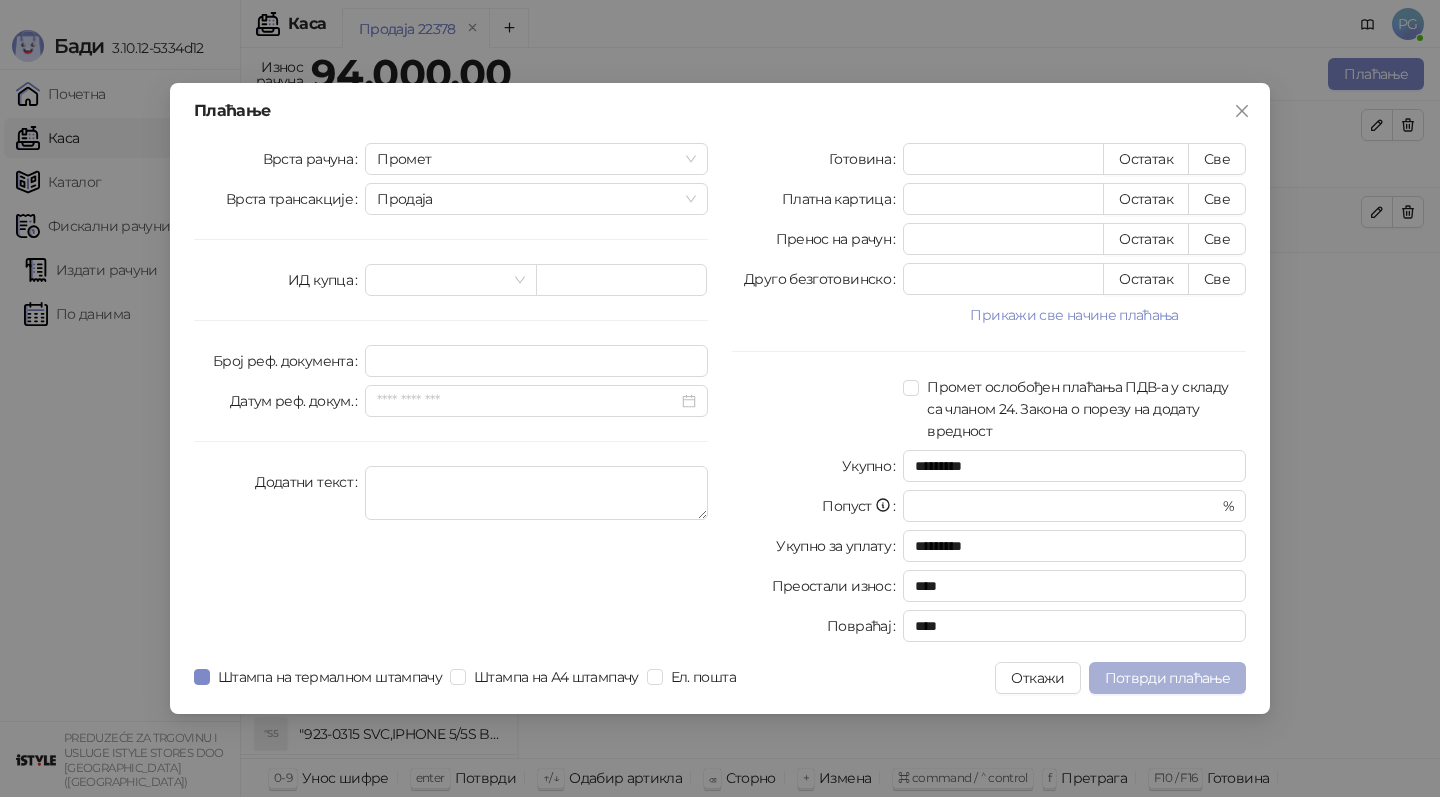 click on "Потврди плаћање" at bounding box center [1167, 678] 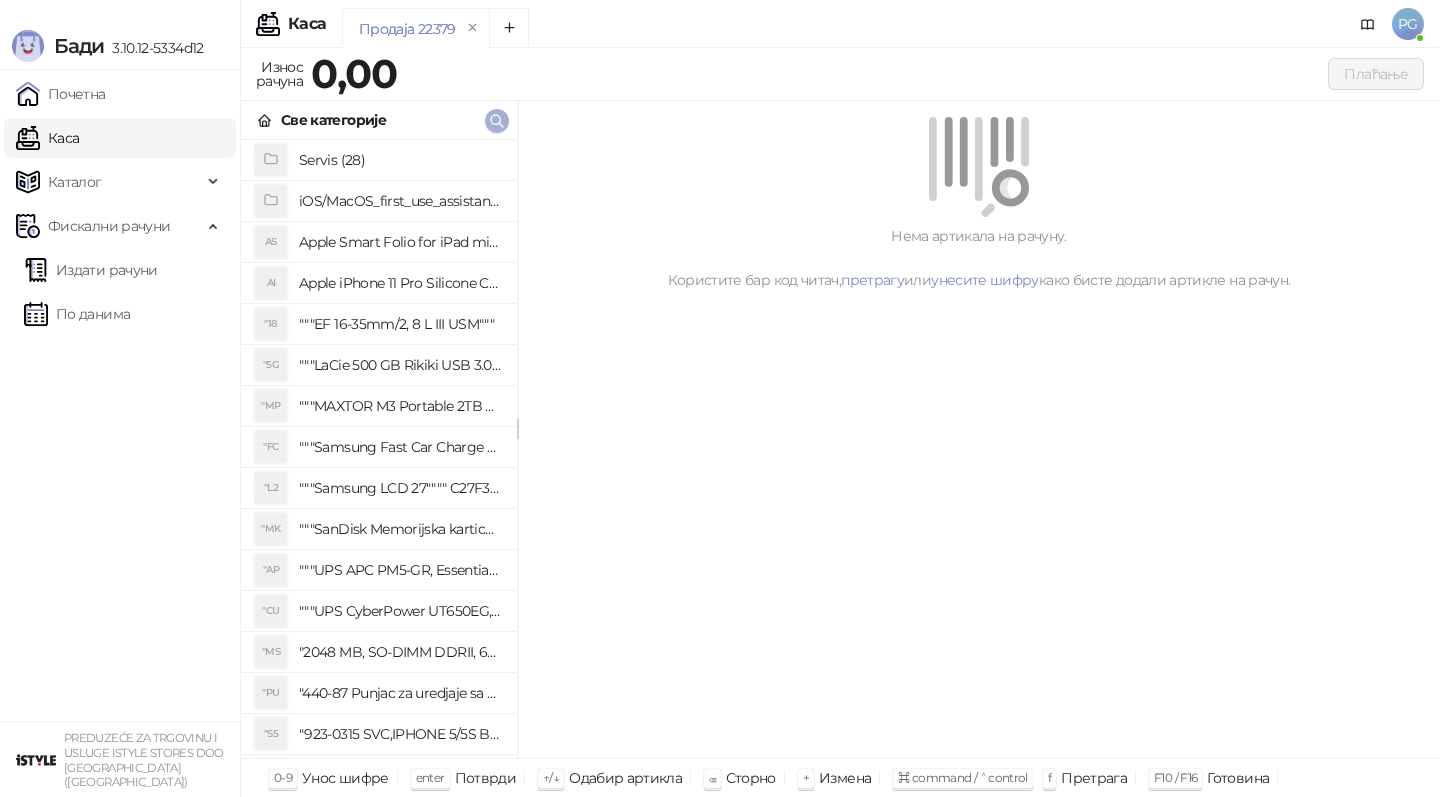 click 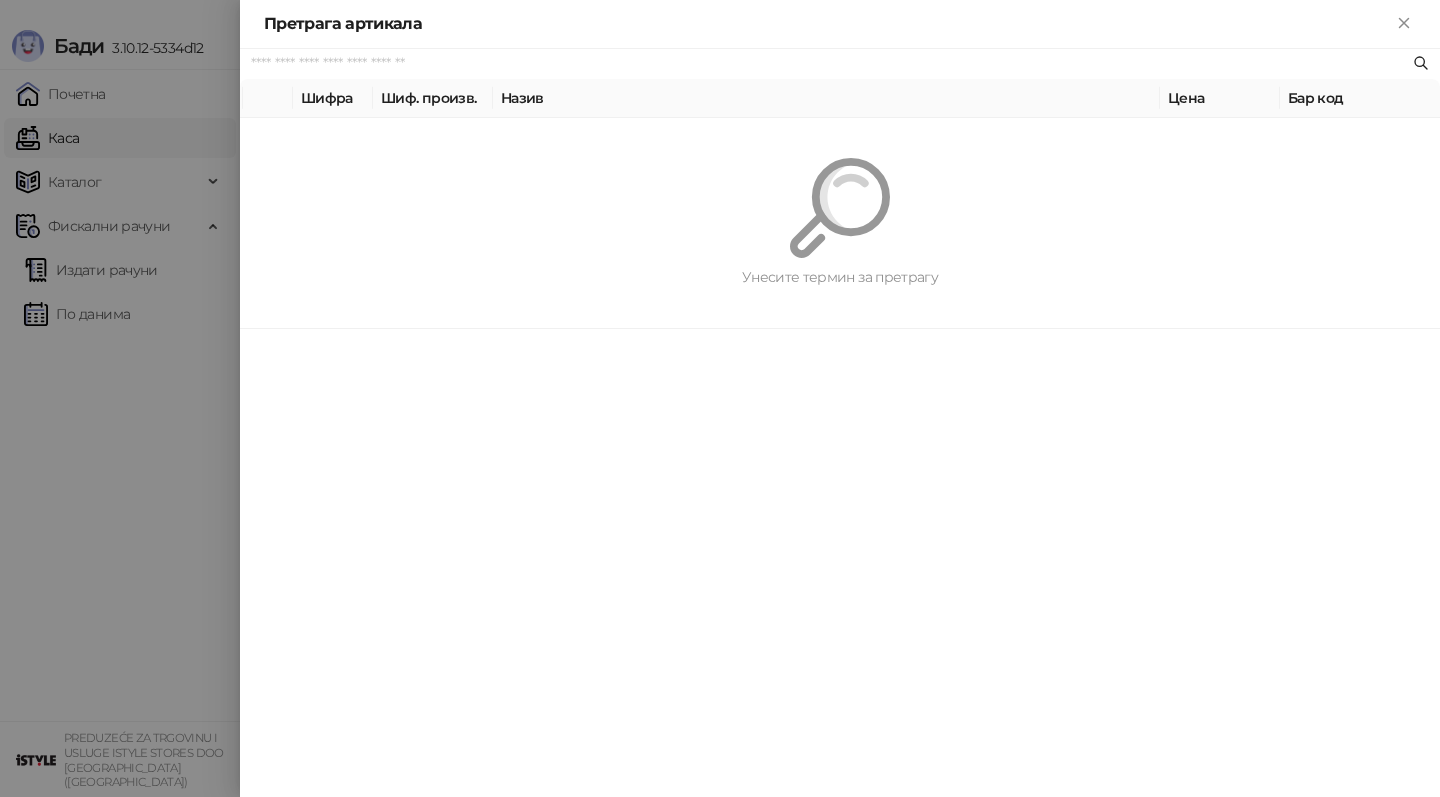 paste on "**********" 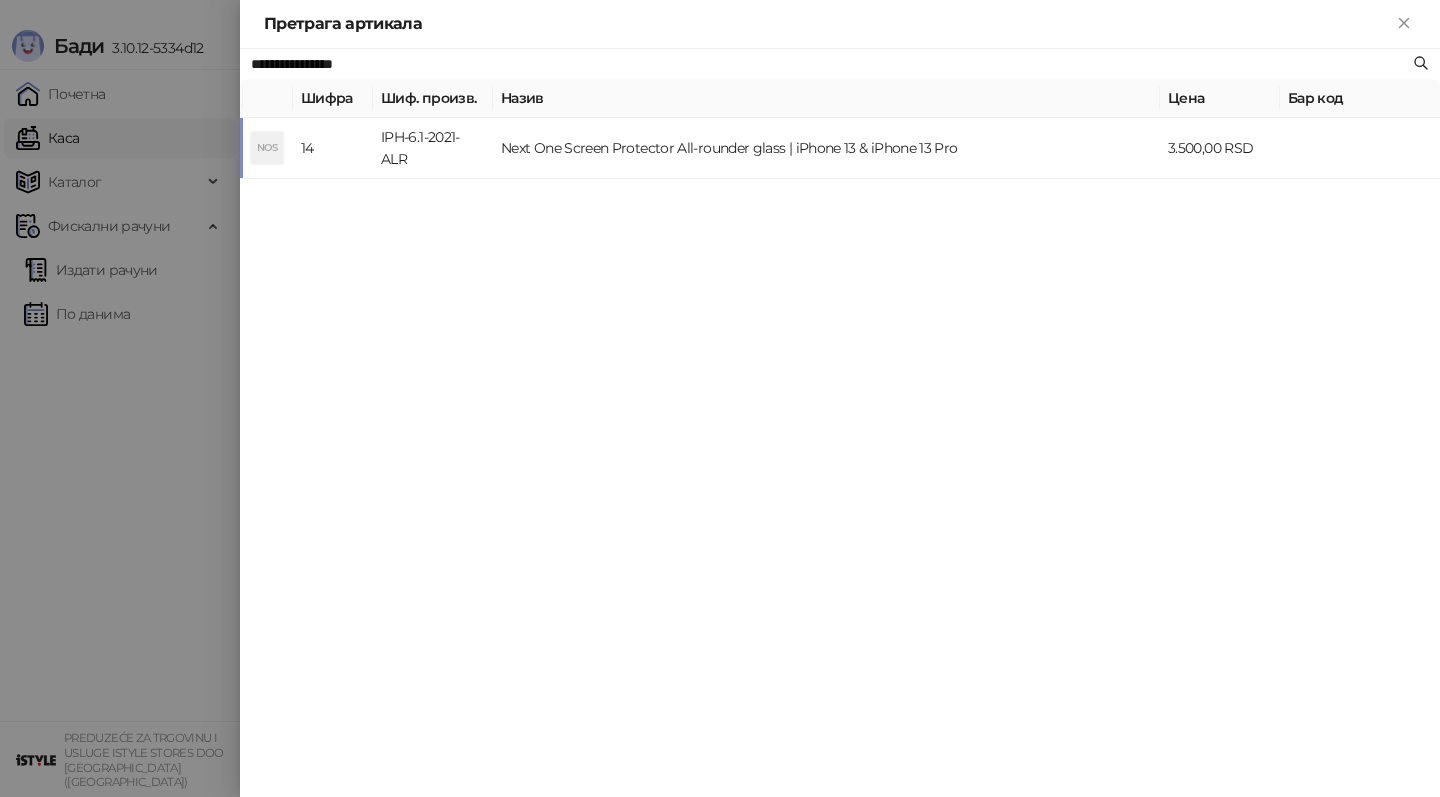 type on "**********" 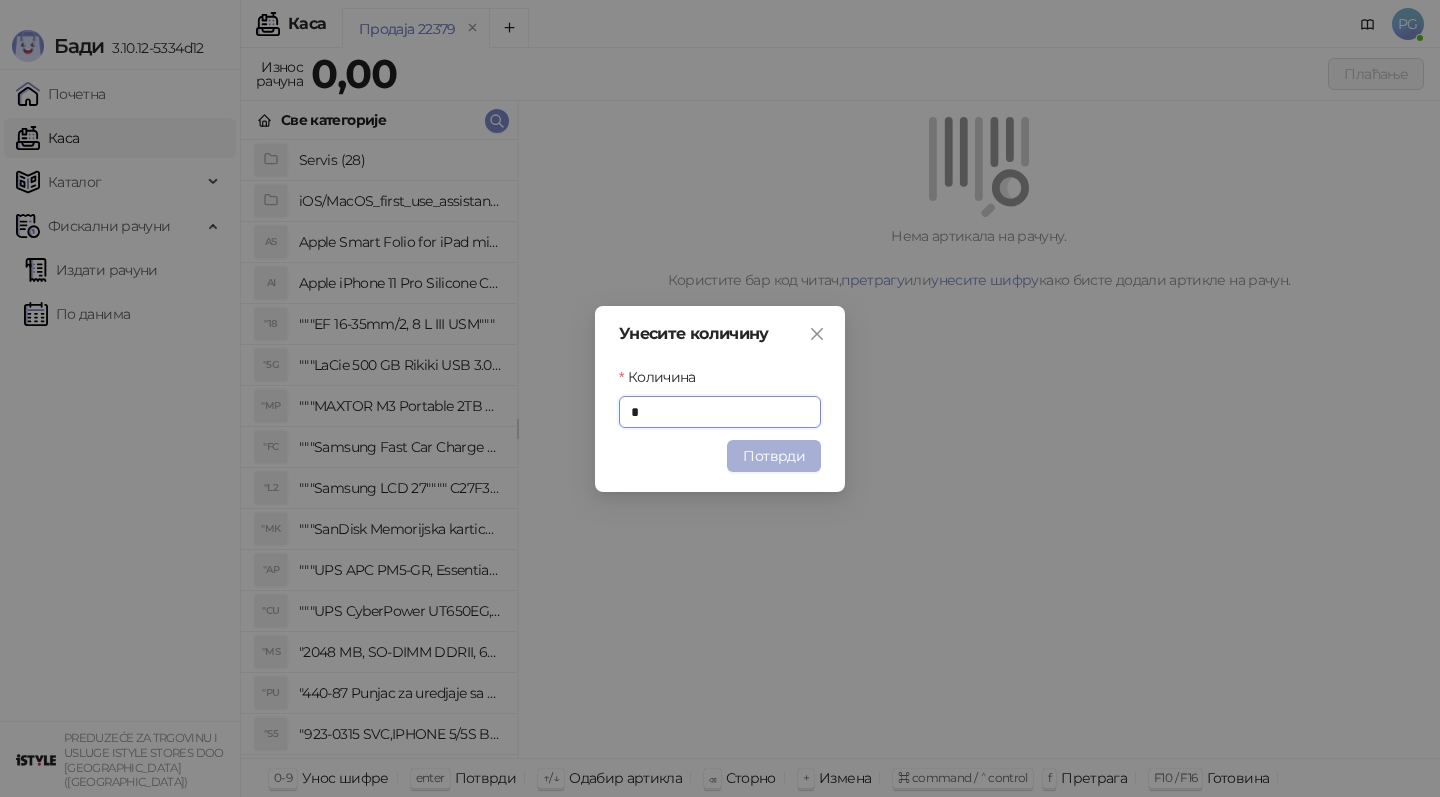 click on "Потврди" at bounding box center [774, 456] 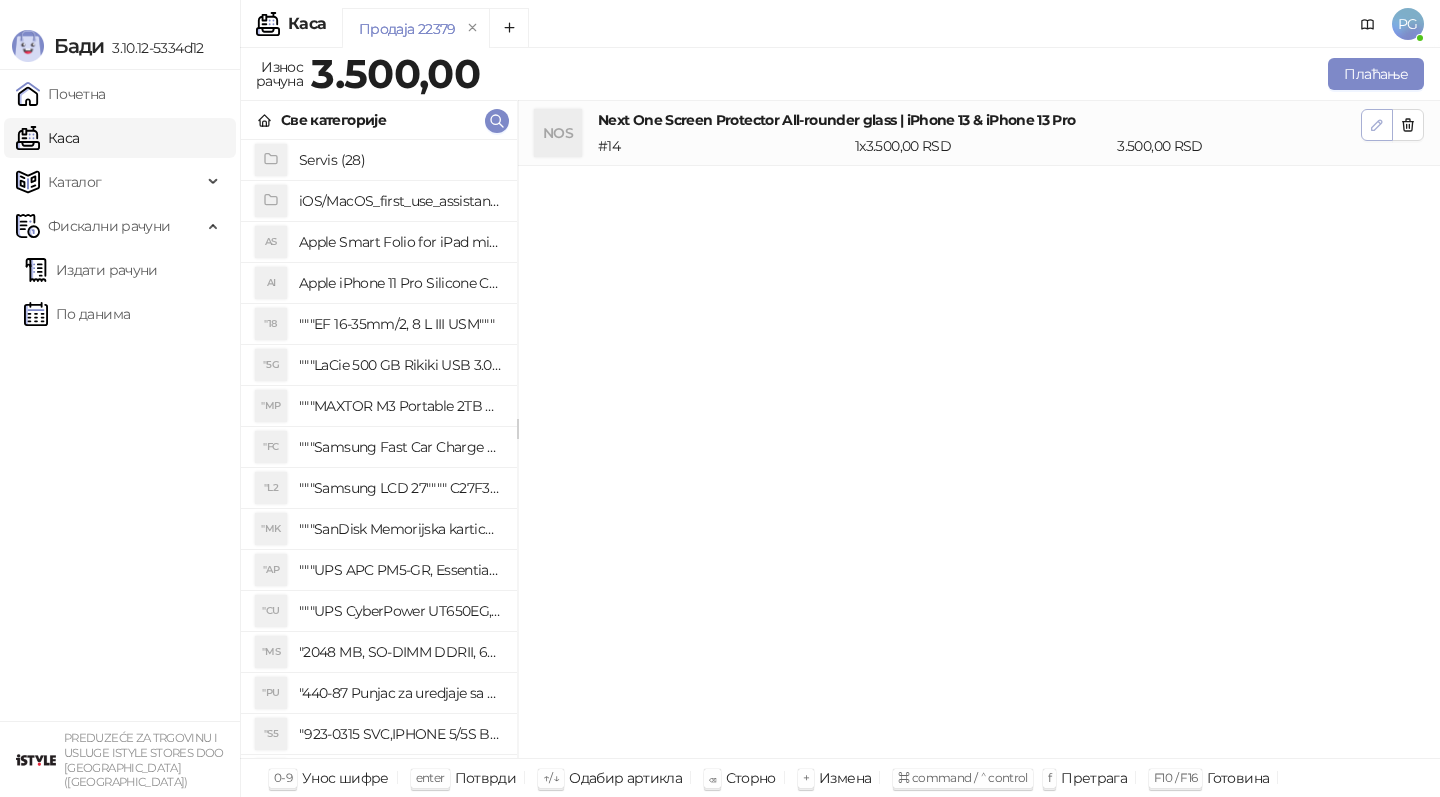 click 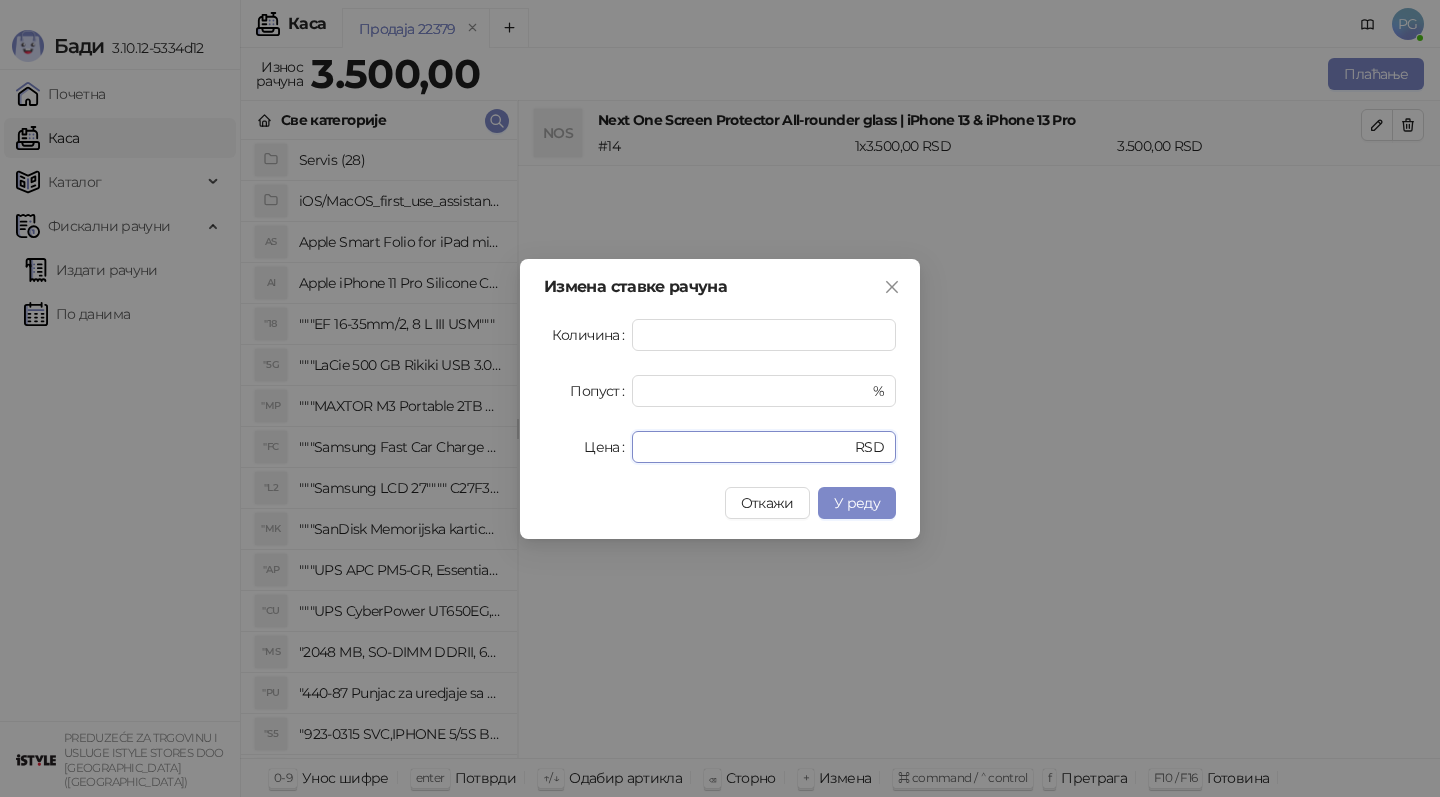 drag, startPoint x: 696, startPoint y: 455, endPoint x: 597, endPoint y: 455, distance: 99 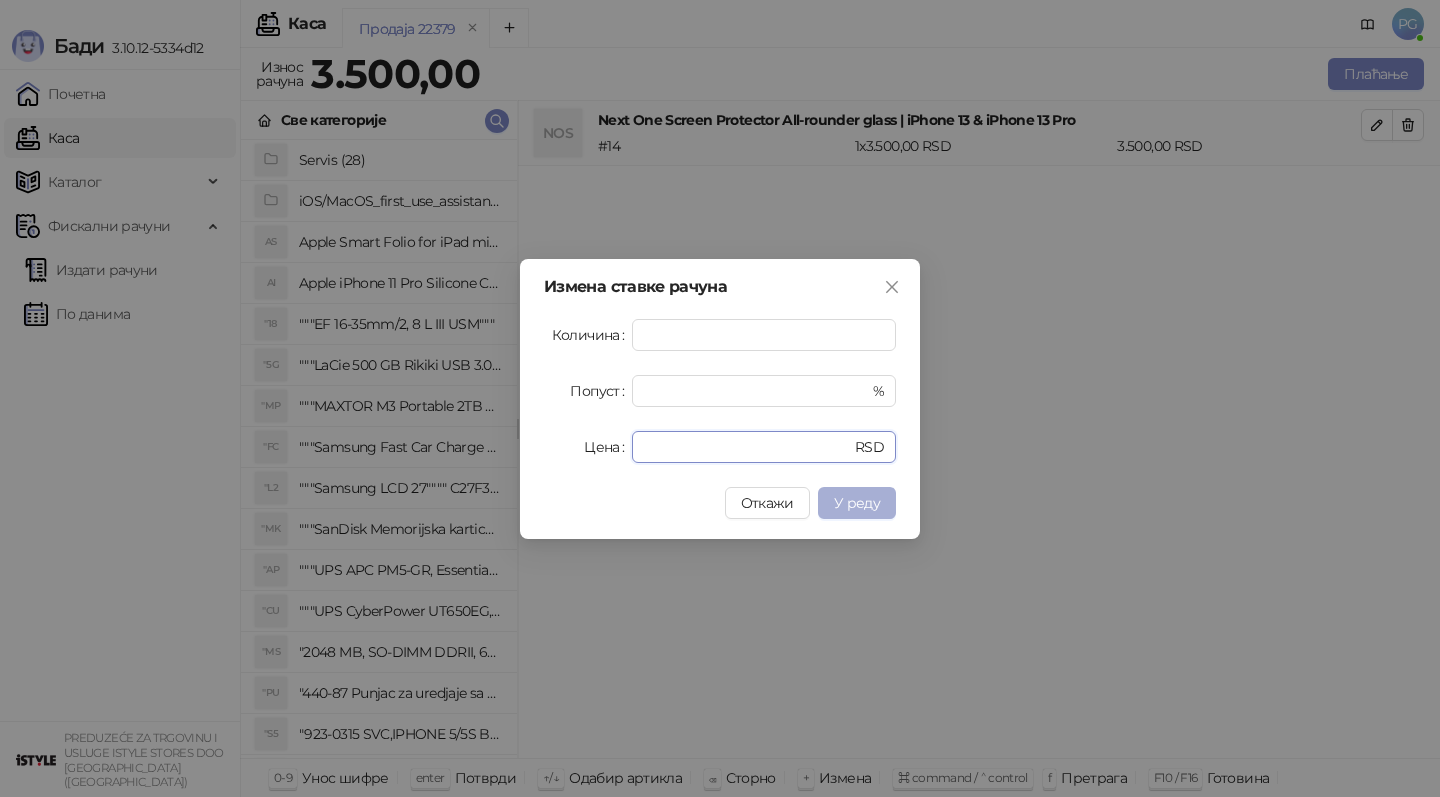 type on "*" 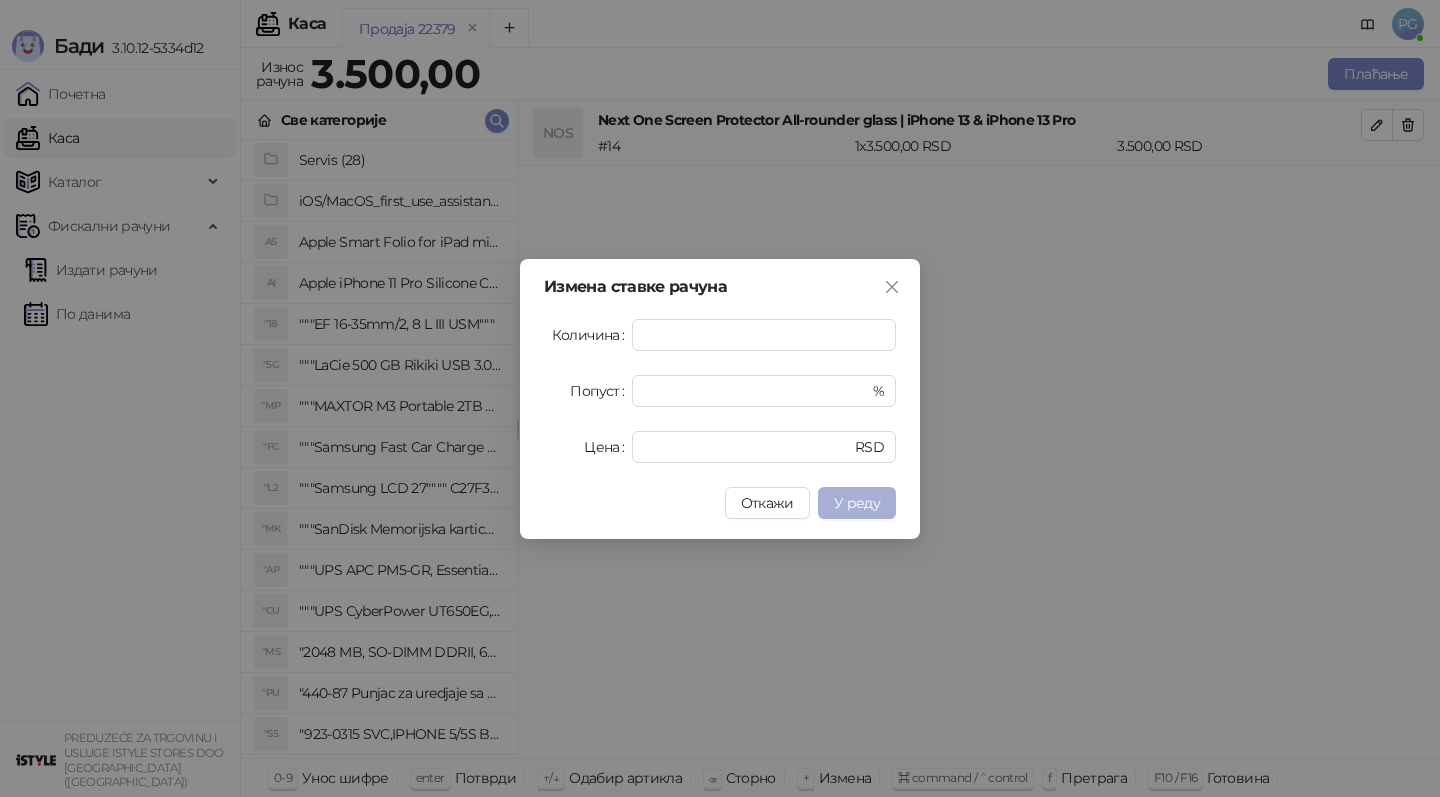 click on "У реду" at bounding box center (857, 503) 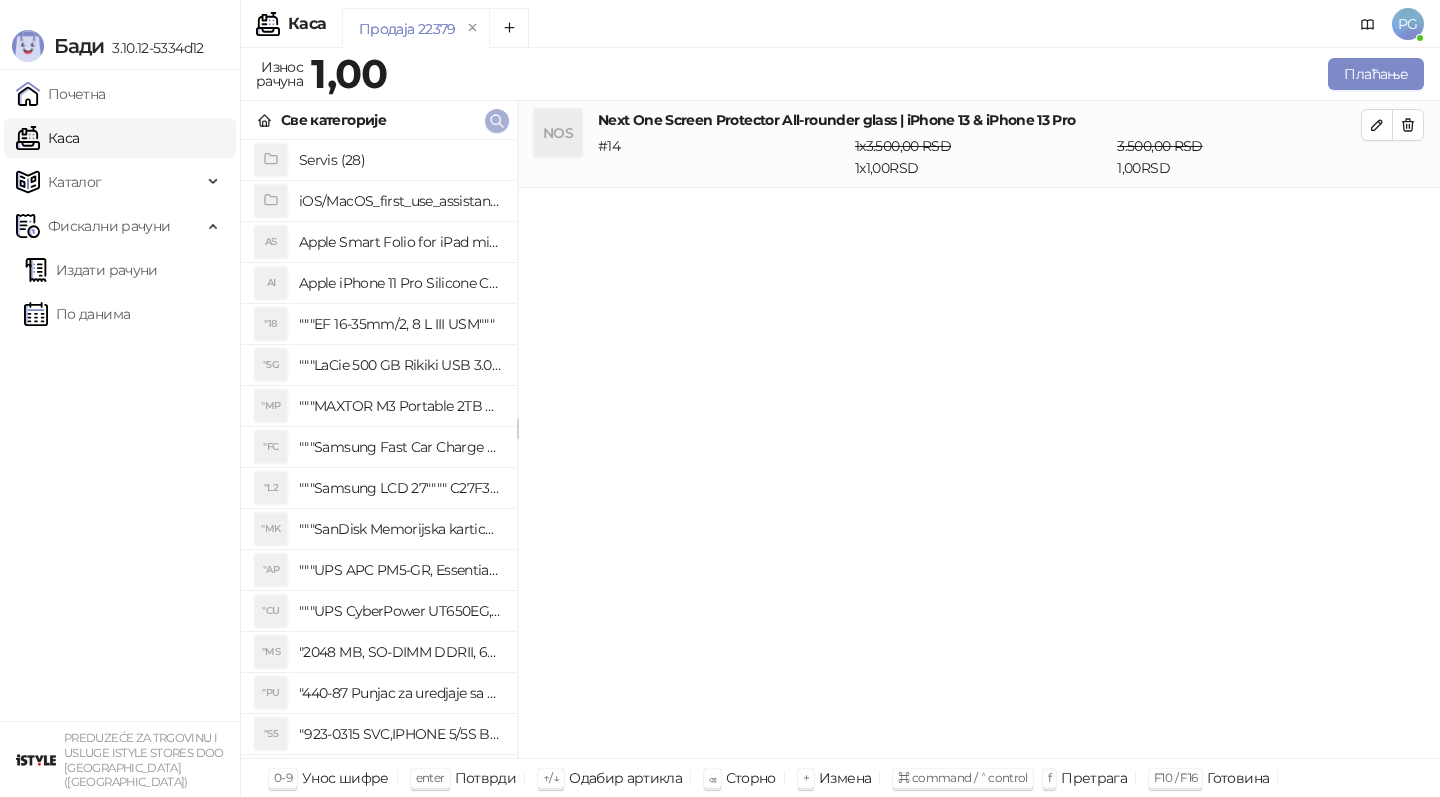 click 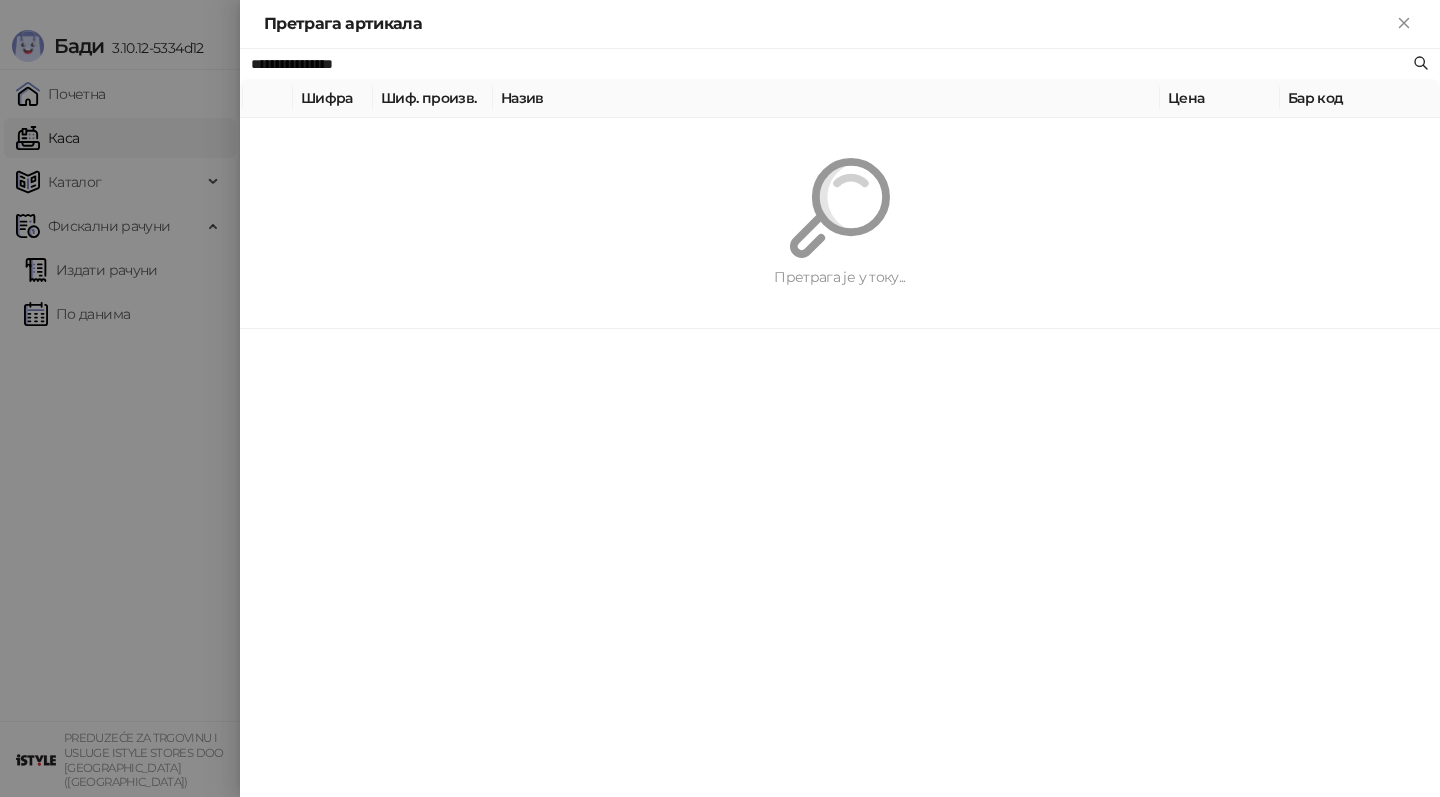 type on "*" 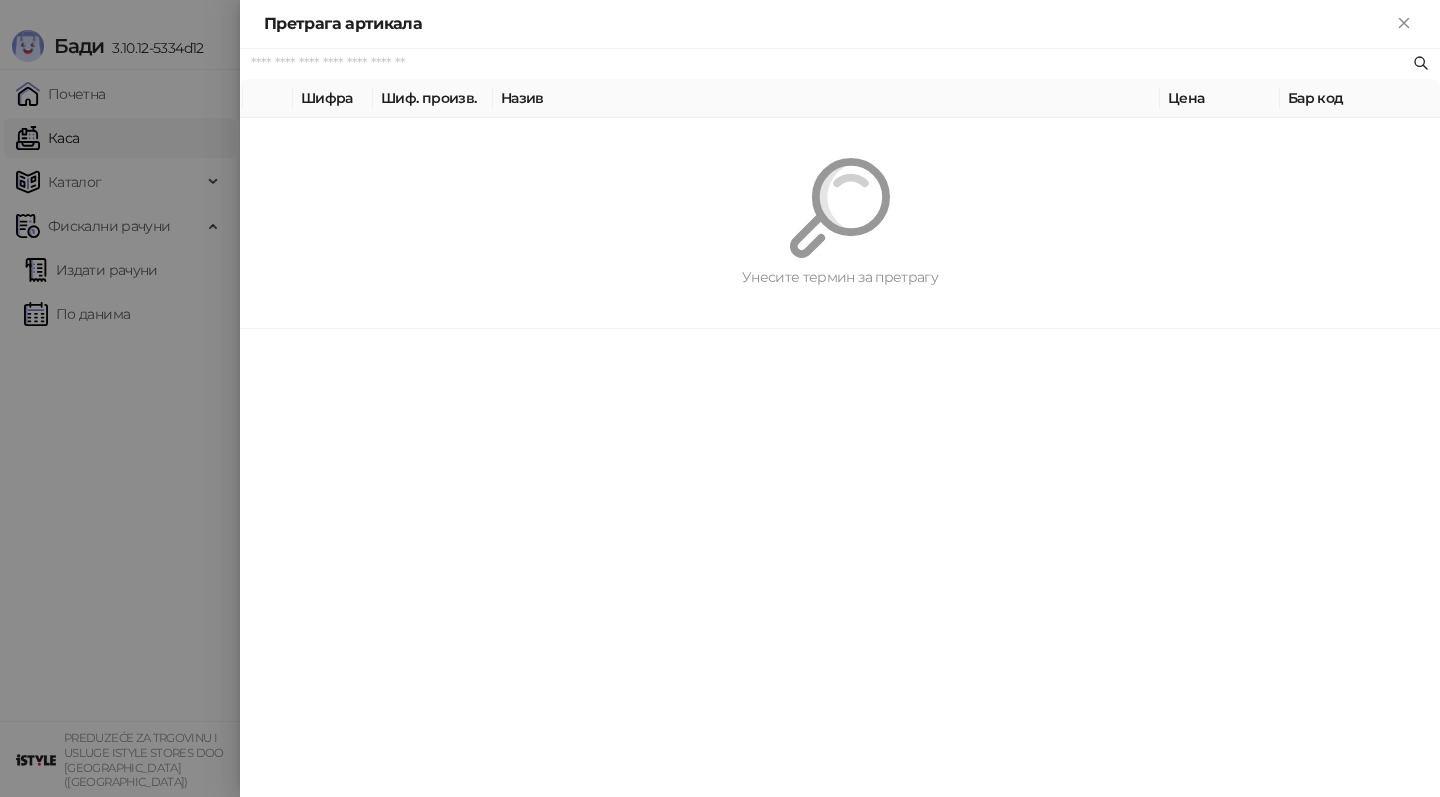 paste on "**********" 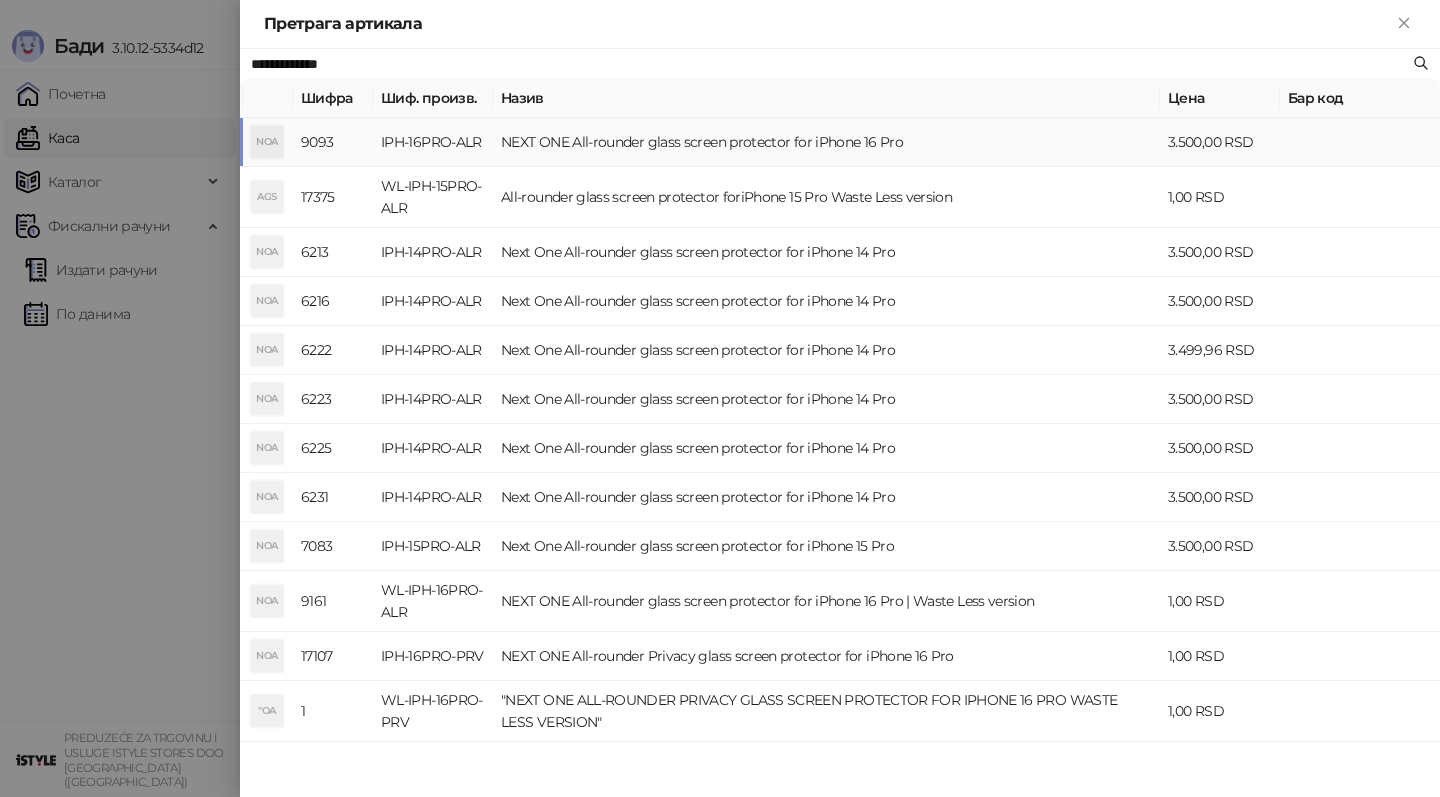 type on "**********" 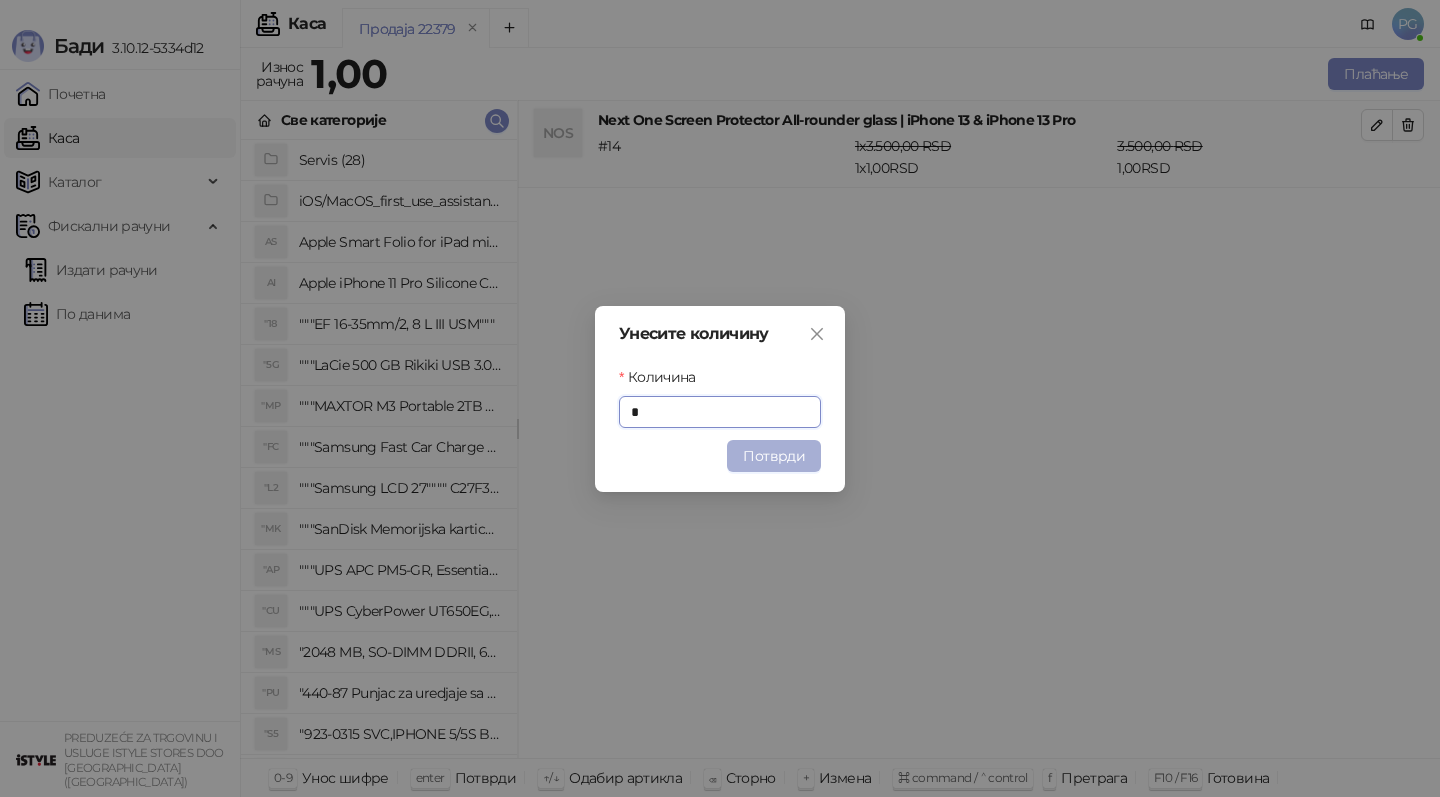 click on "Потврди" at bounding box center (774, 456) 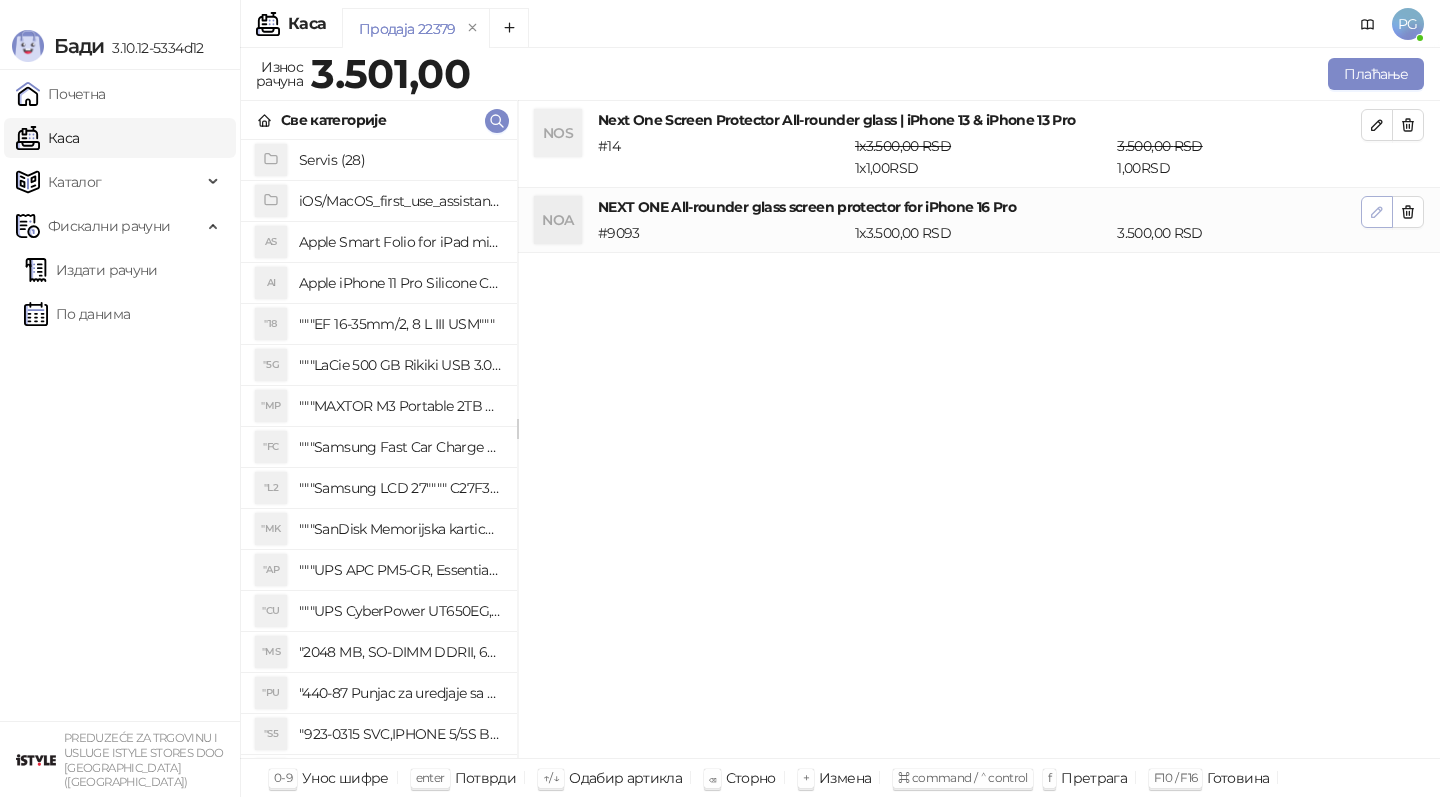 click at bounding box center (1377, 212) 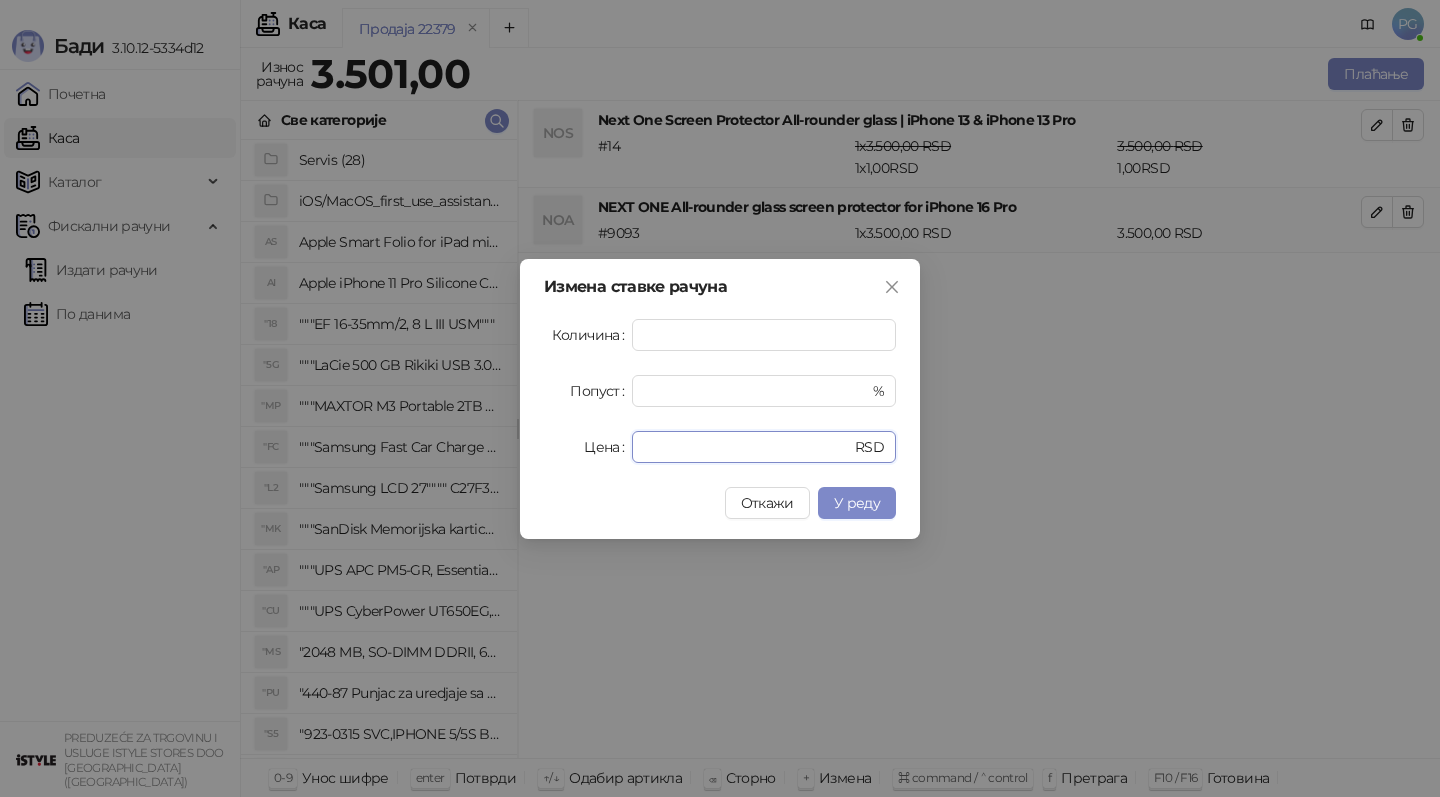 drag, startPoint x: 679, startPoint y: 453, endPoint x: 590, endPoint y: 451, distance: 89.02247 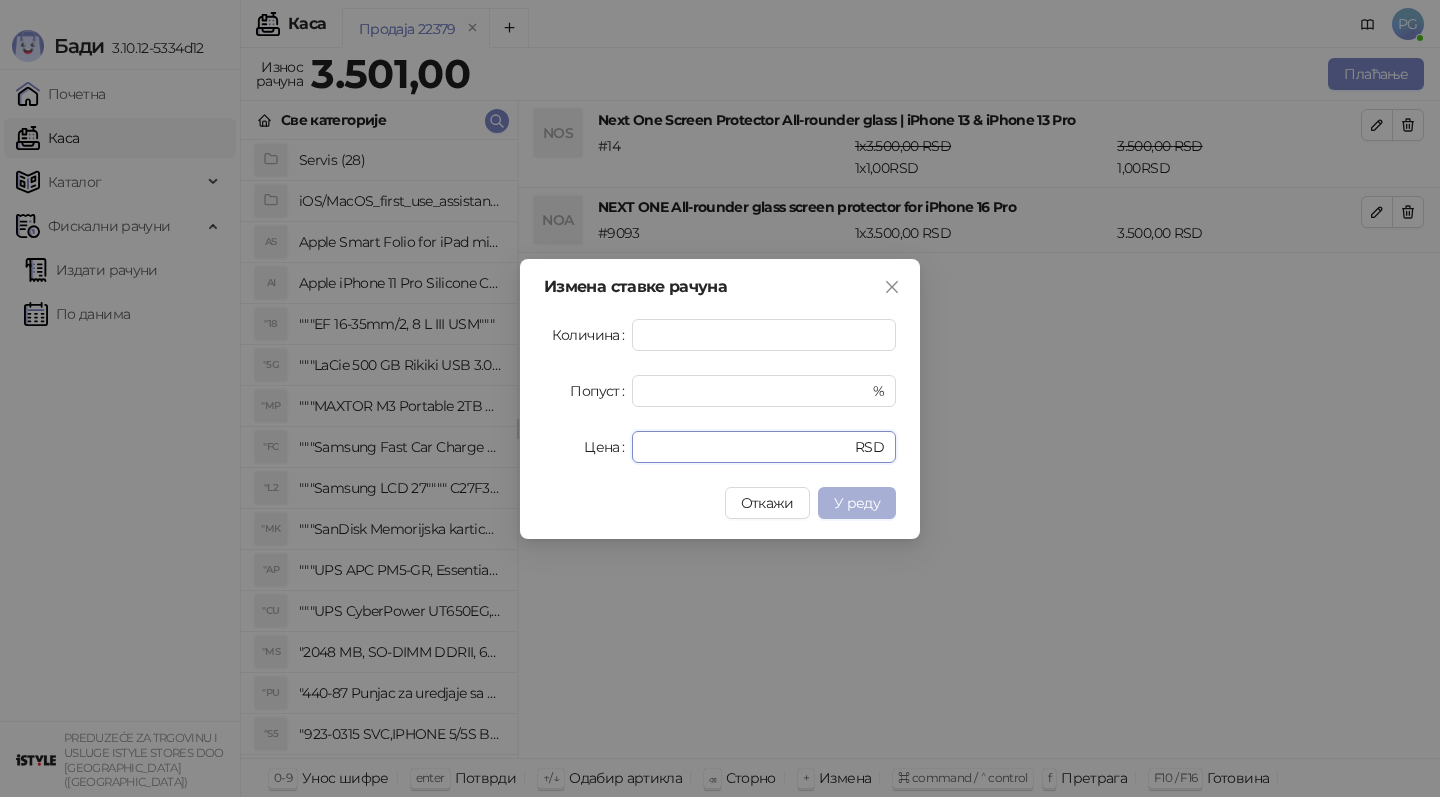 type on "*" 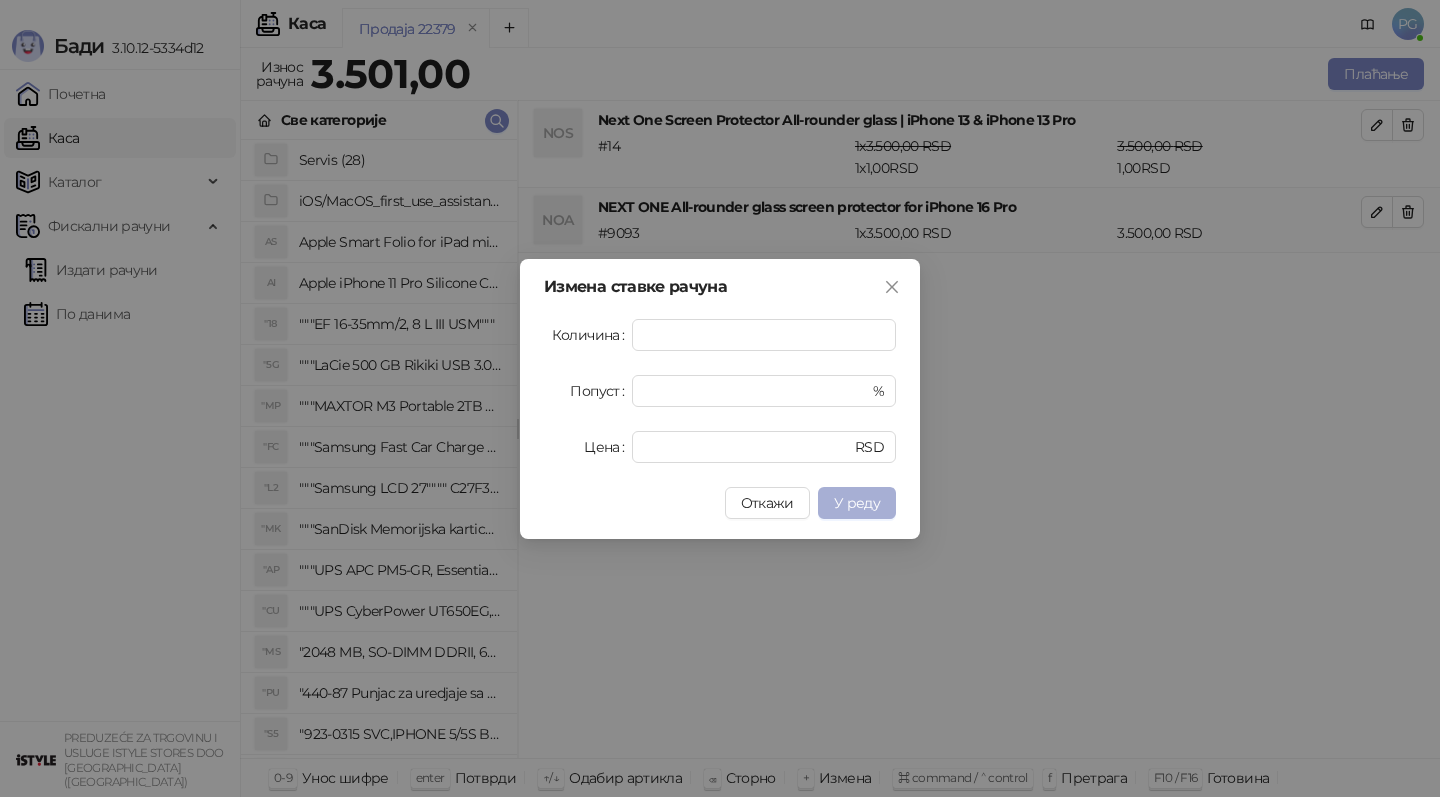 click on "У реду" at bounding box center (857, 503) 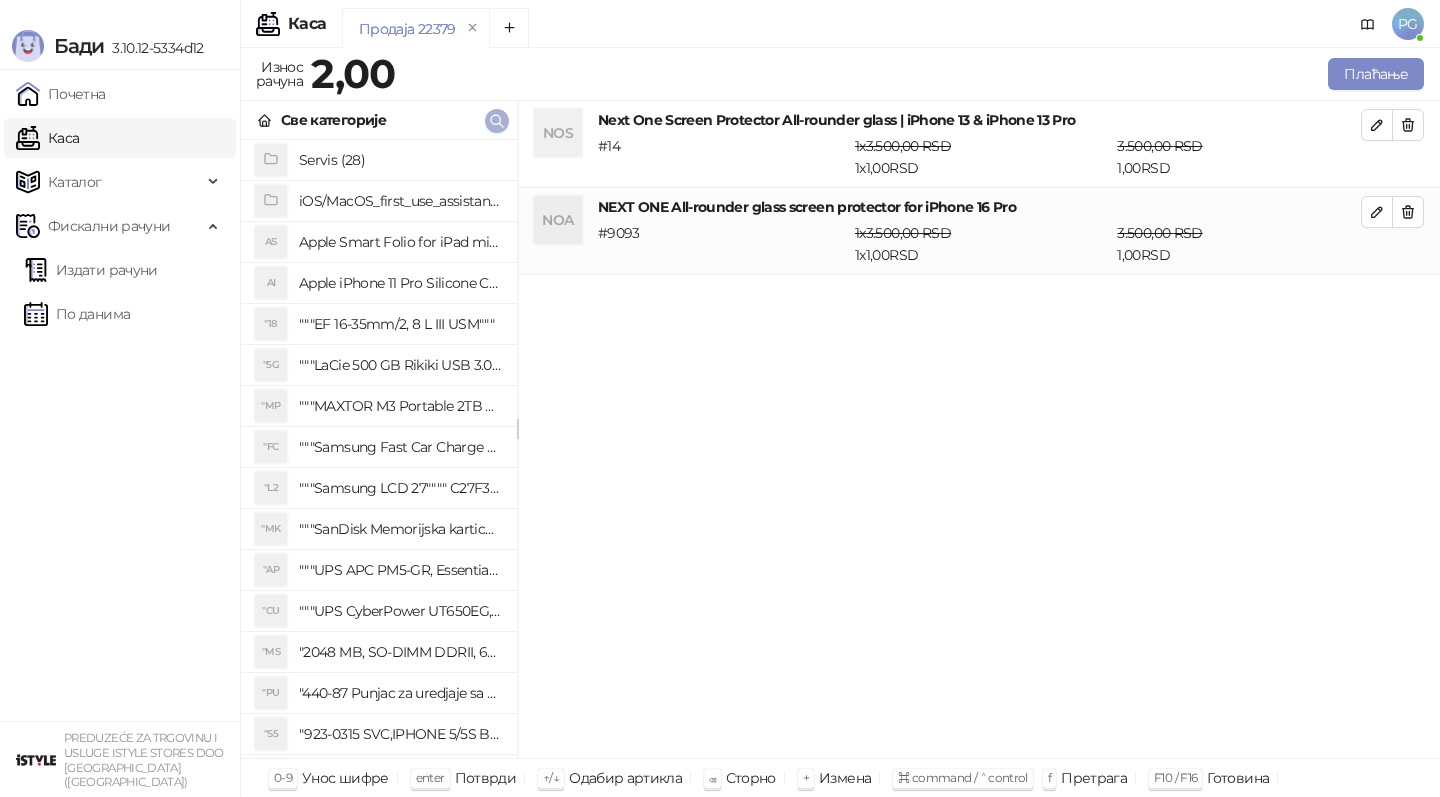 click at bounding box center [497, 121] 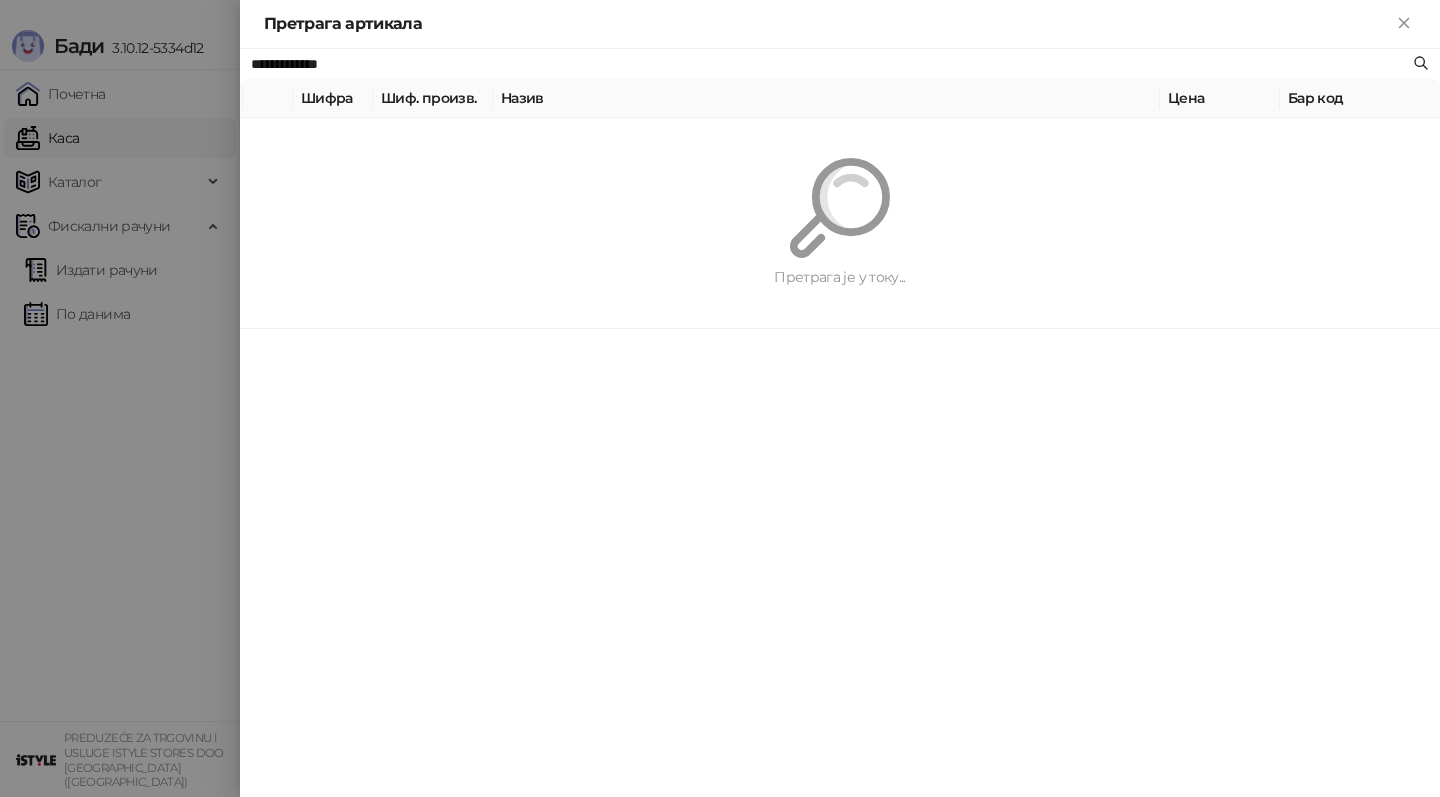 paste on "**********" 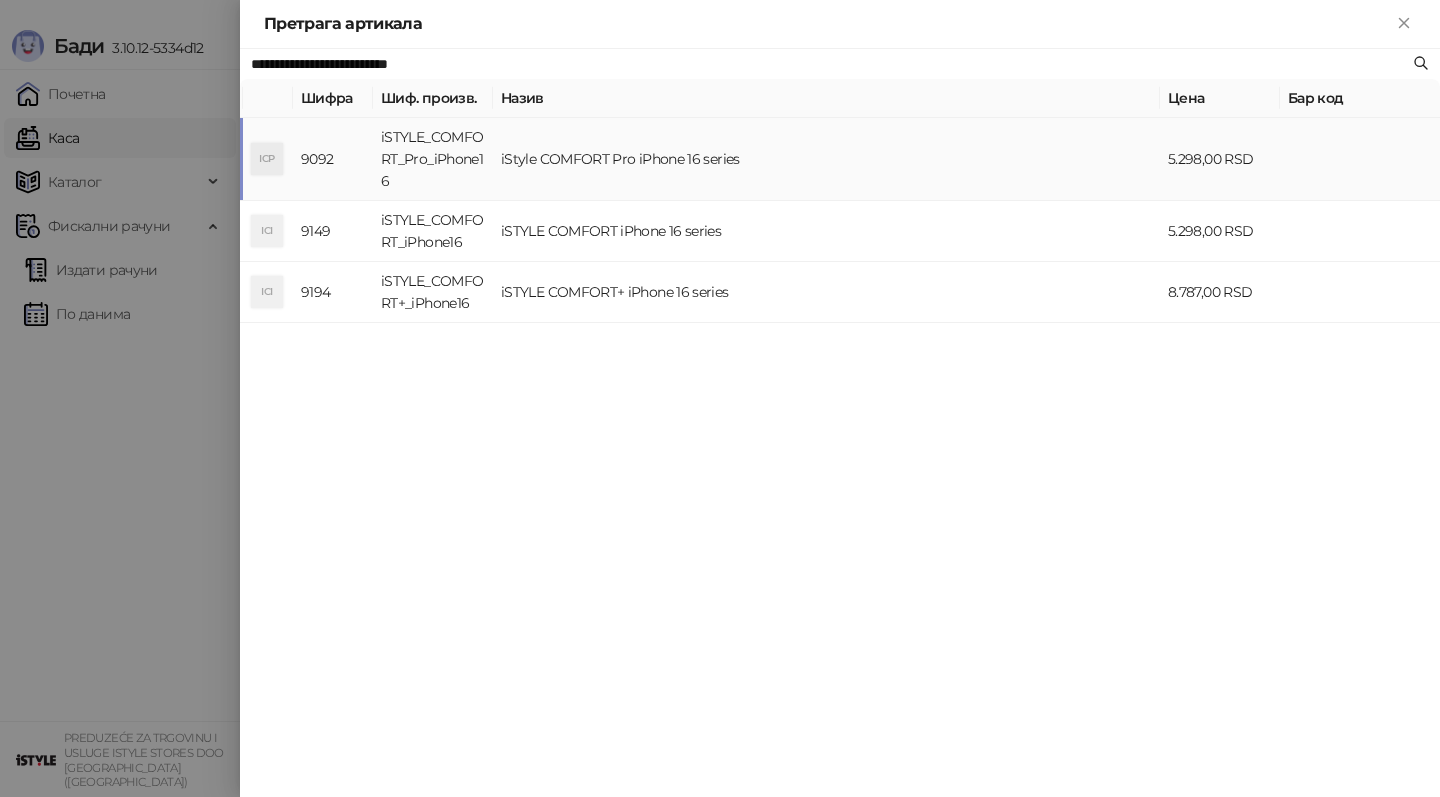 click on "iStyle COMFORT Pro iPhone 16 series" at bounding box center (826, 159) 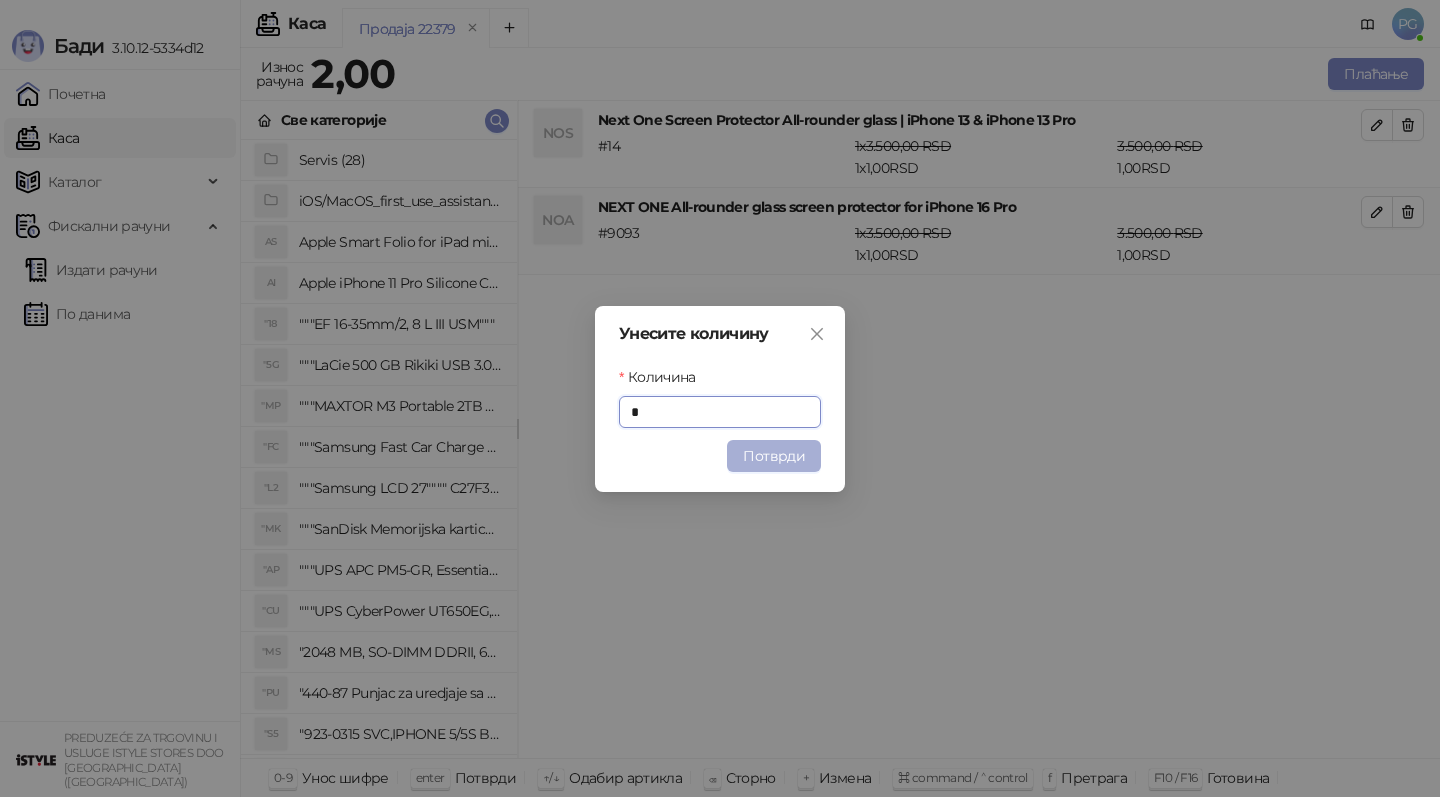 click on "Потврди" at bounding box center (774, 456) 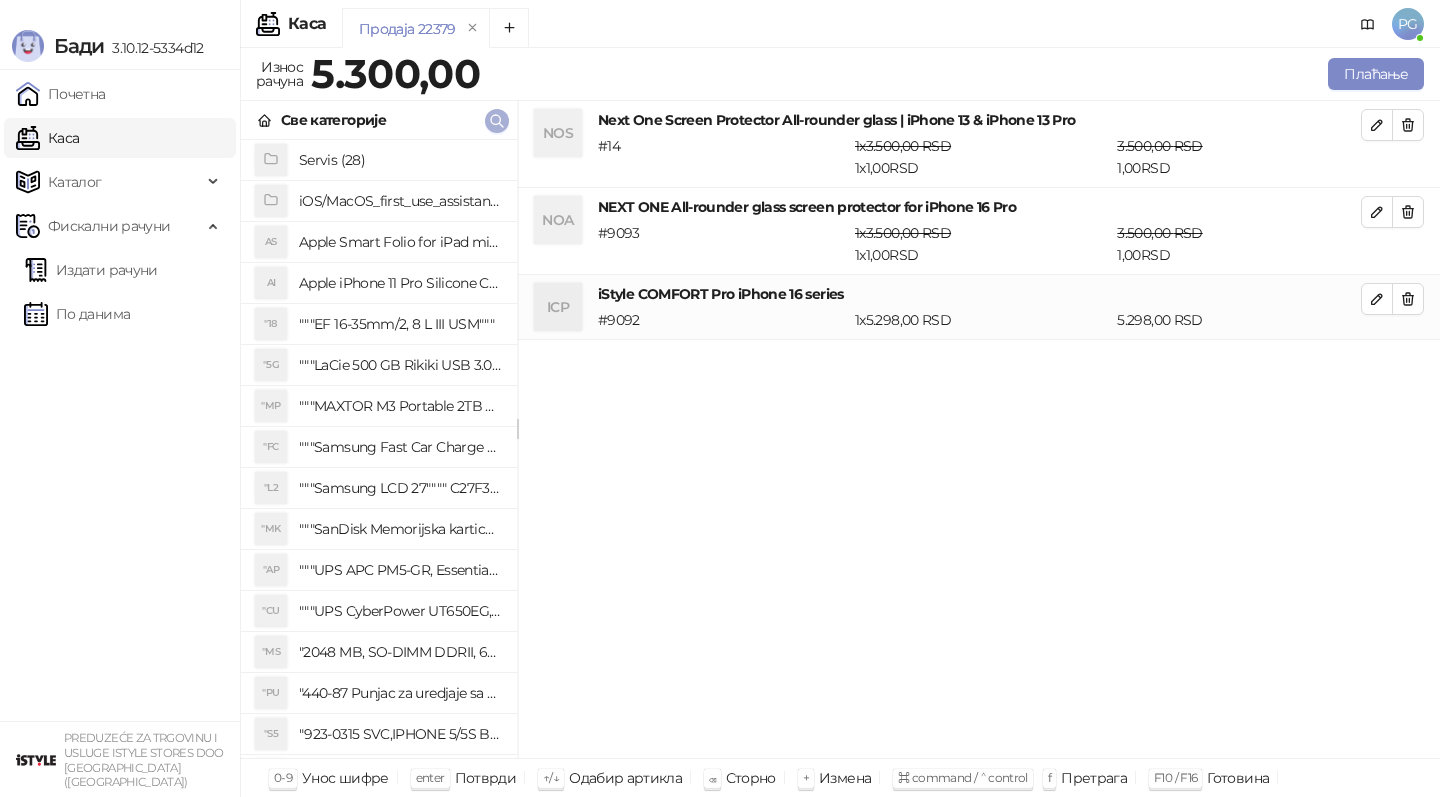 click 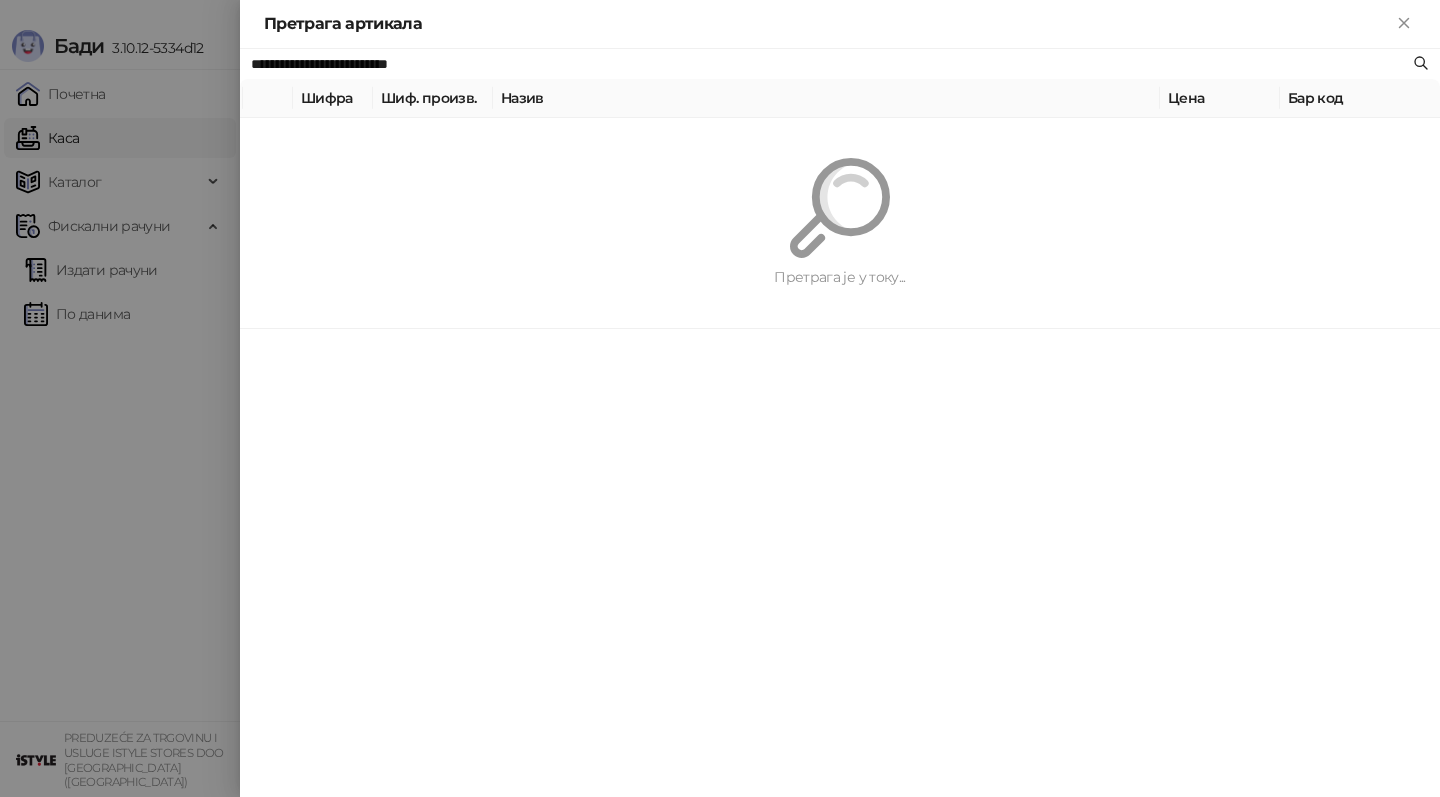 paste 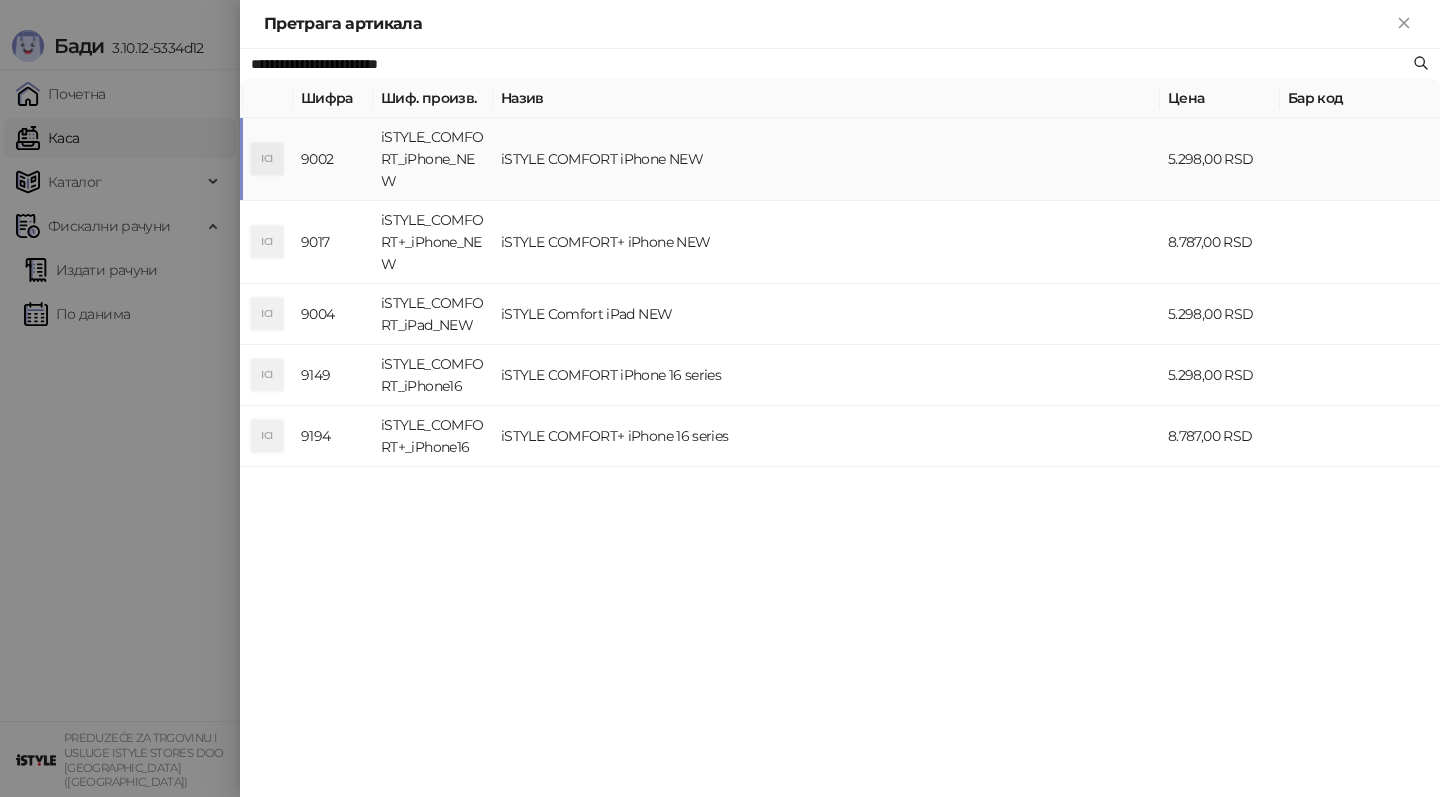 type on "**********" 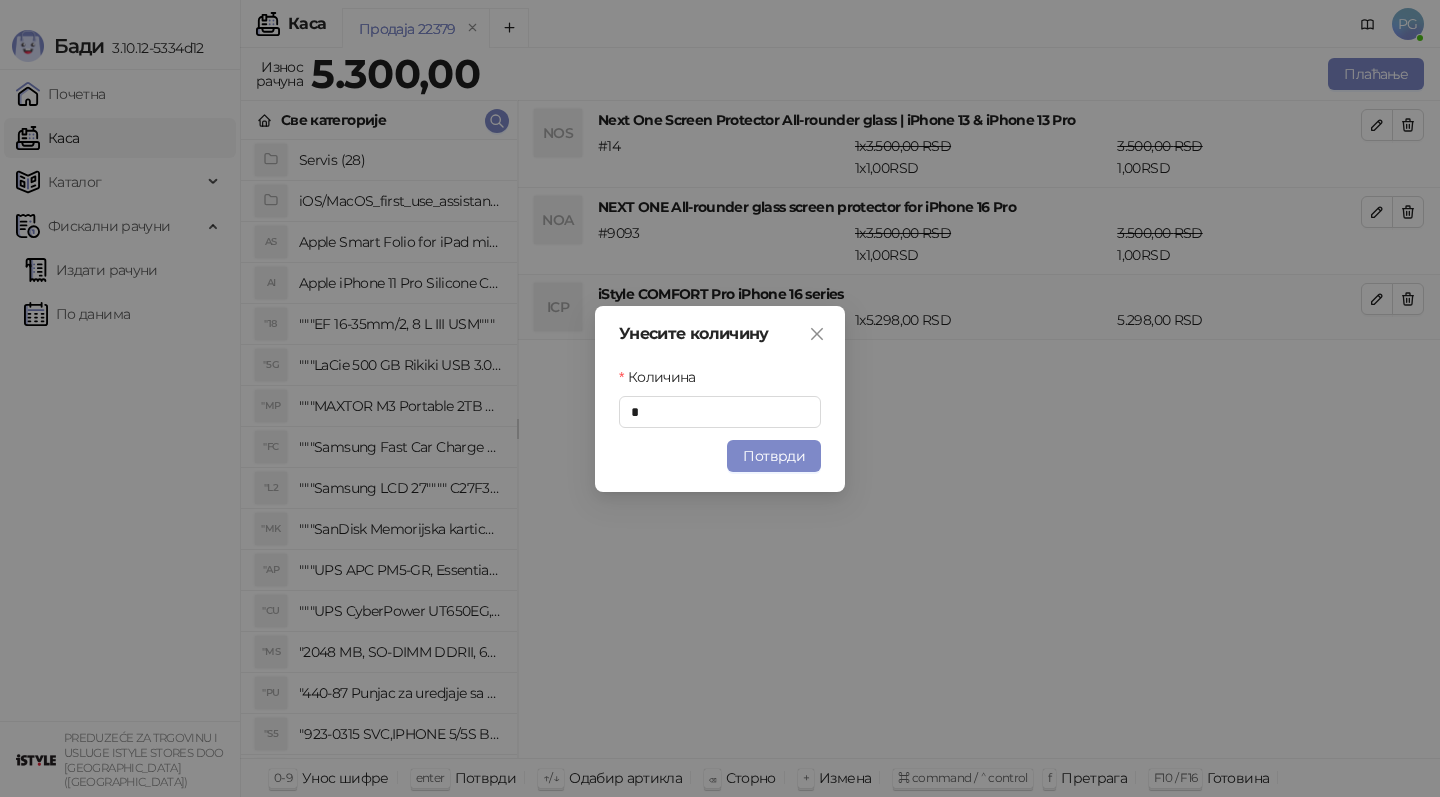 drag, startPoint x: 760, startPoint y: 458, endPoint x: 759, endPoint y: 473, distance: 15.033297 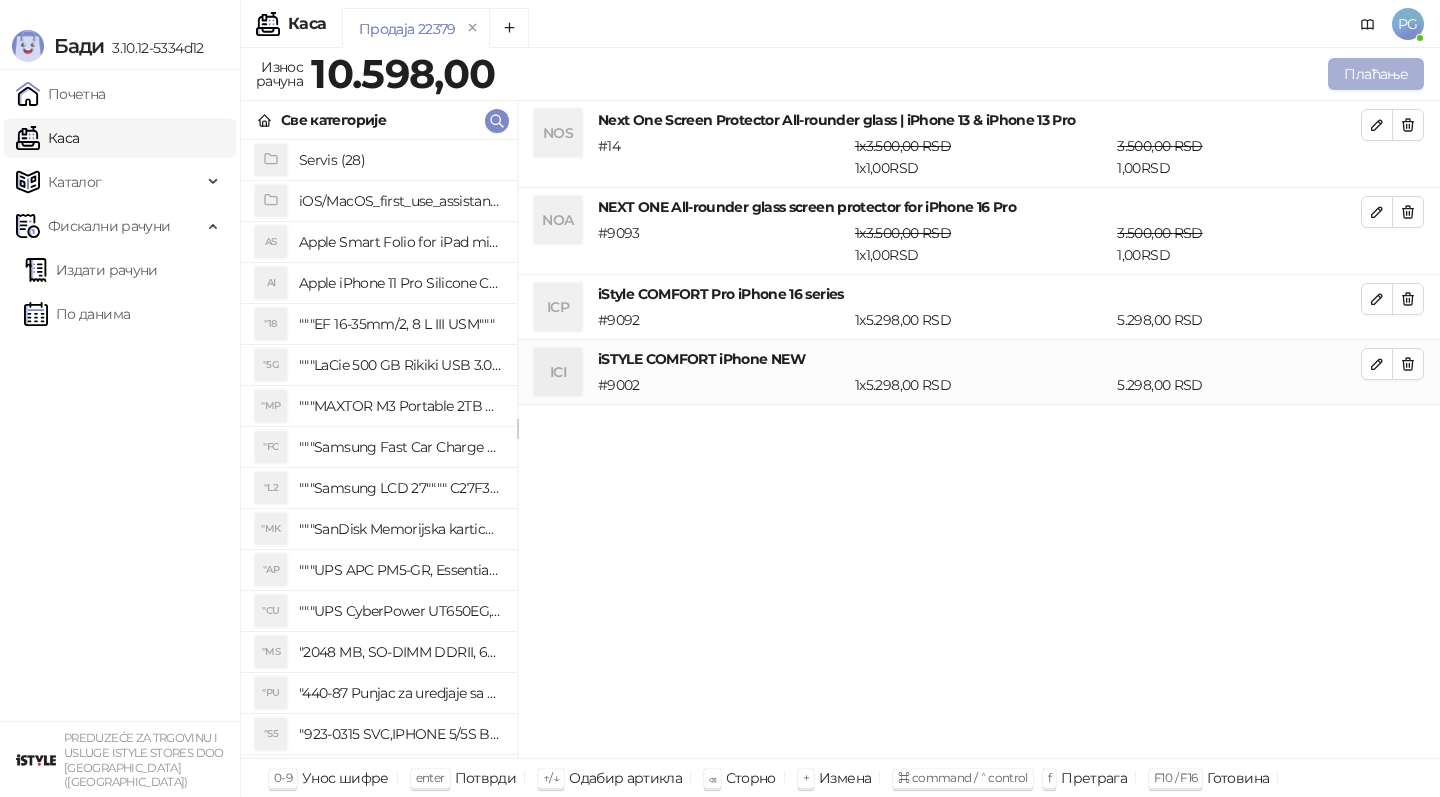 click on "Плаћање" at bounding box center [1376, 74] 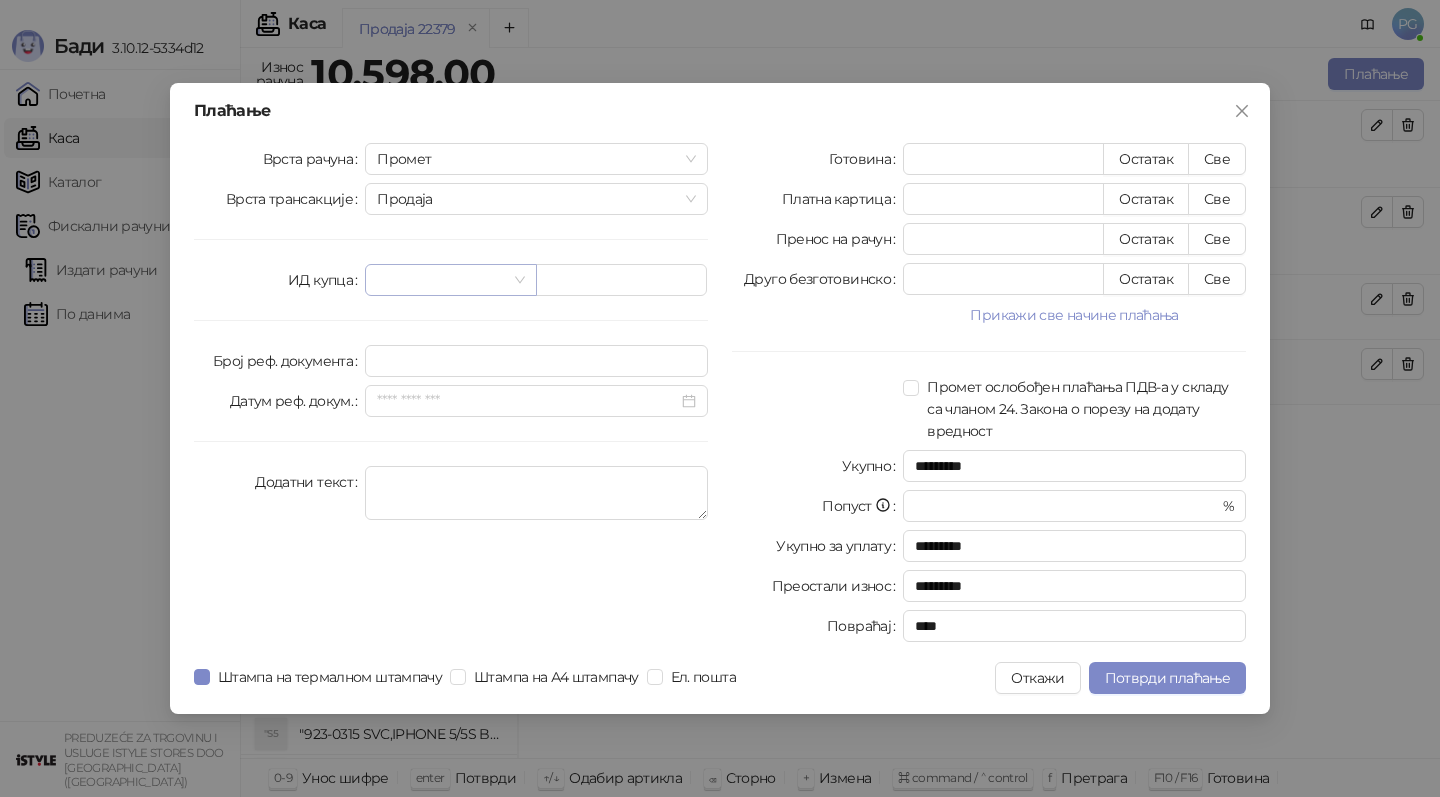 click at bounding box center [441, 280] 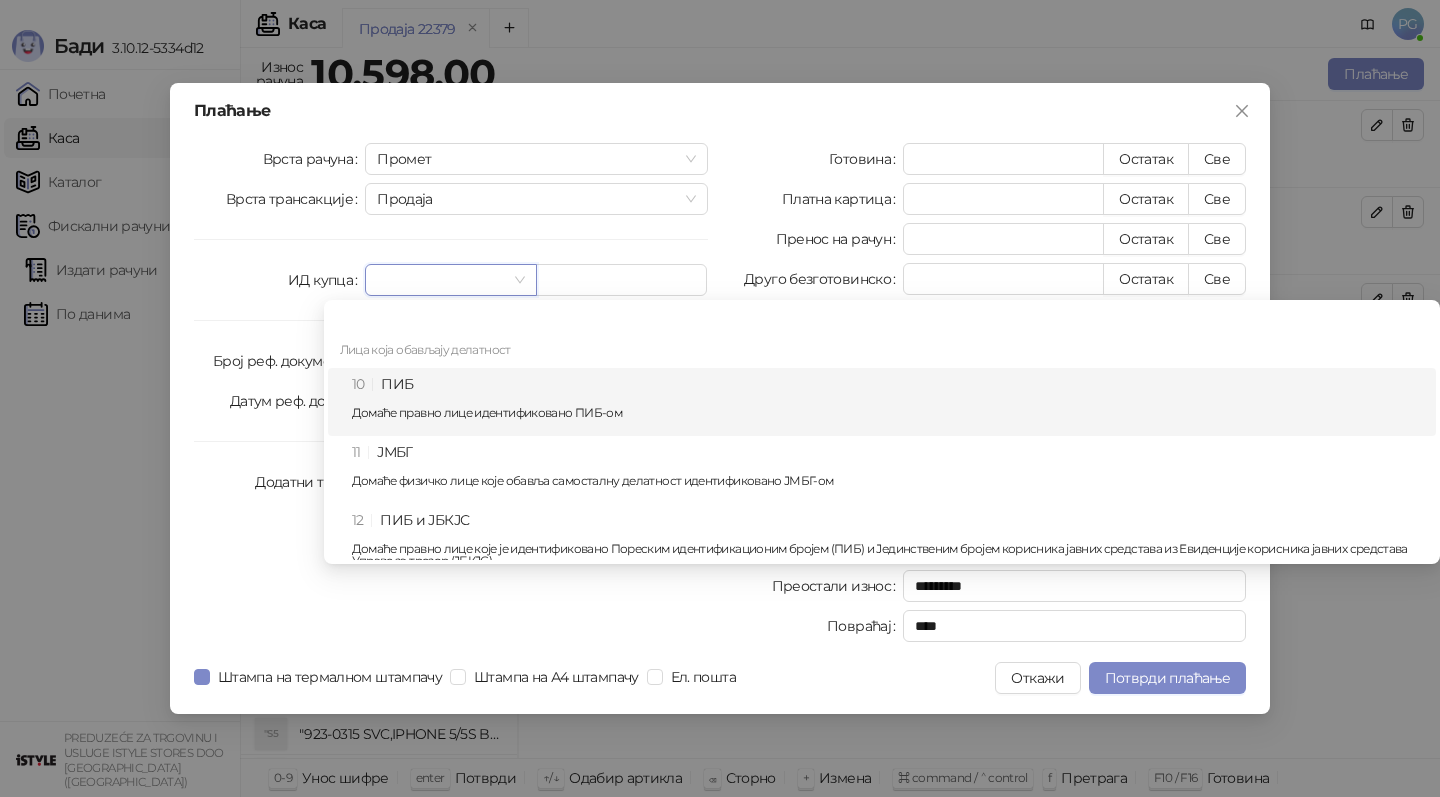 click on "Домаће правно лице идентификовано ПИБ-ом" at bounding box center [888, 413] 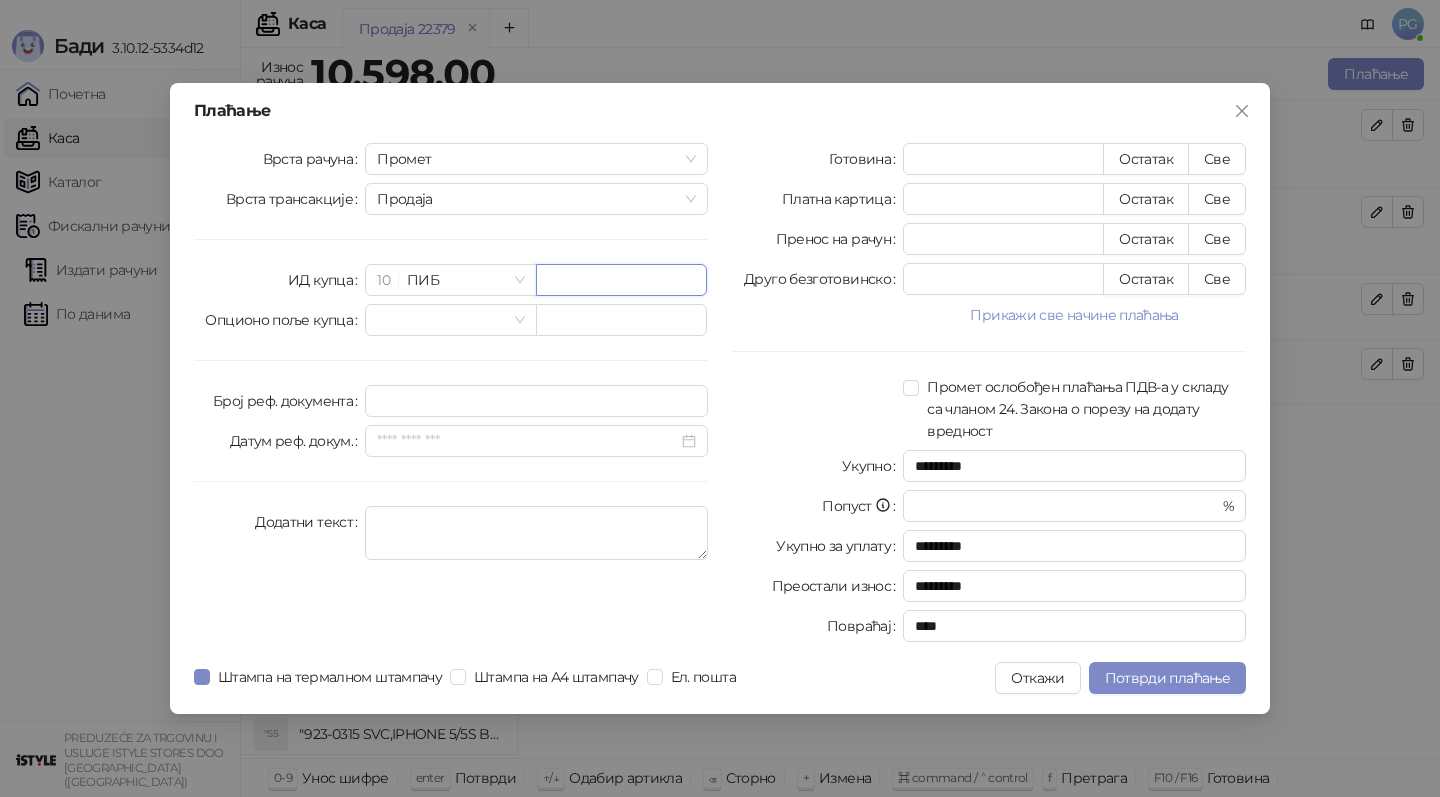 paste on "*********" 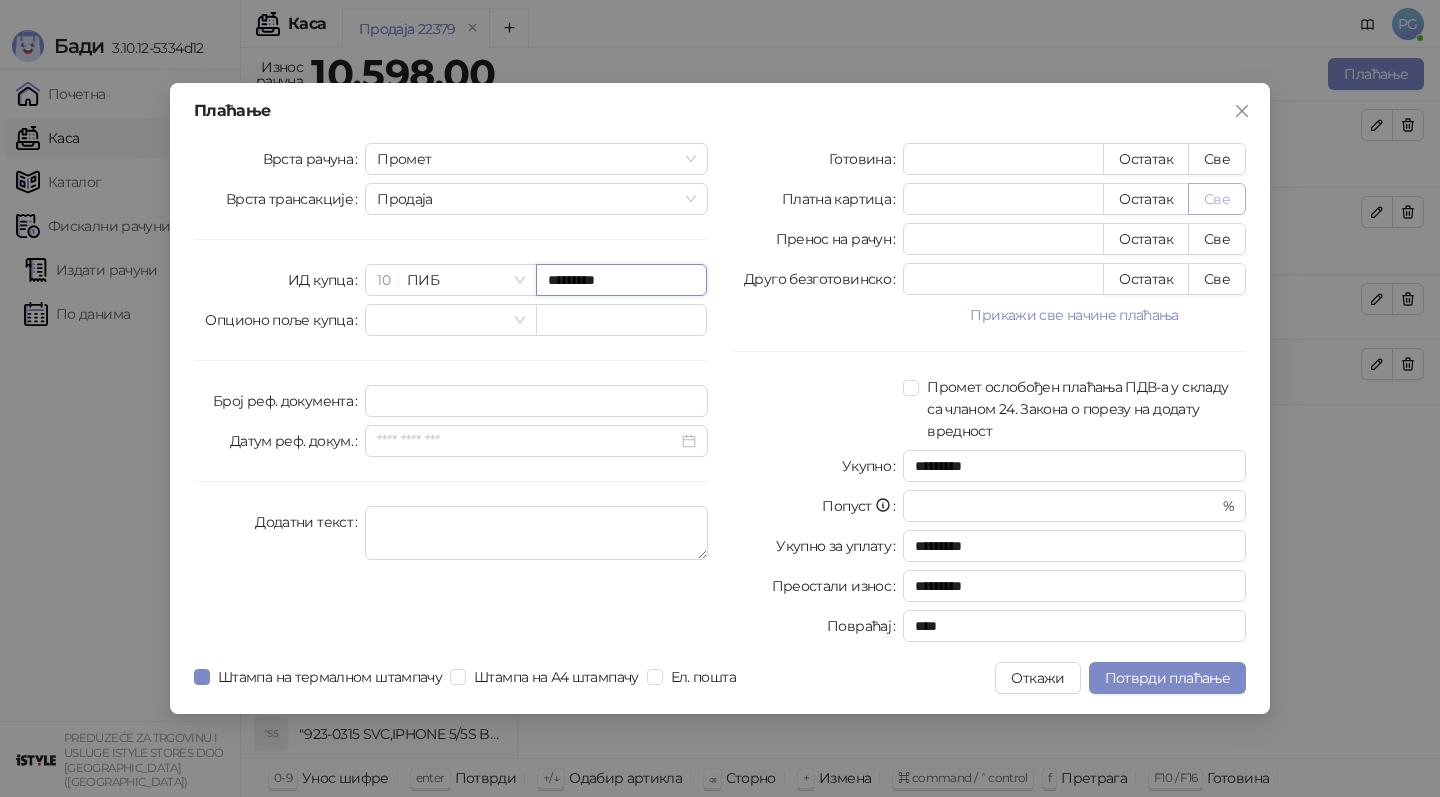 type on "*********" 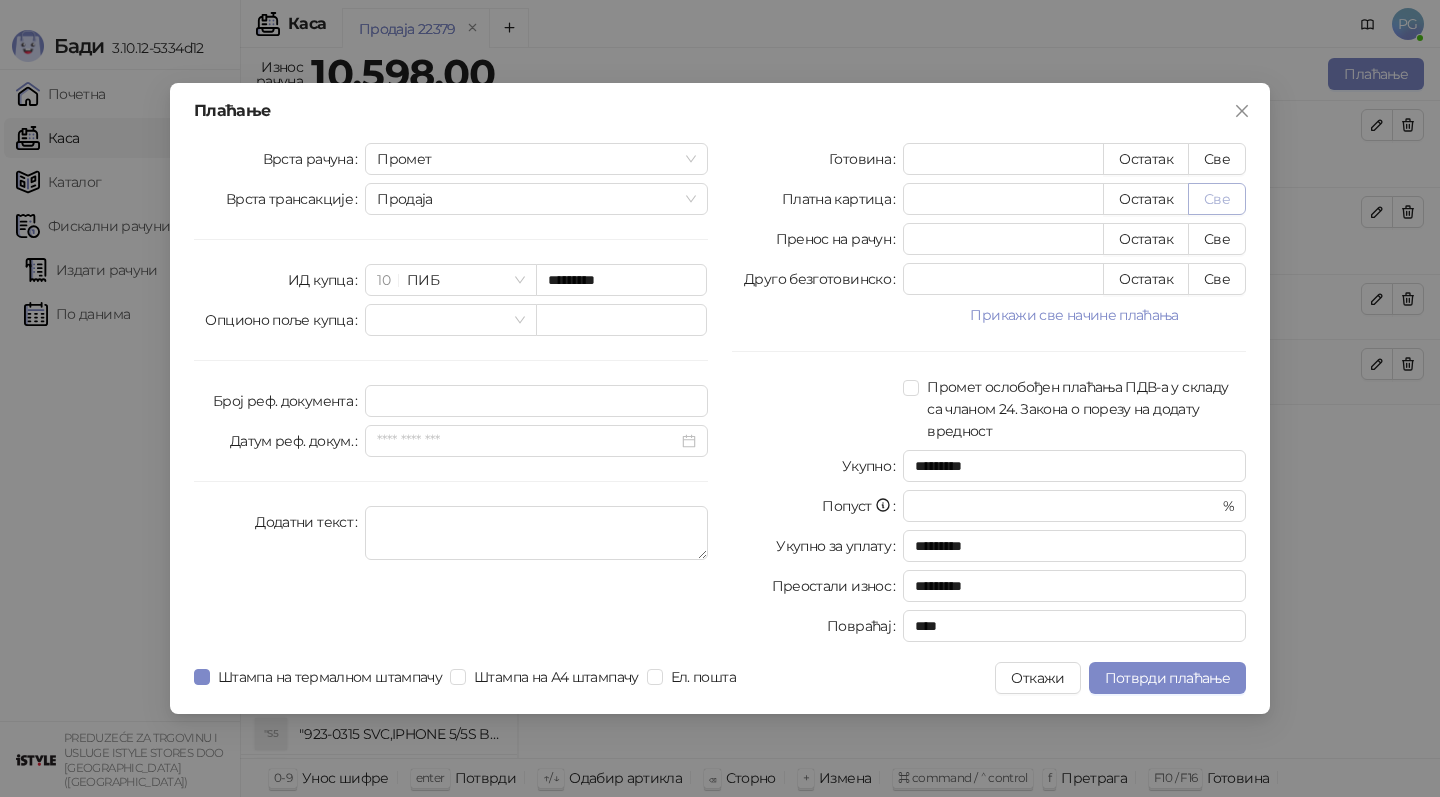 click on "Све" at bounding box center (1217, 199) 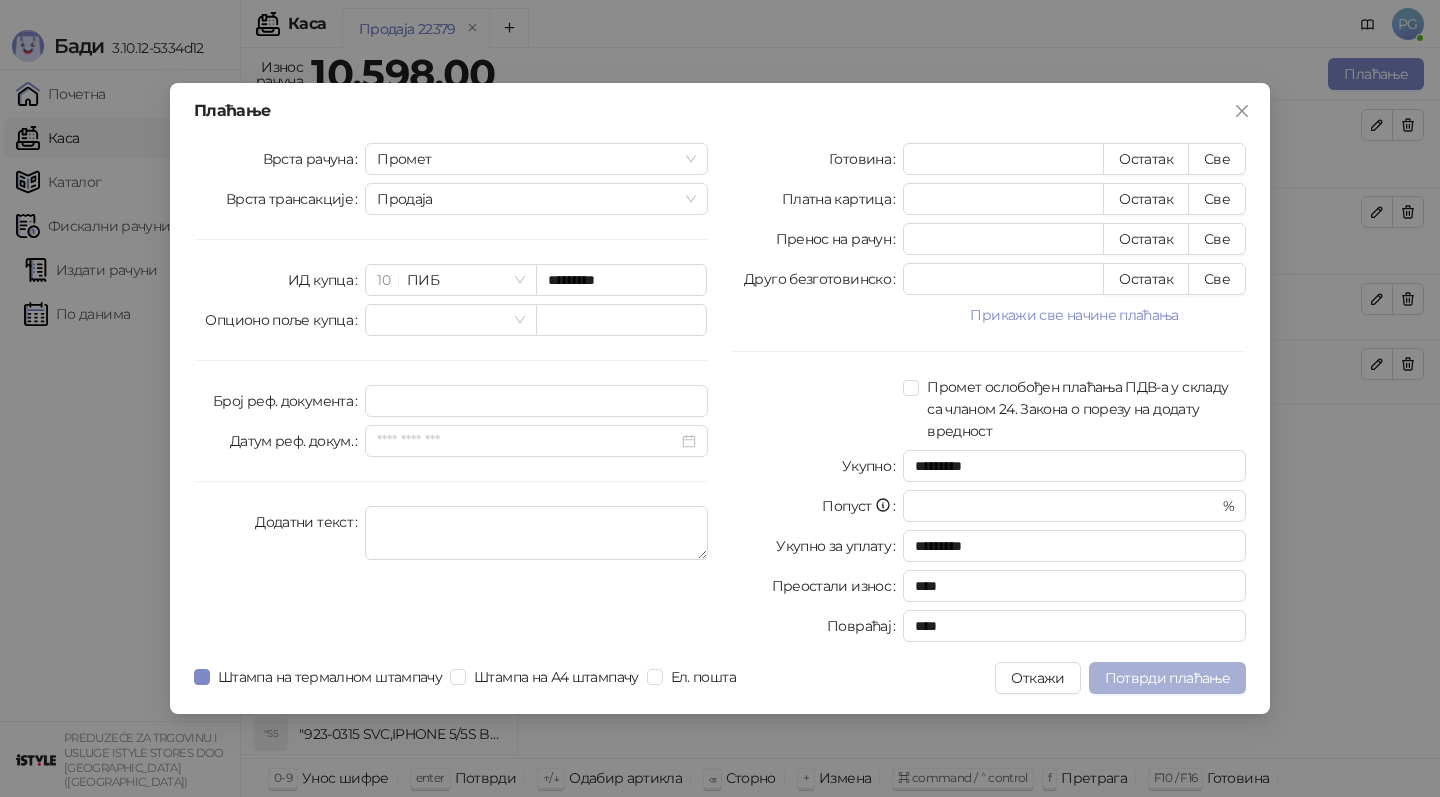 click on "Потврди плаћање" at bounding box center (1167, 678) 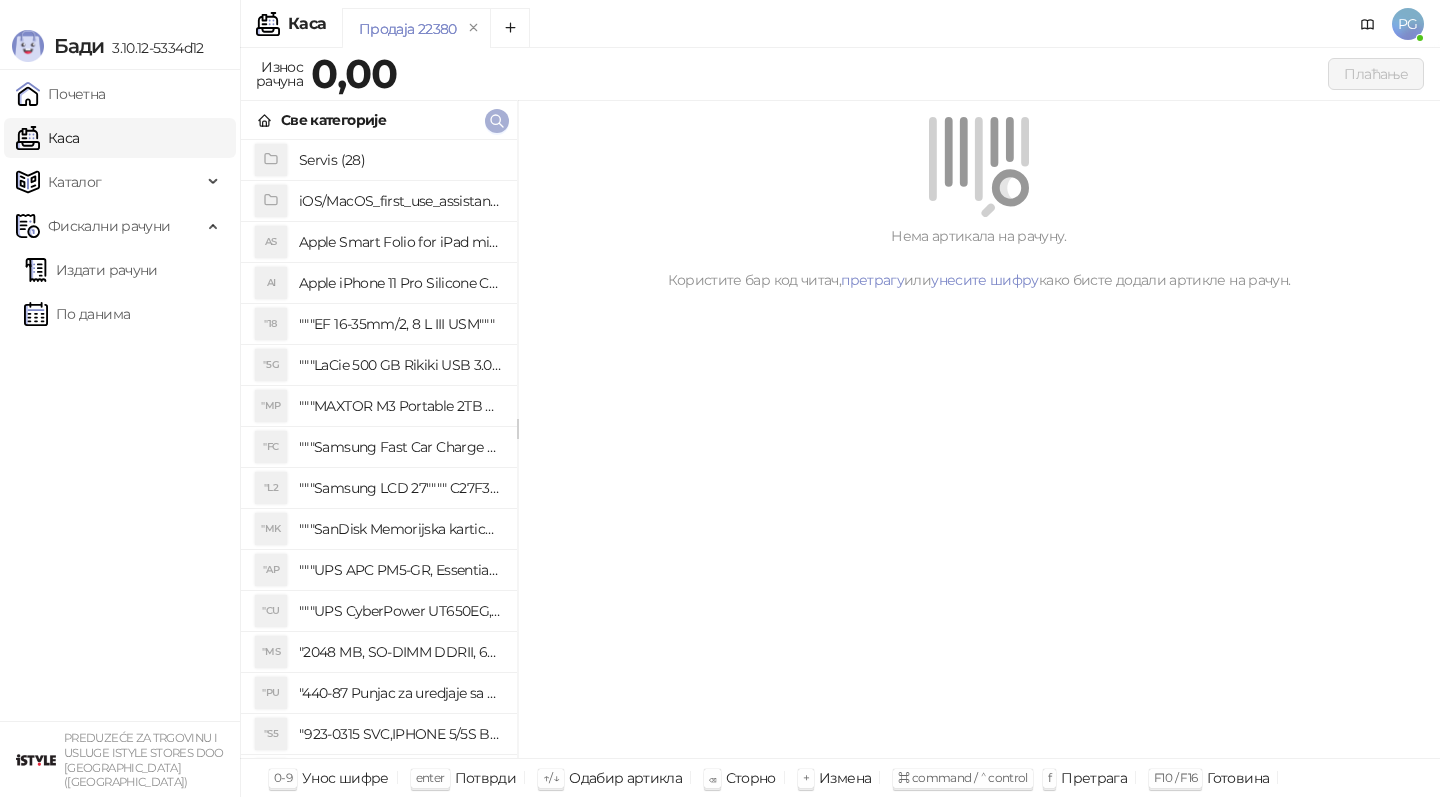 click 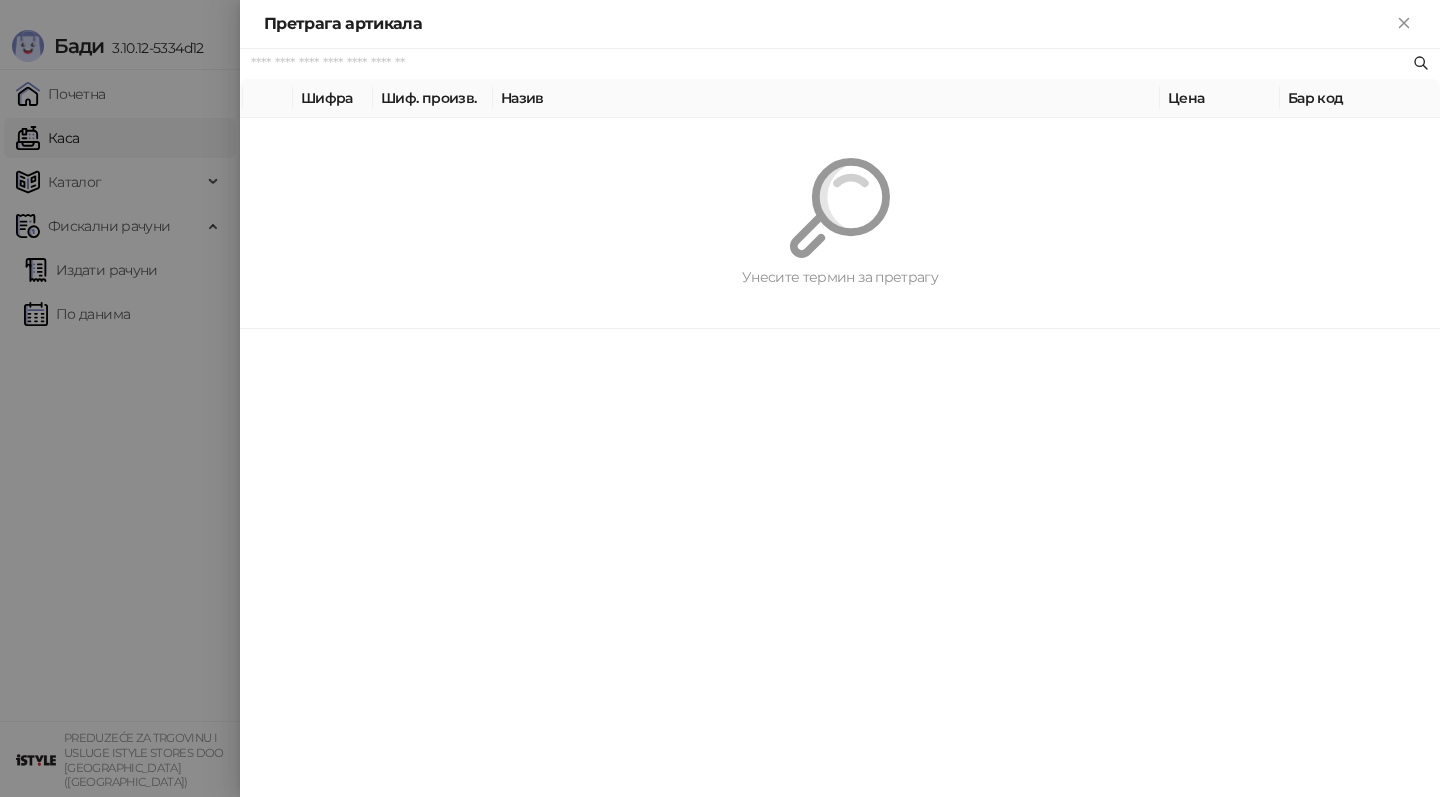 paste on "**********" 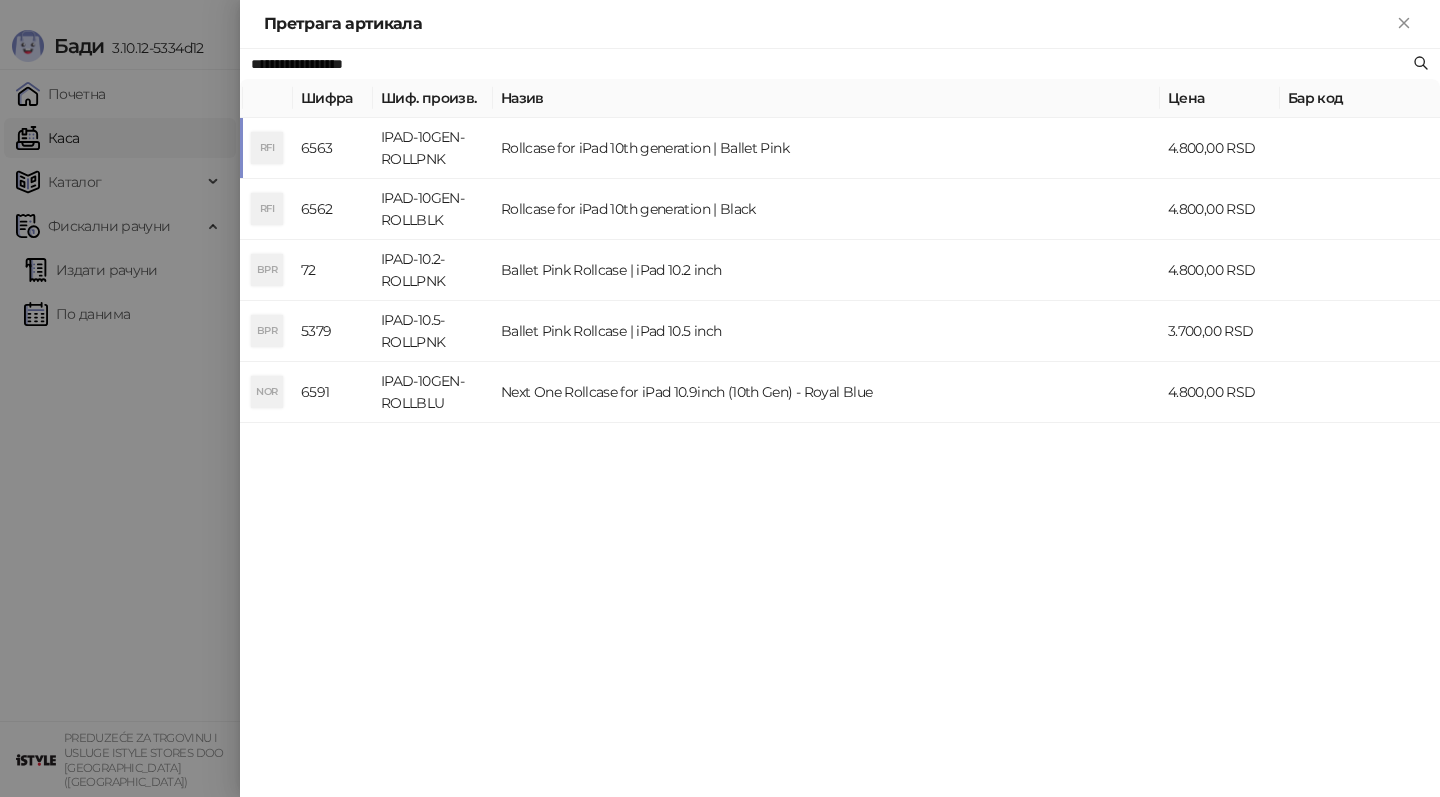 type on "**********" 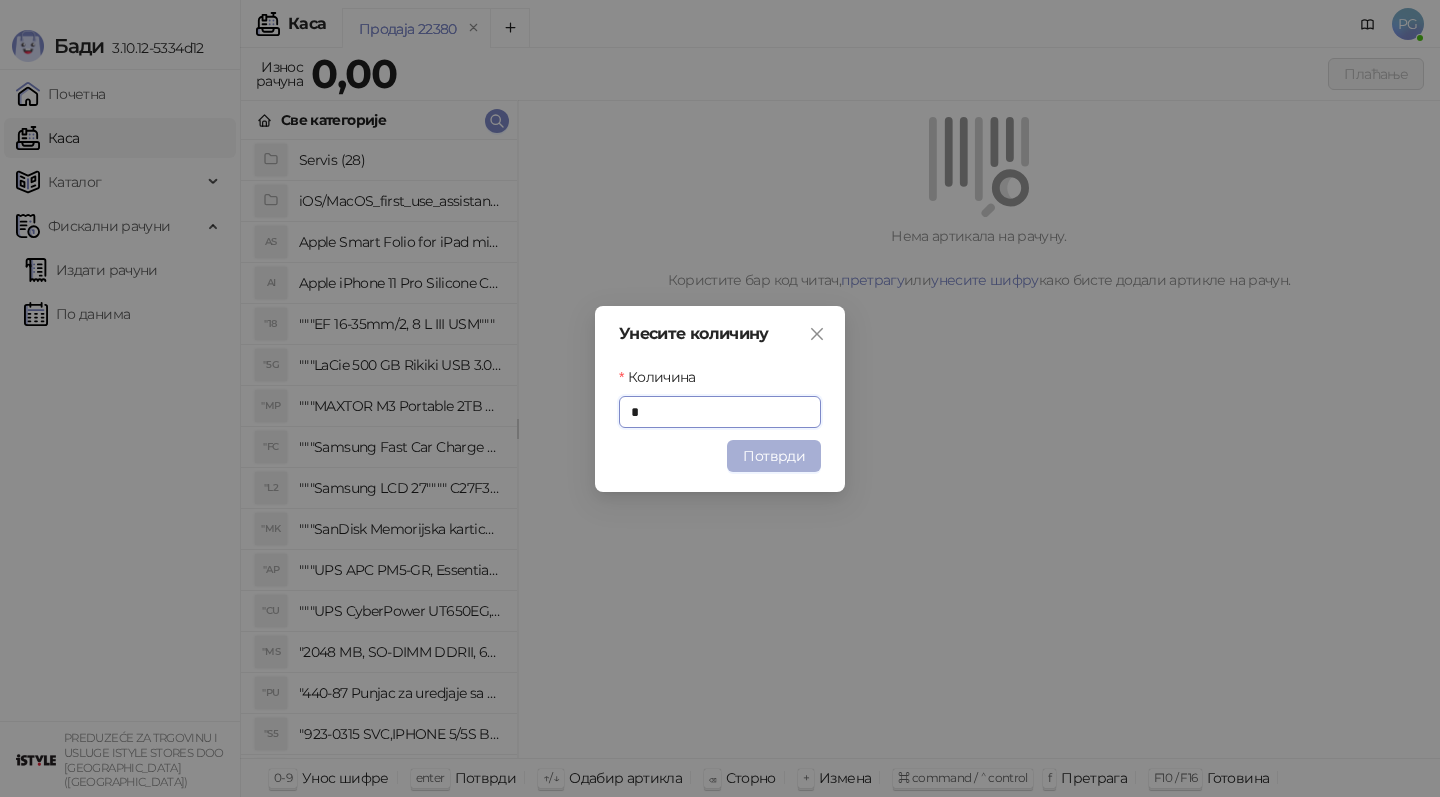 click on "Потврди" at bounding box center (774, 456) 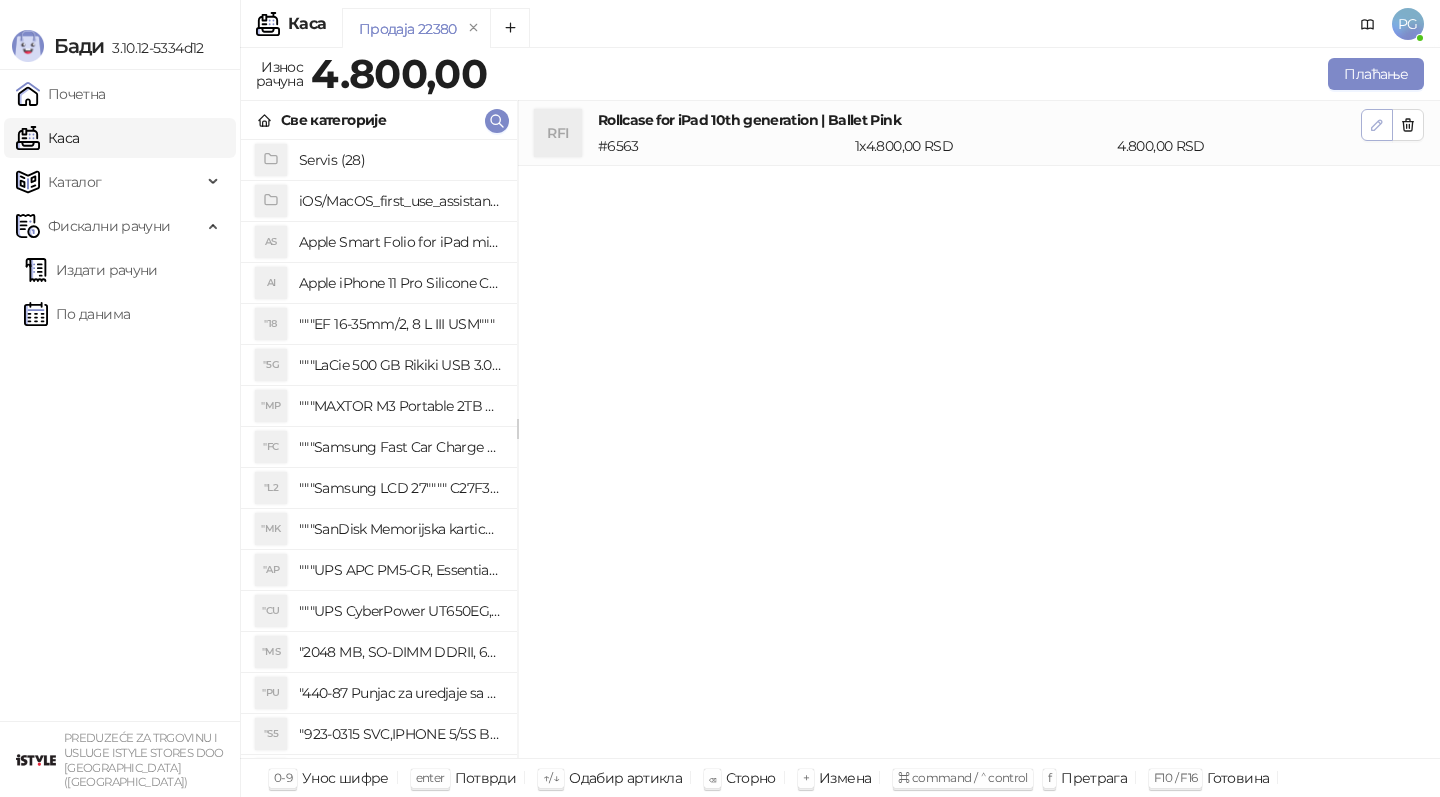 click 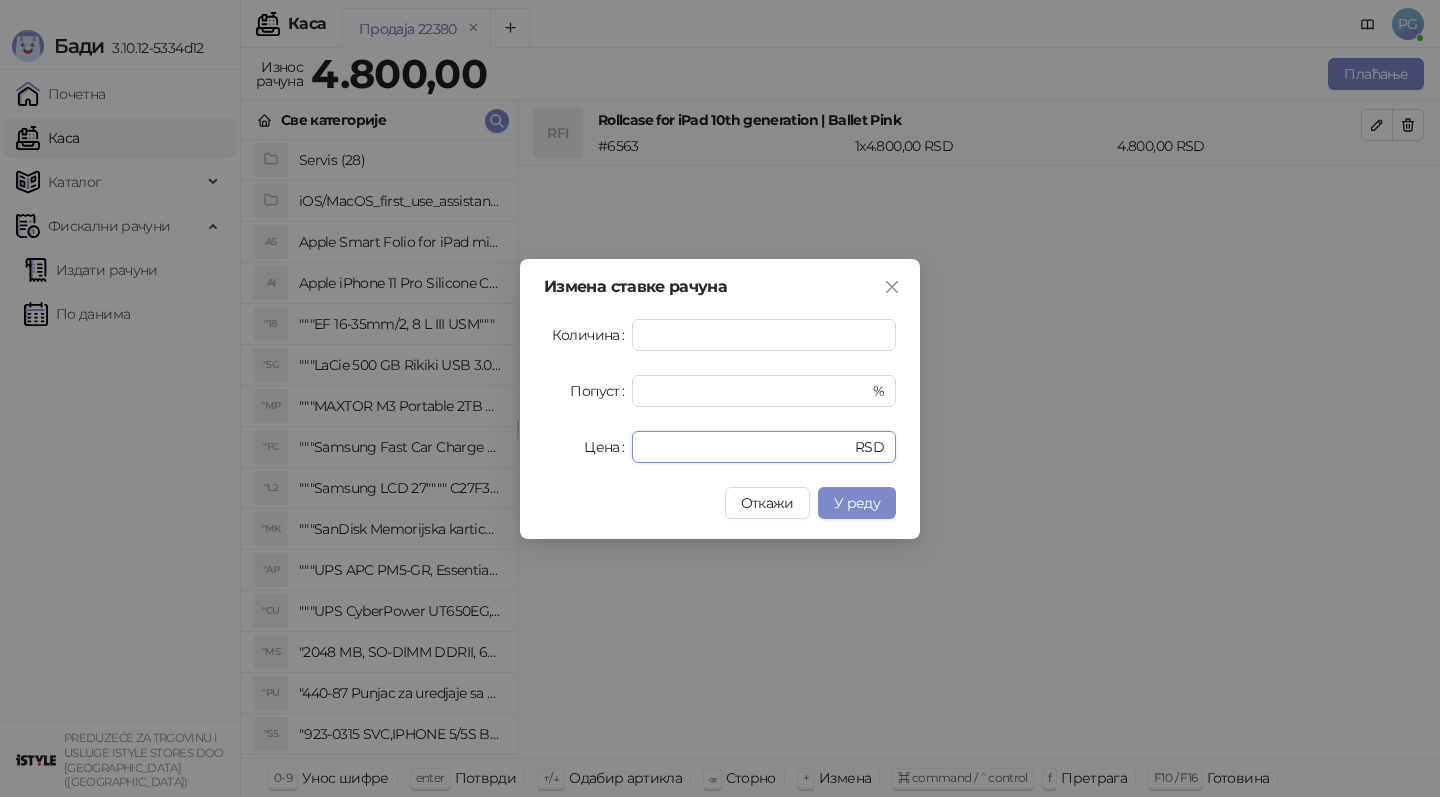 drag, startPoint x: 687, startPoint y: 445, endPoint x: 603, endPoint y: 445, distance: 84 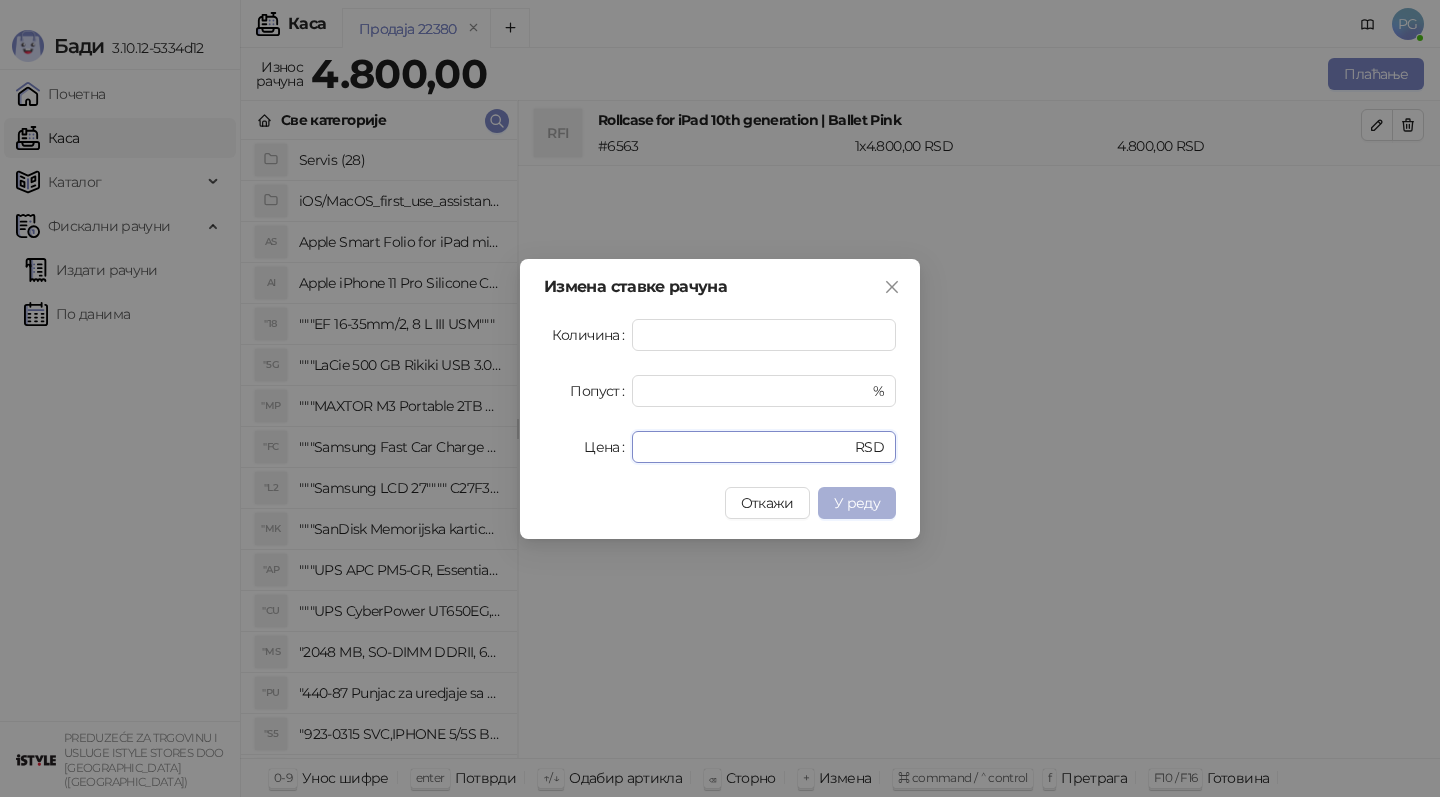 type on "*" 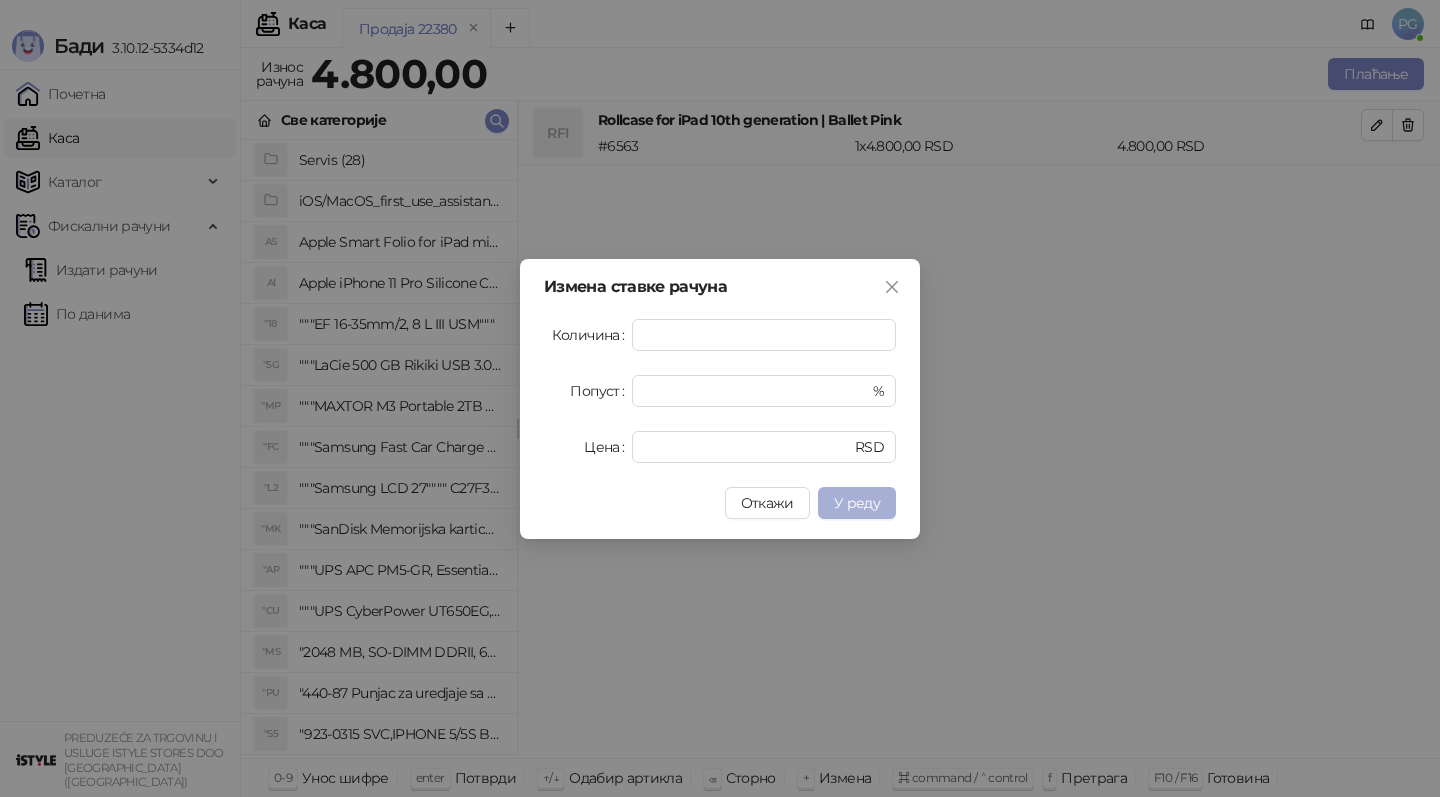 click on "У реду" at bounding box center (857, 503) 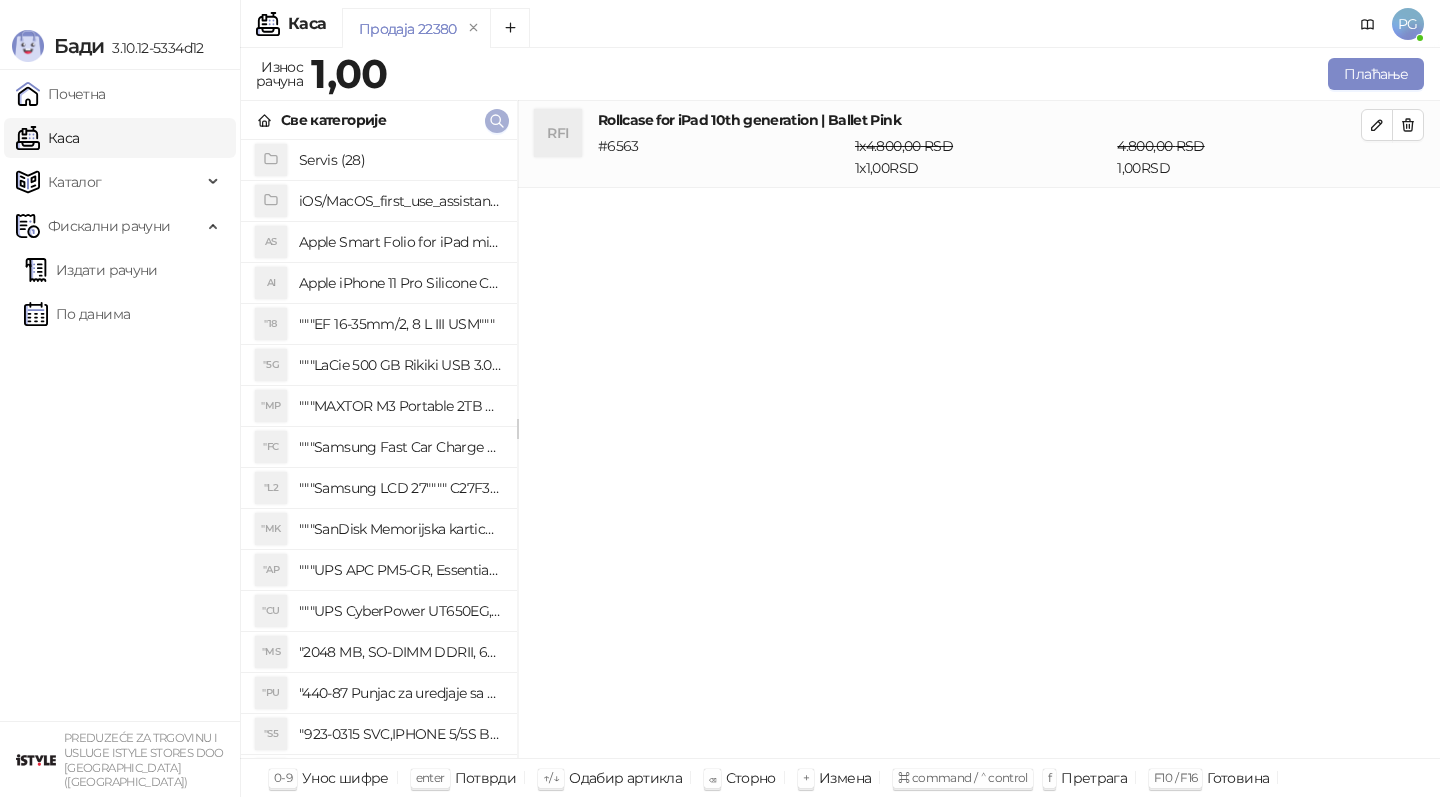 click 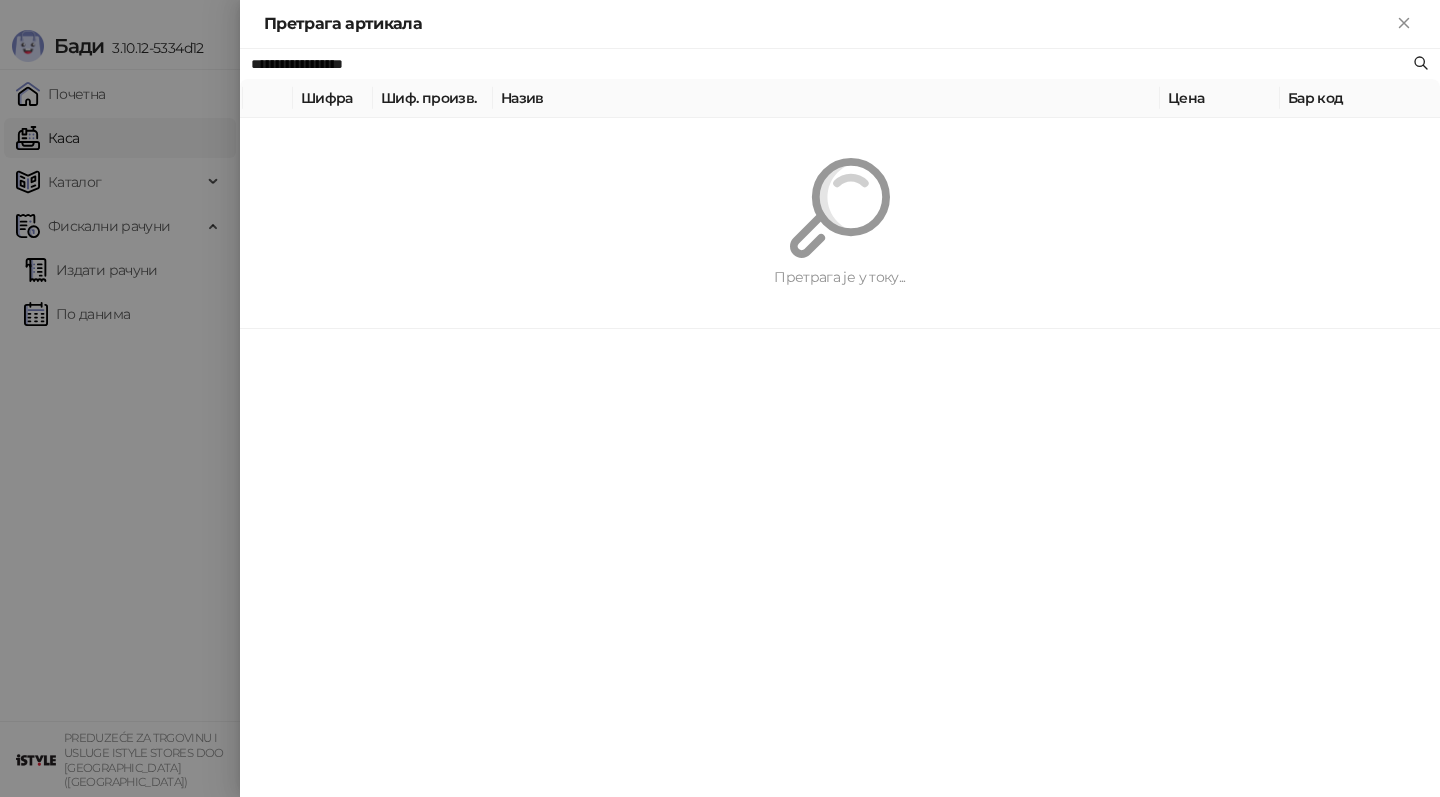 paste on "*****" 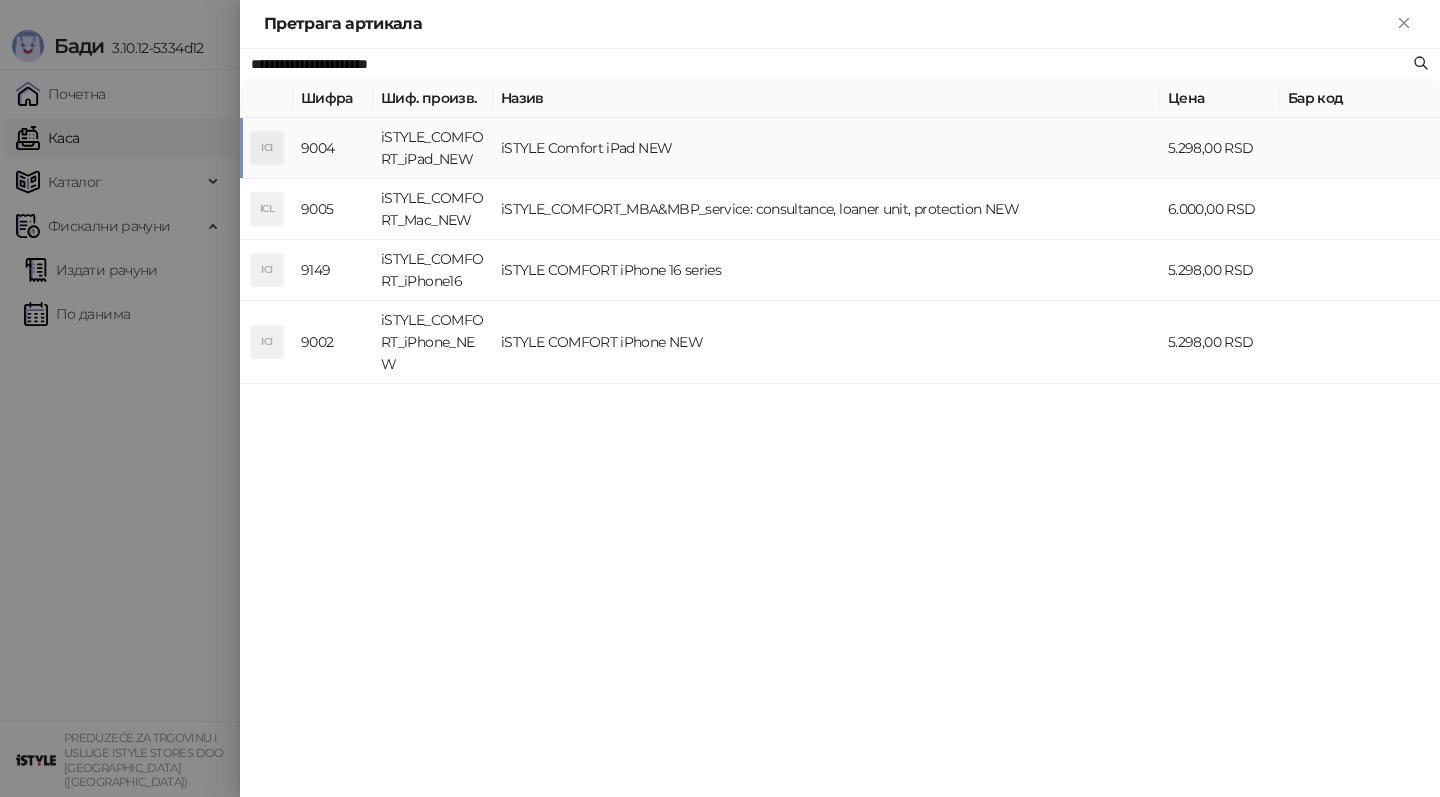 click on "iSTYLE Comfort iPad NEW" at bounding box center [826, 148] 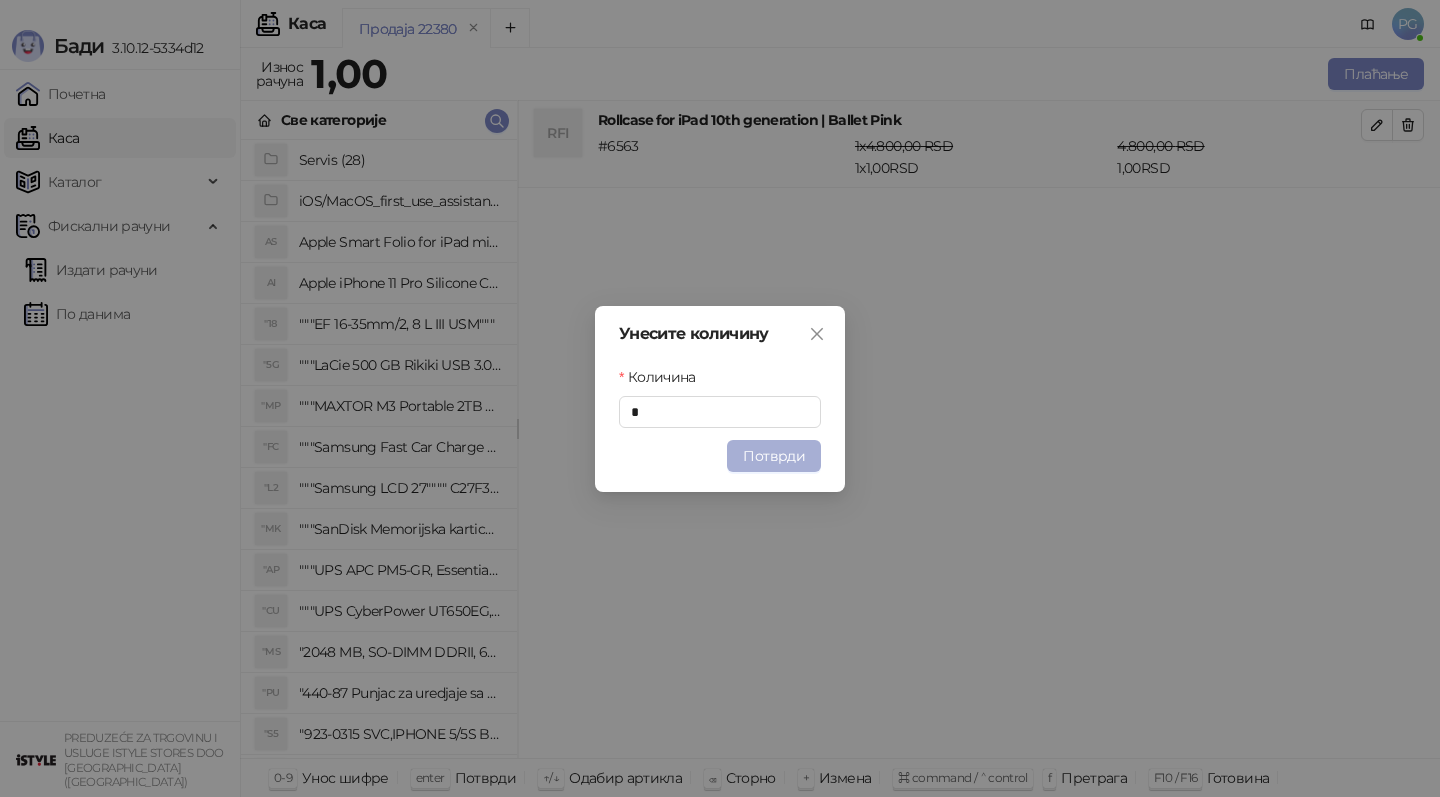 click on "Потврди" at bounding box center (774, 456) 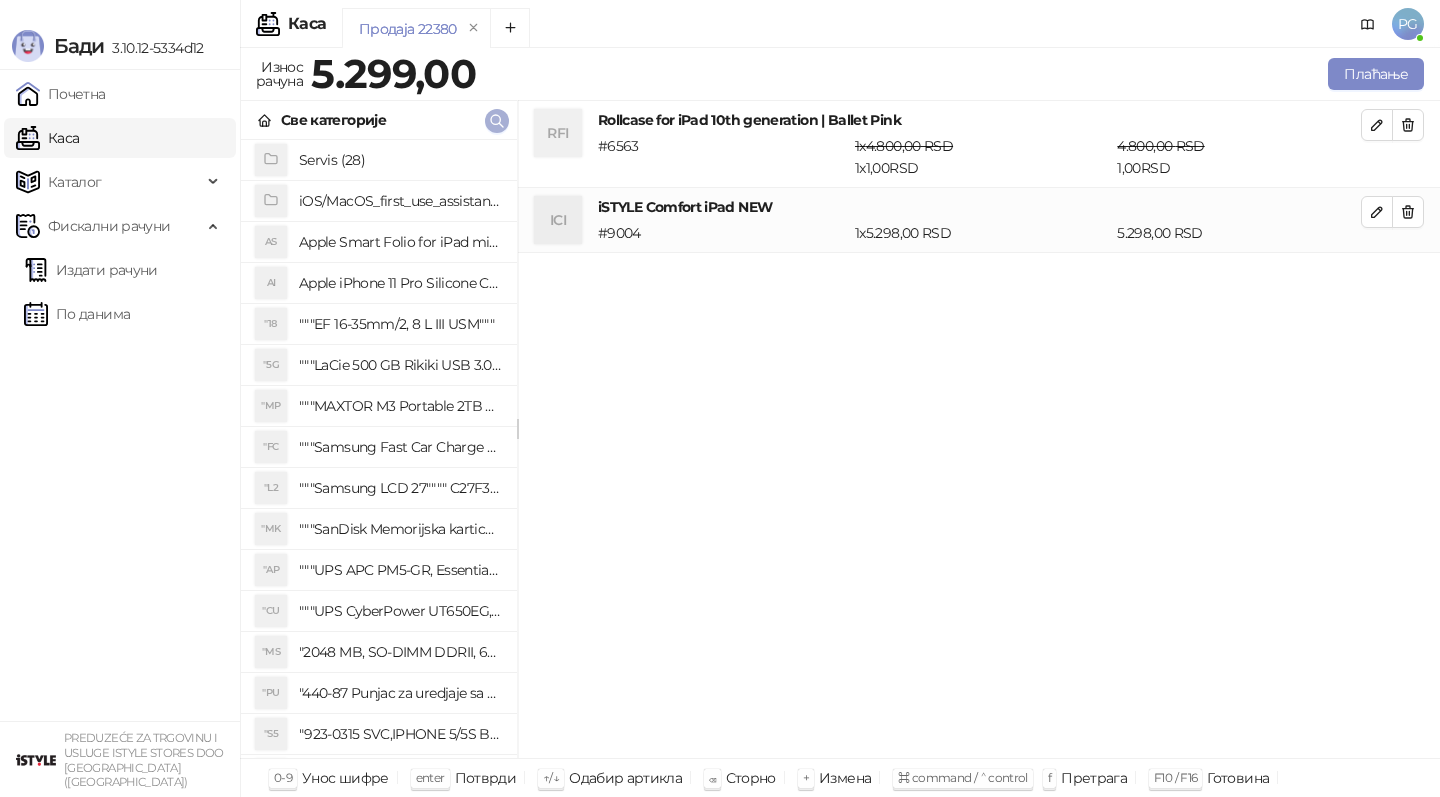 click 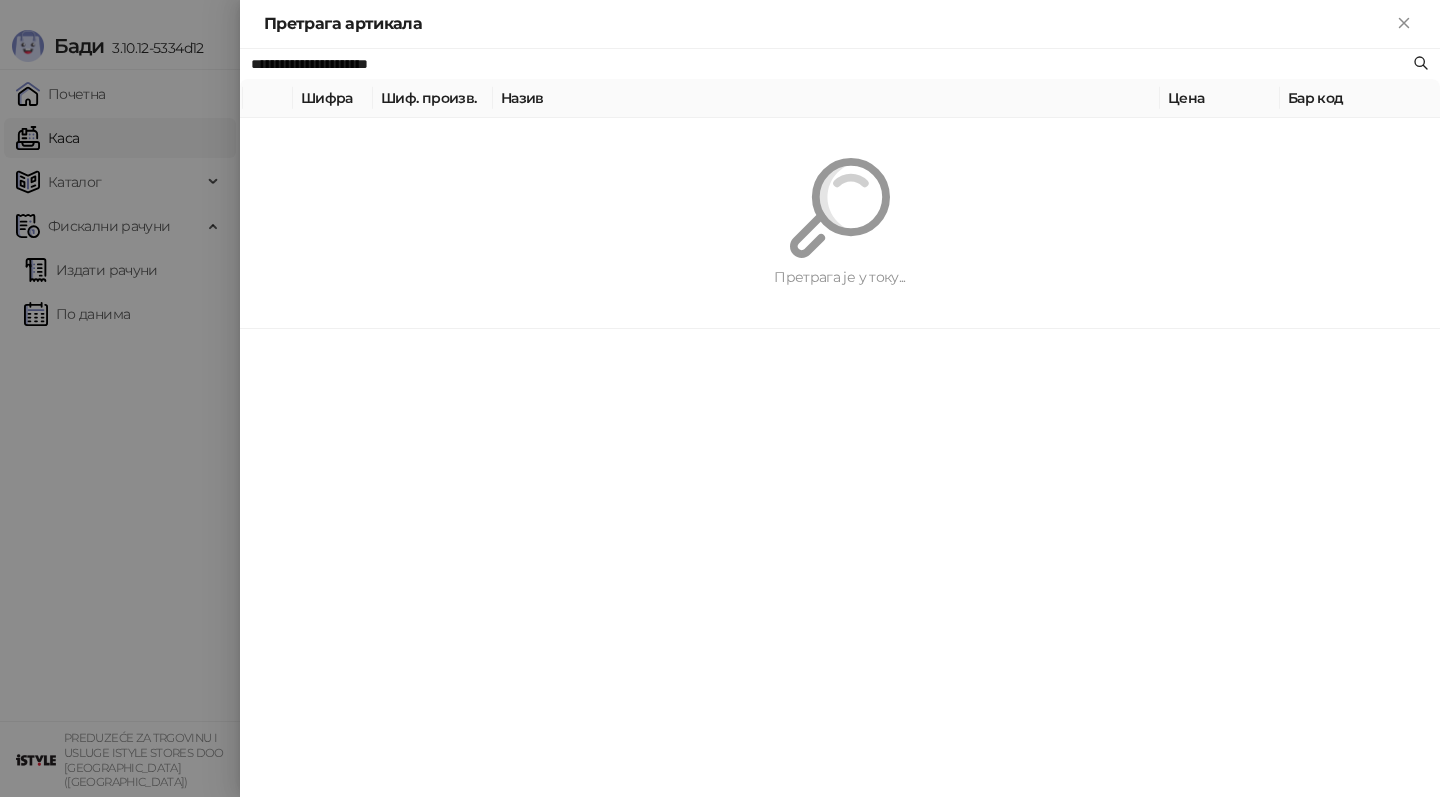 paste 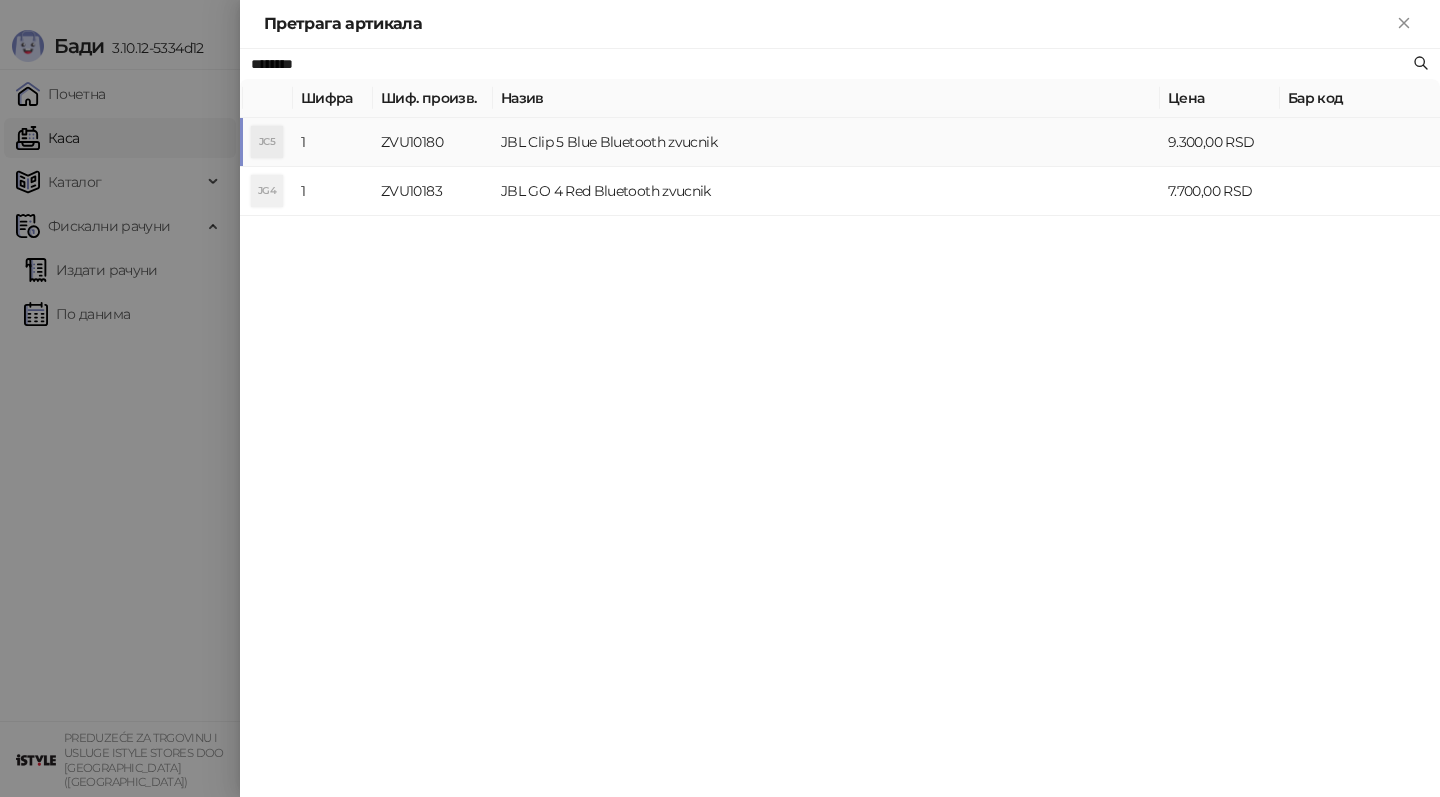 click on "JBL Clip 5 Blue Bluetooth zvucnik" at bounding box center (826, 142) 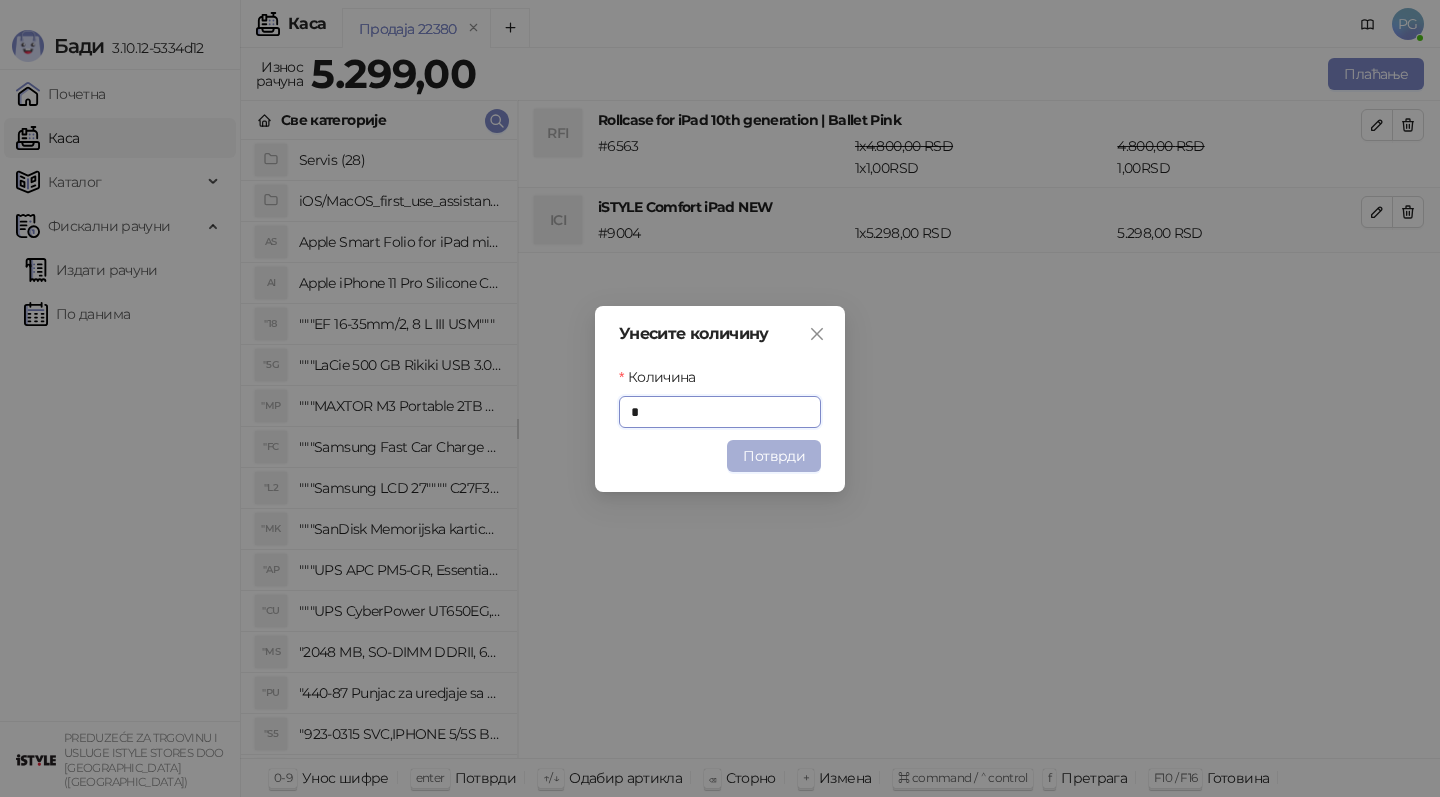 click on "Потврди" at bounding box center [774, 456] 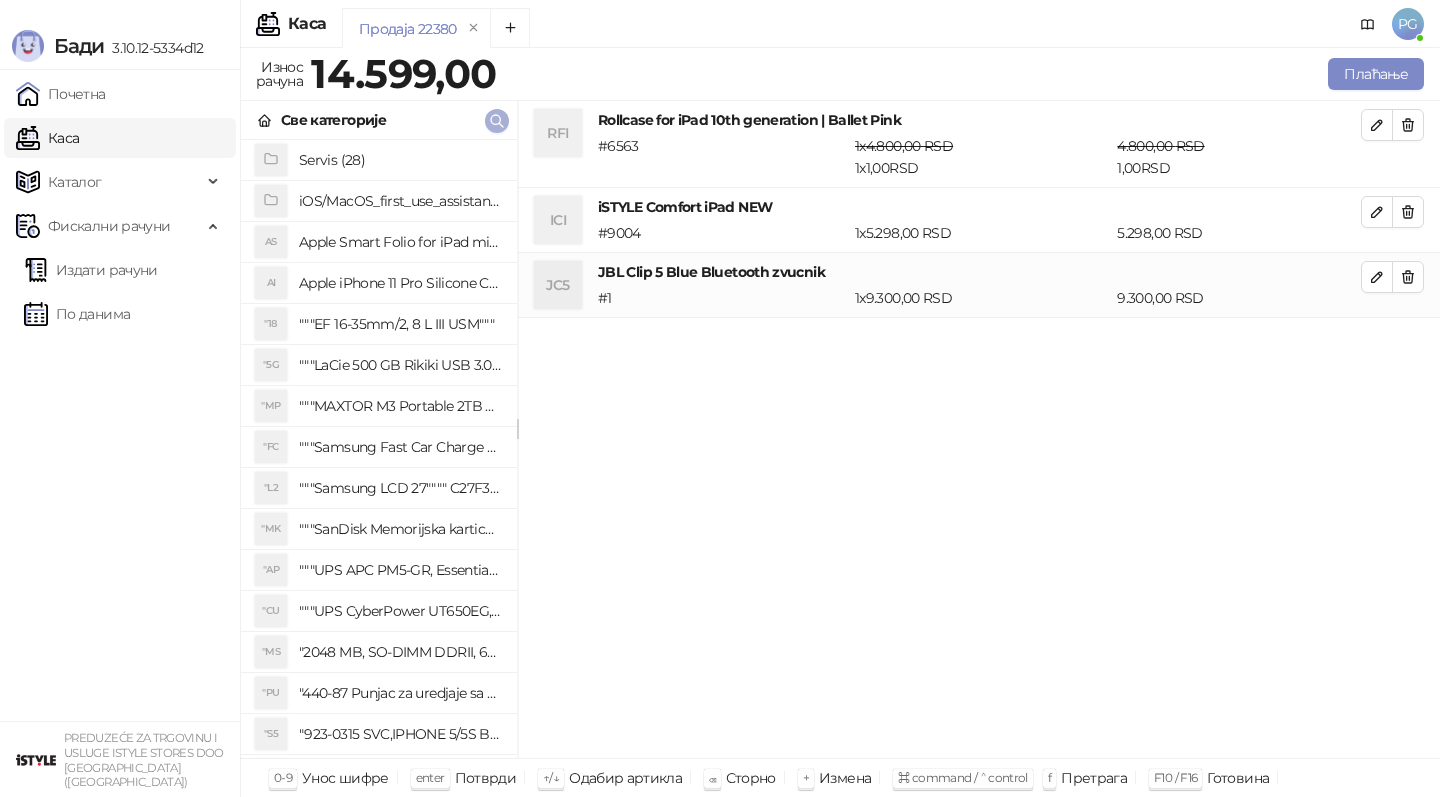 click at bounding box center (497, 121) 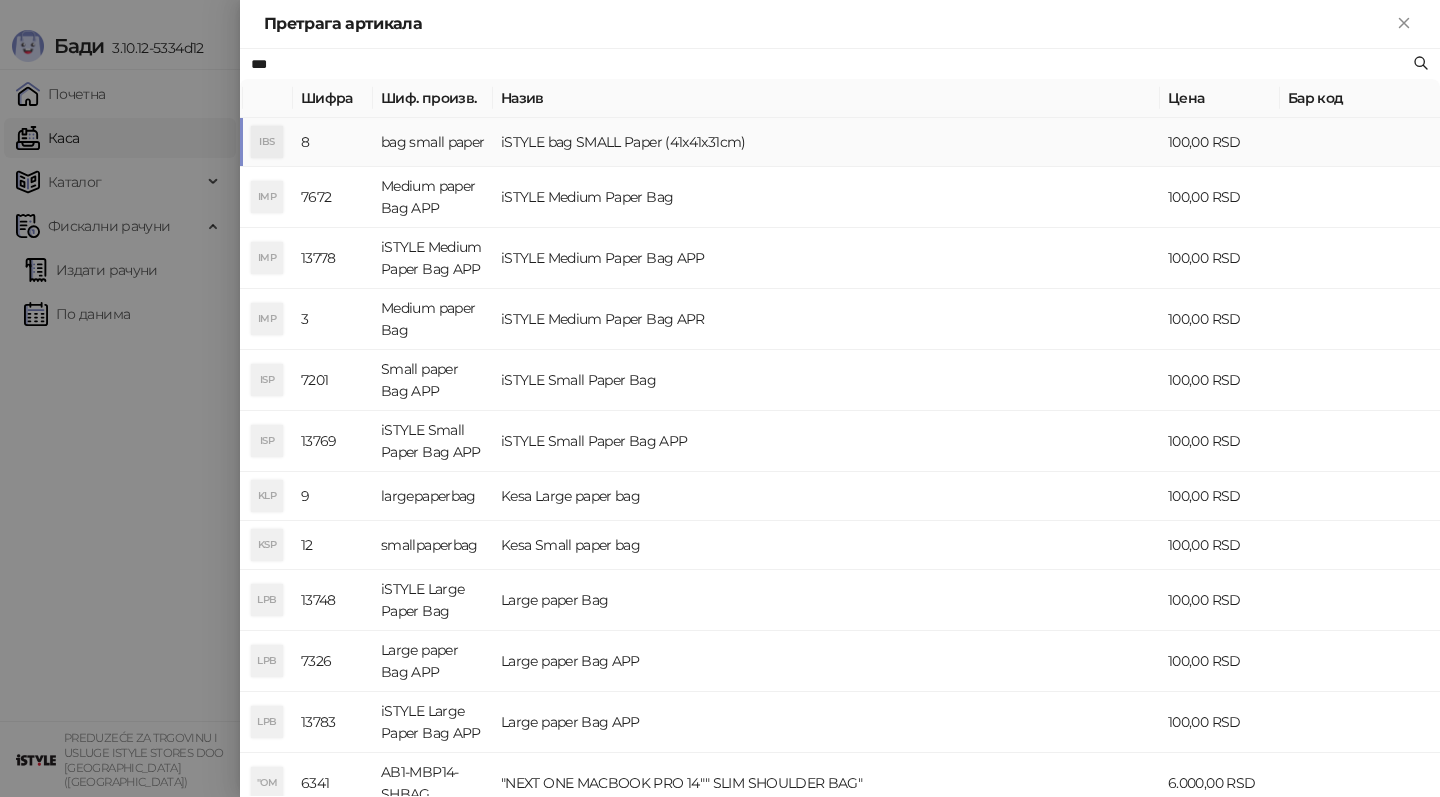type on "***" 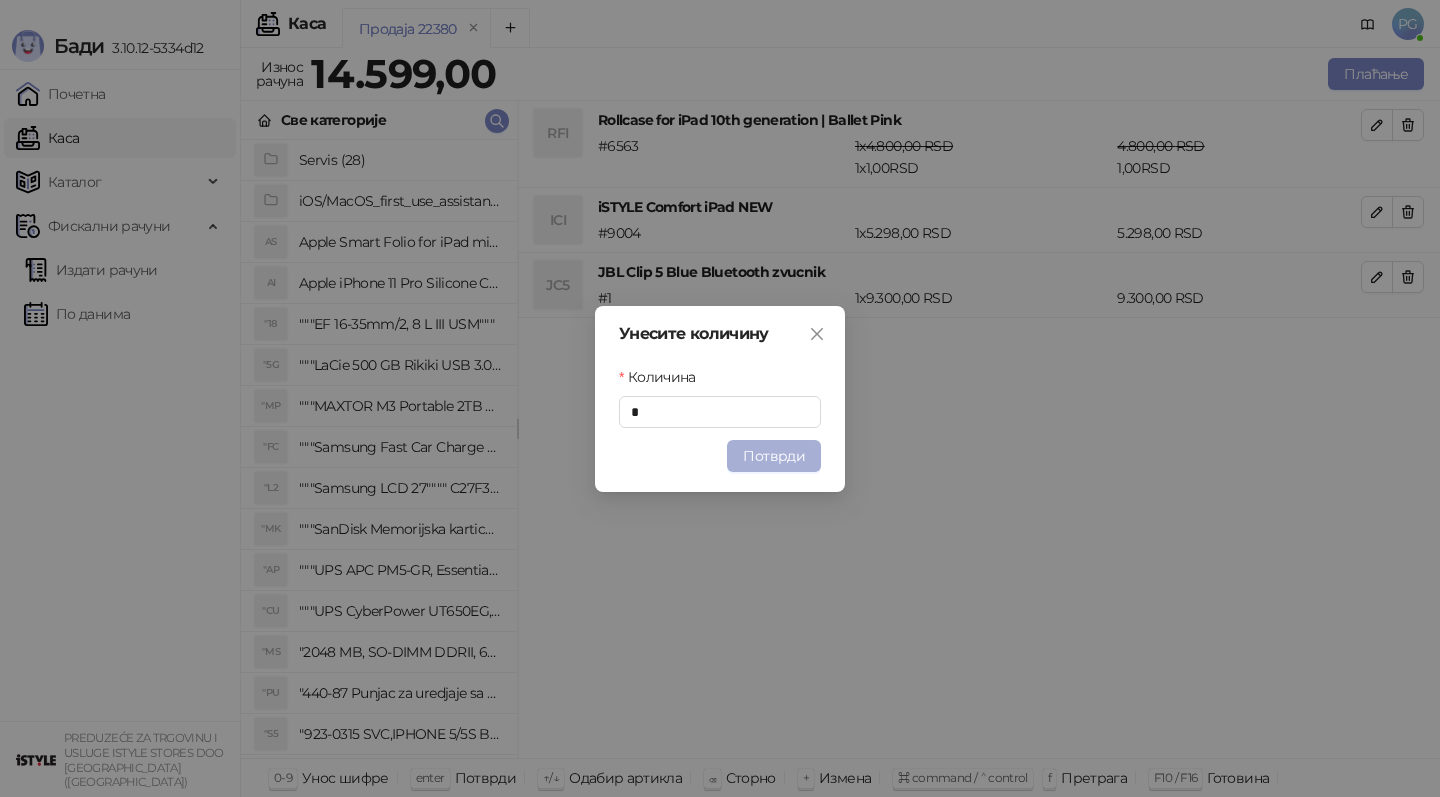 click on "Потврди" at bounding box center [774, 456] 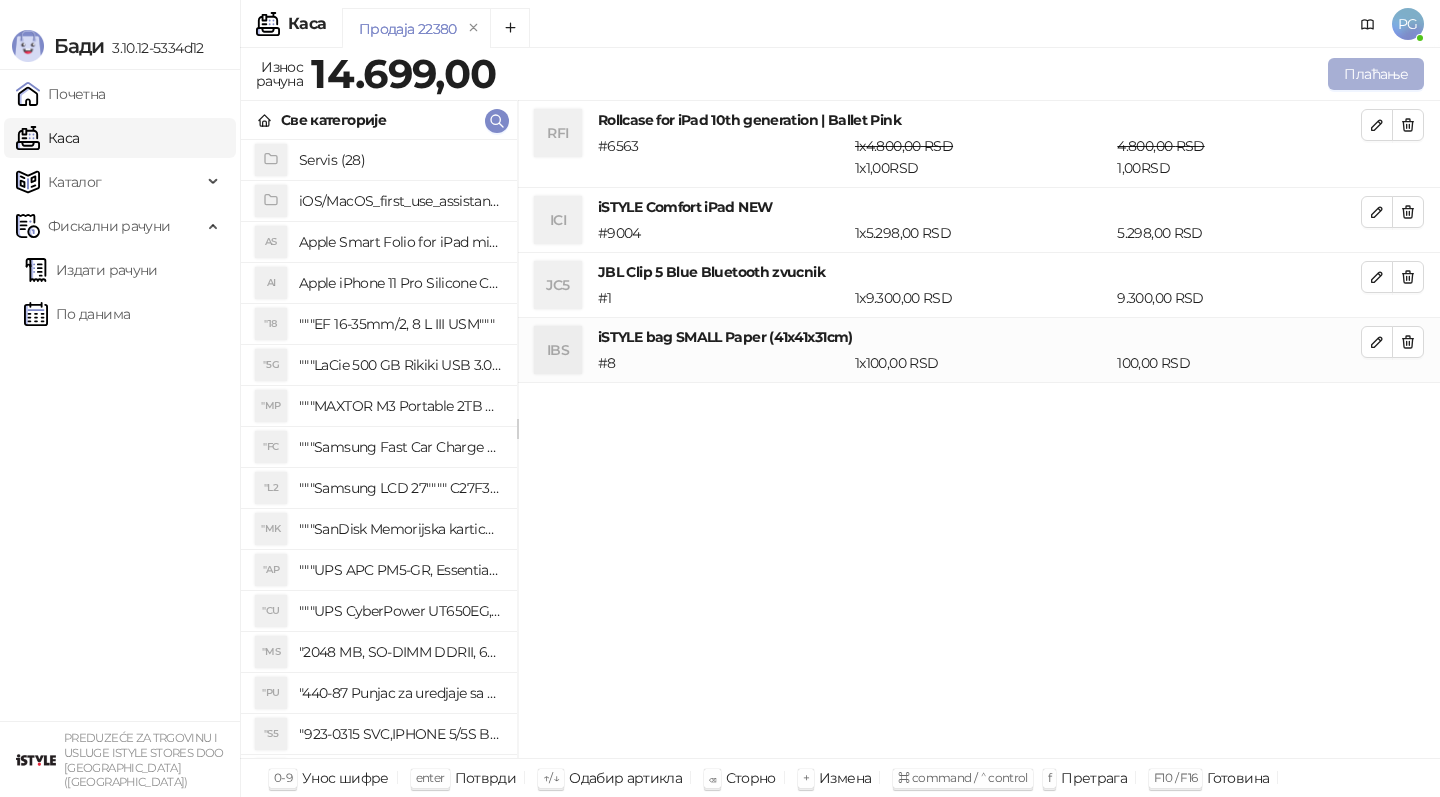 click on "Плаћање" at bounding box center (1376, 74) 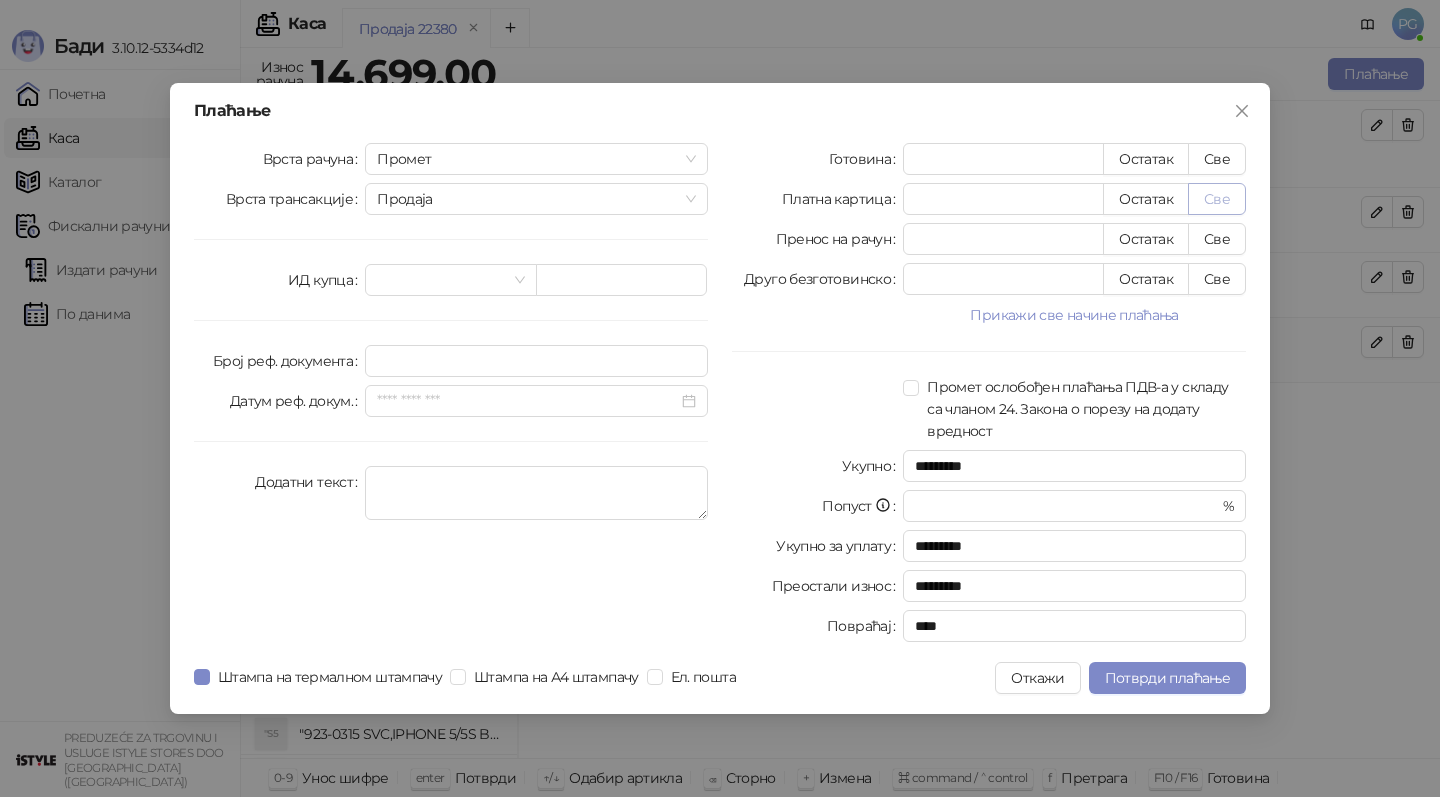 click on "Све" at bounding box center (1217, 199) 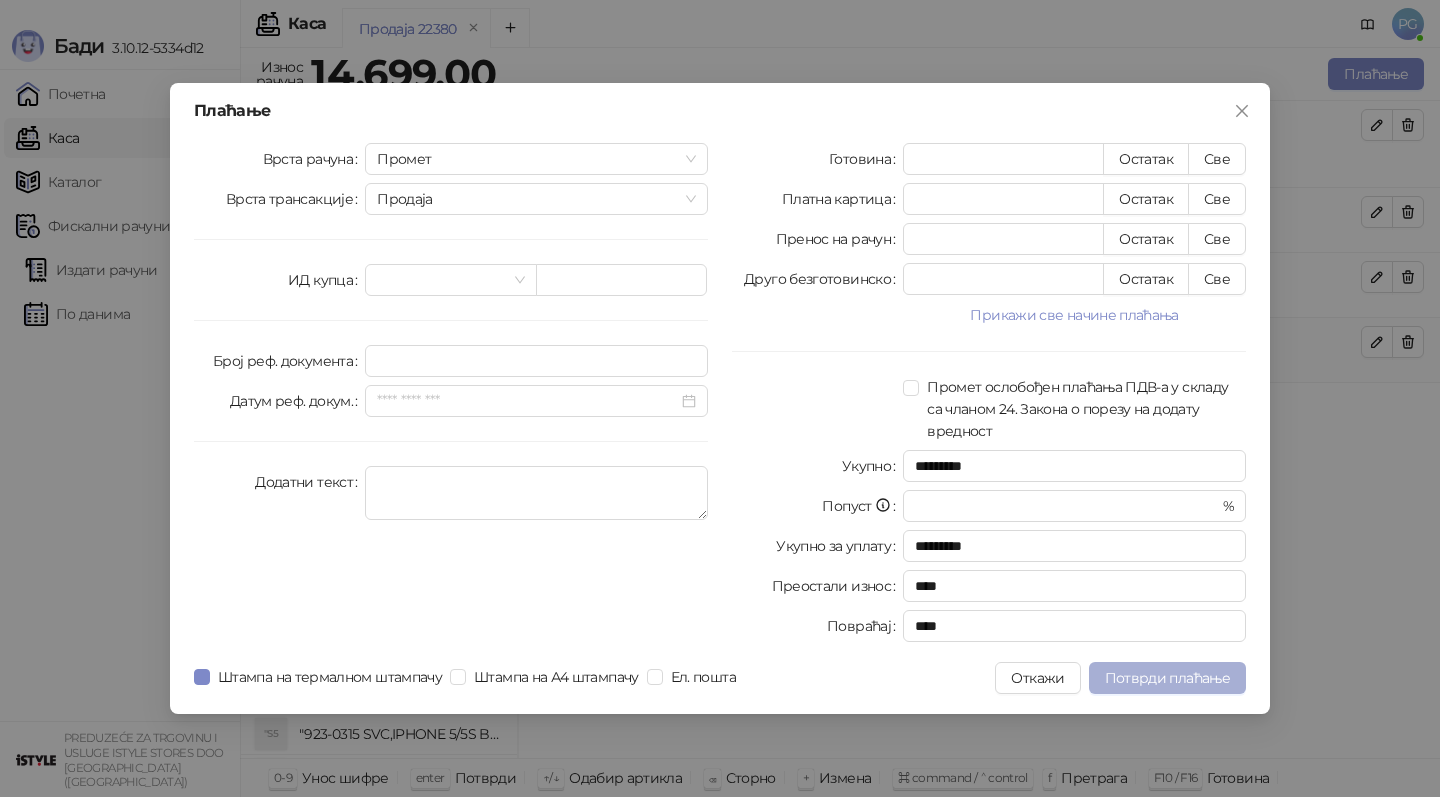 click on "Потврди плаћање" at bounding box center [1167, 678] 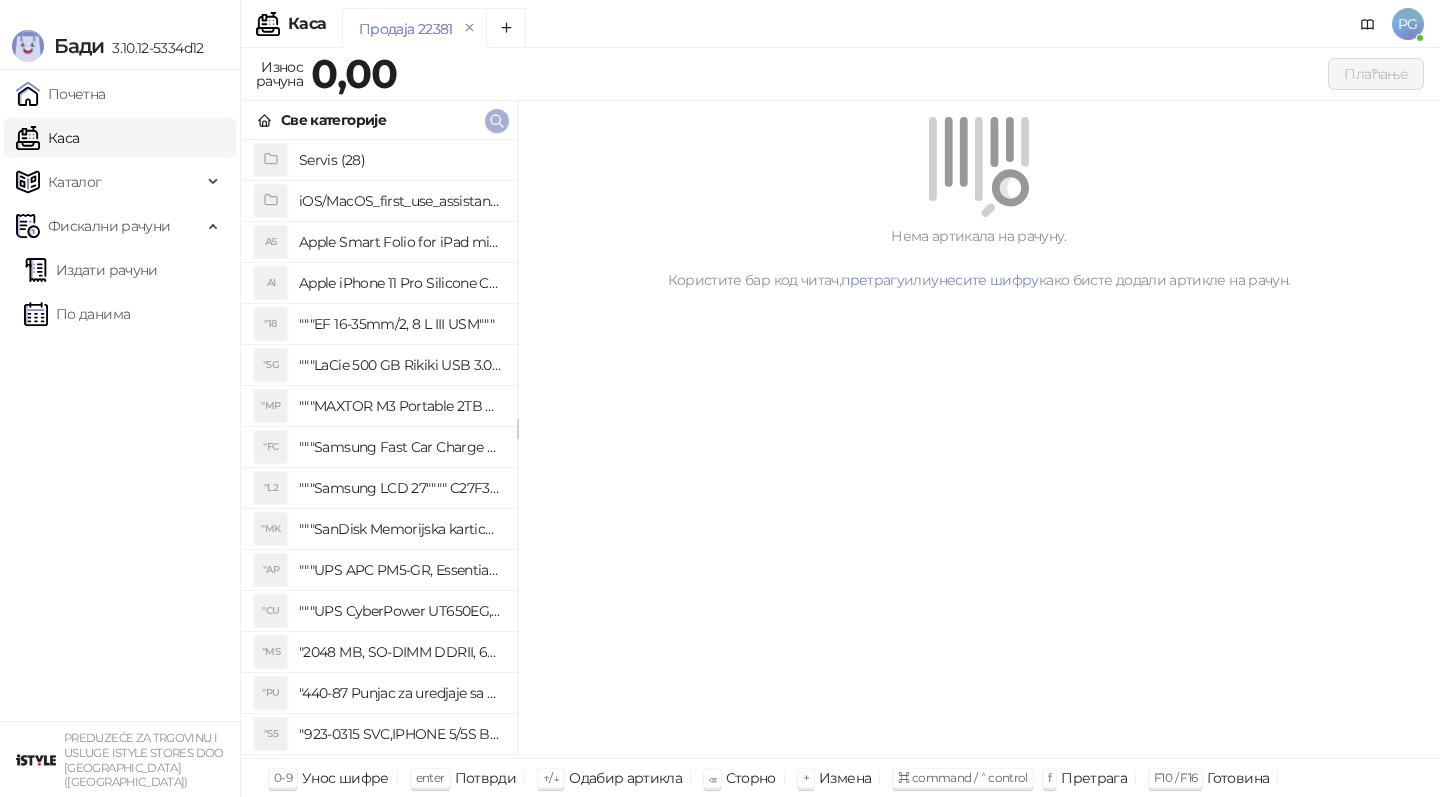 click 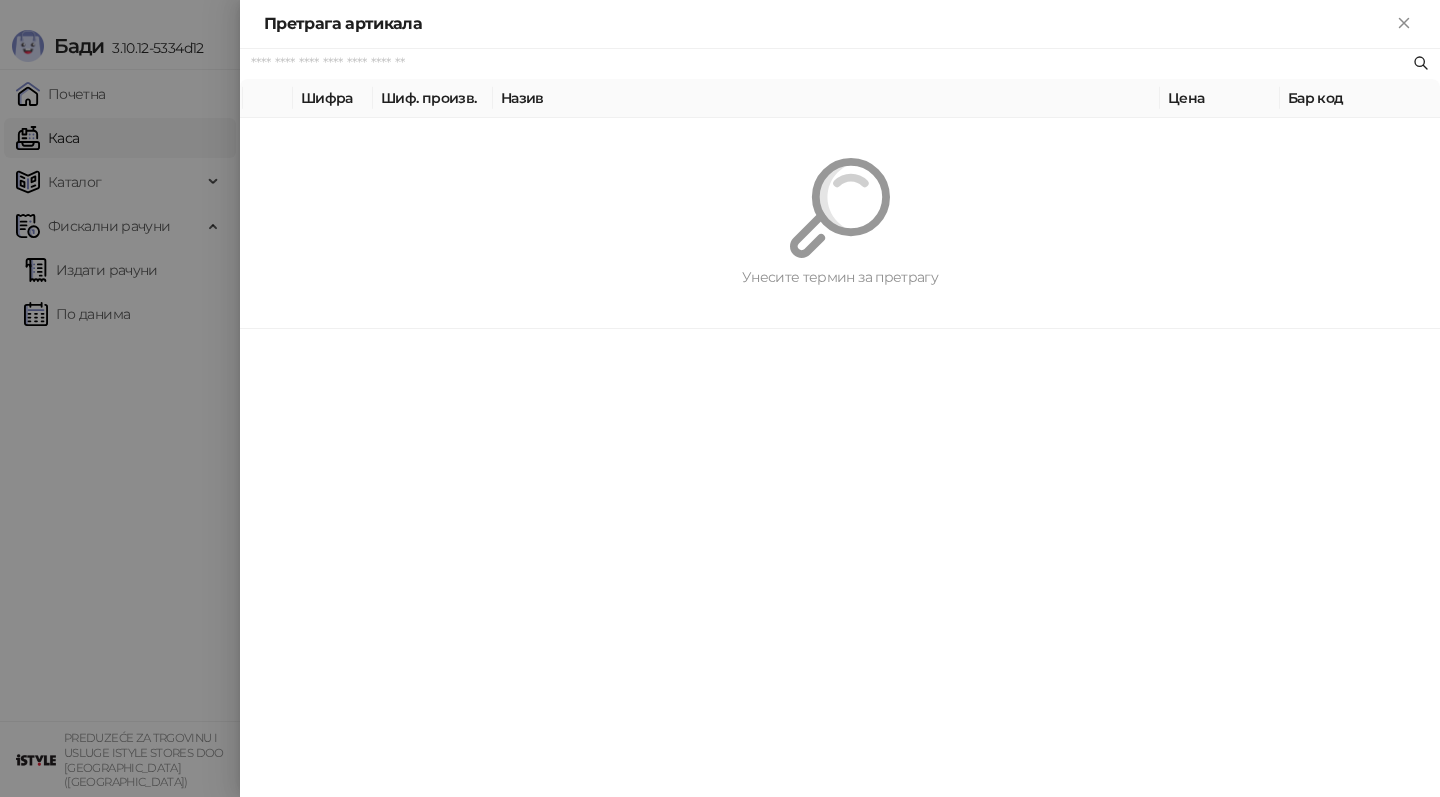 paste on "*********" 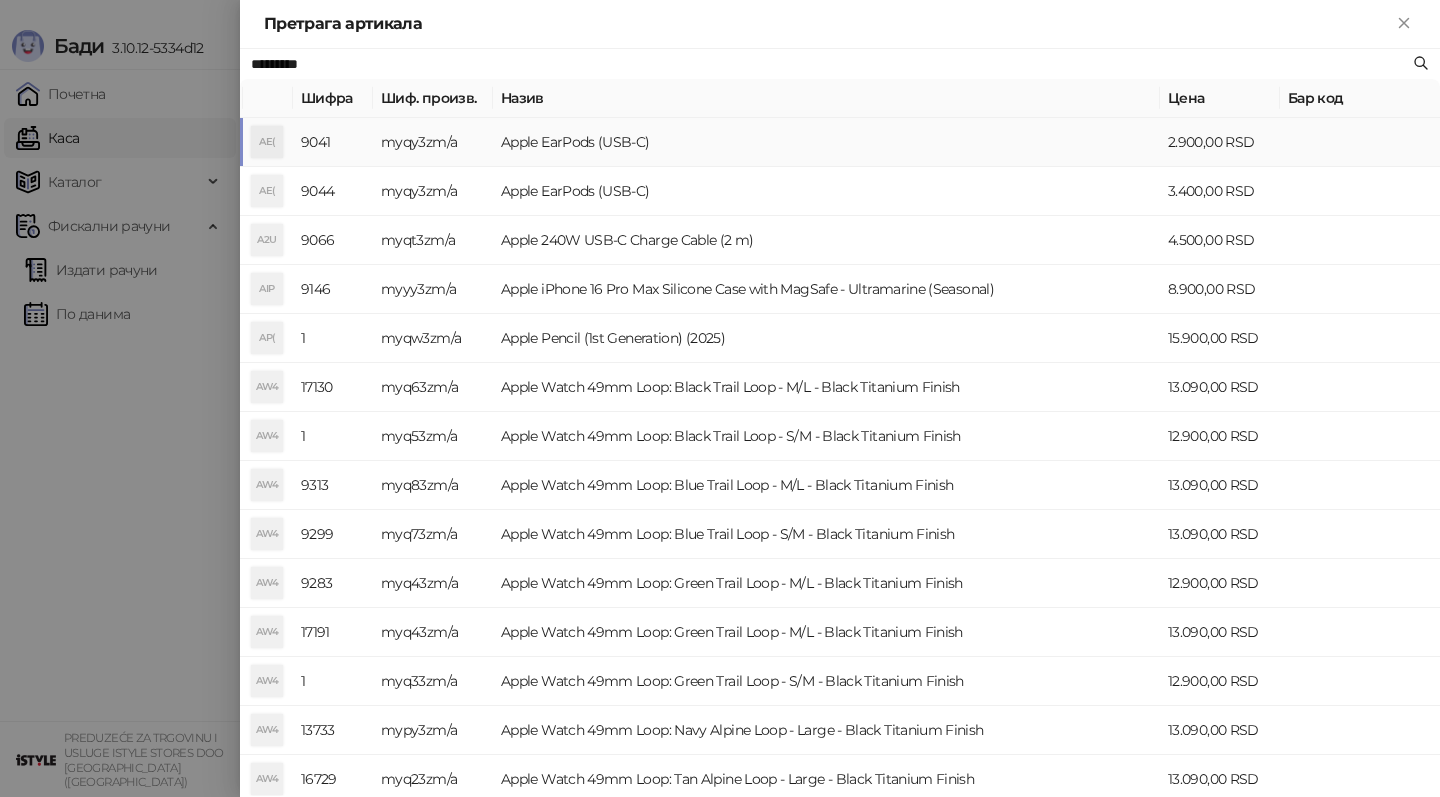 type on "*********" 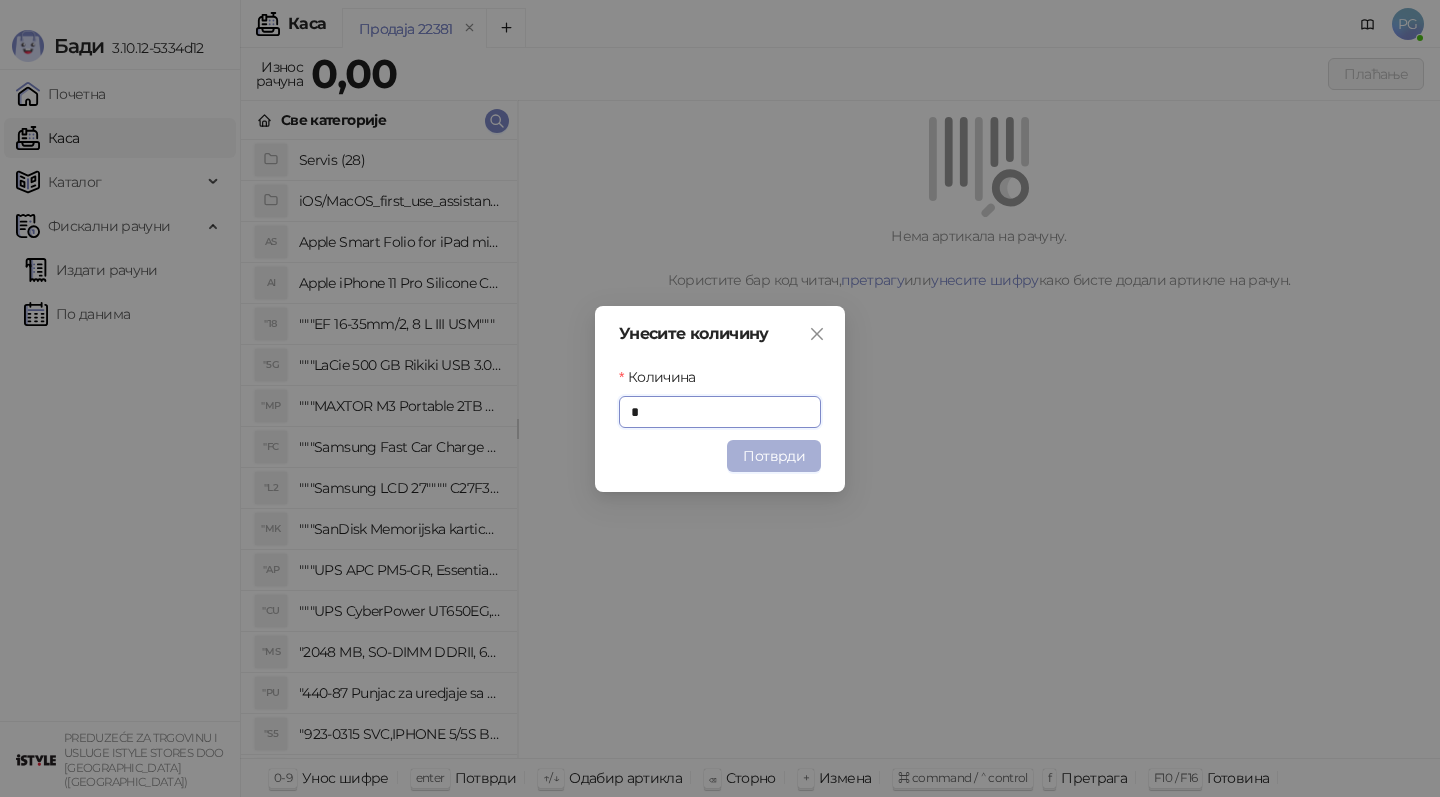 click on "Потврди" at bounding box center (774, 456) 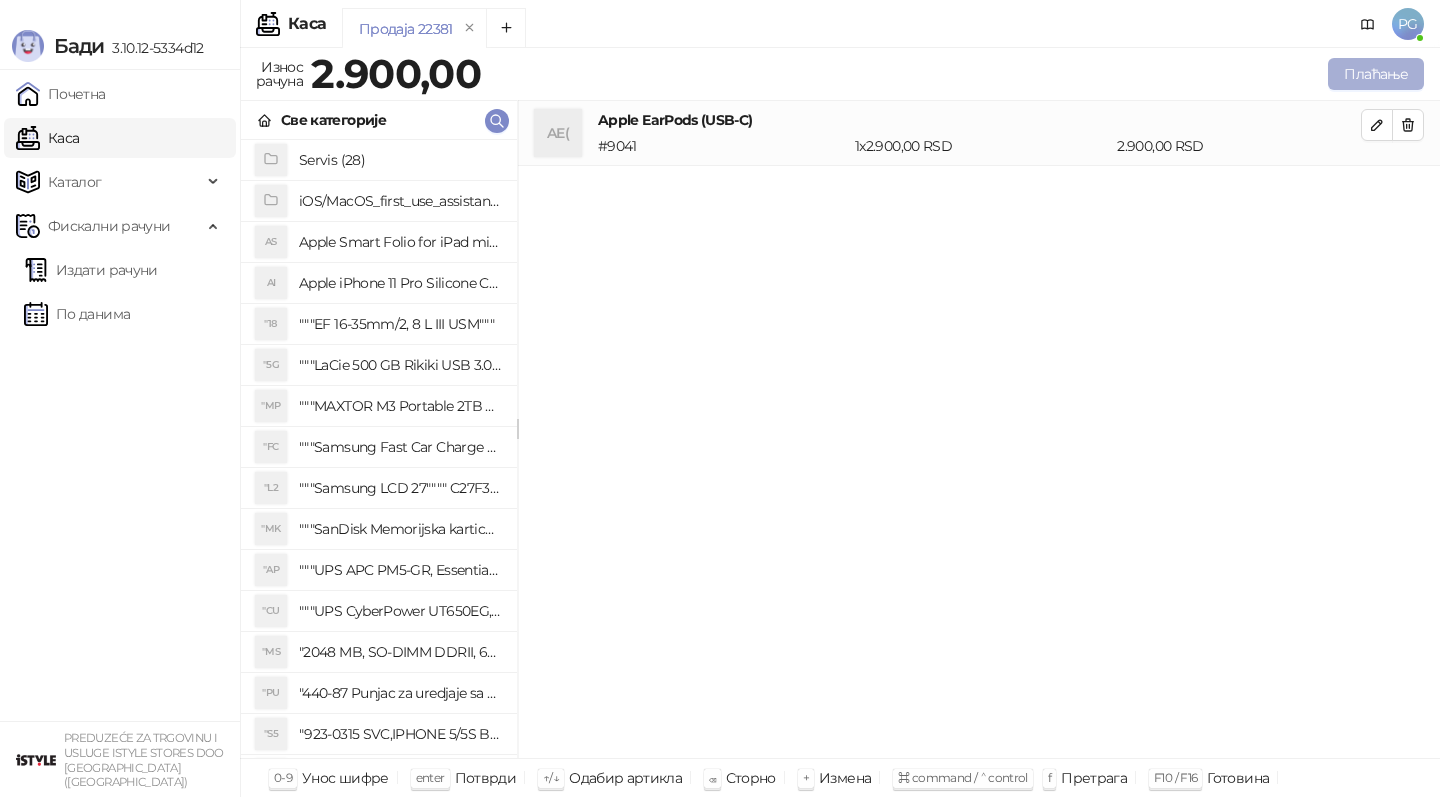 click on "Плаћање" at bounding box center [1376, 74] 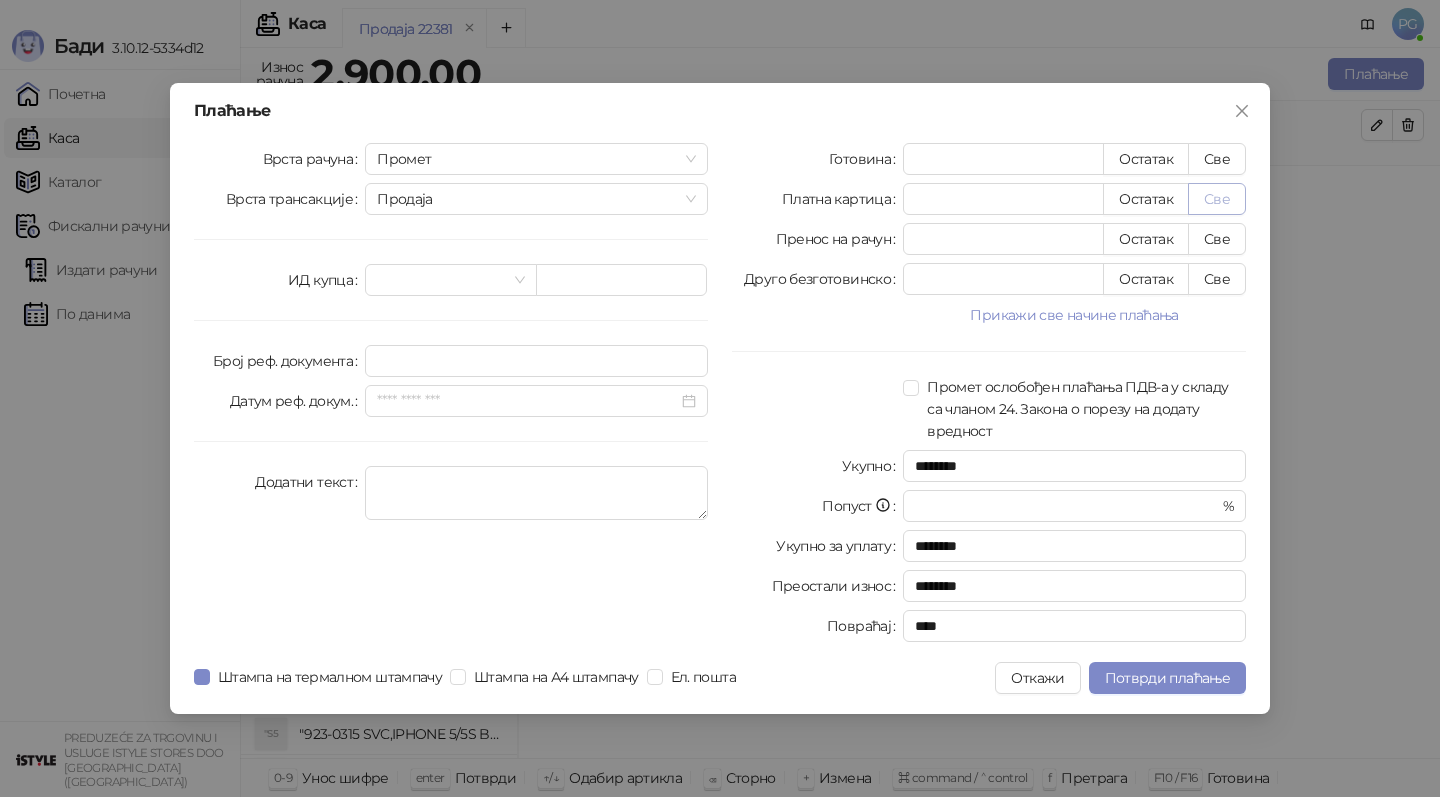 click on "Све" at bounding box center (1217, 199) 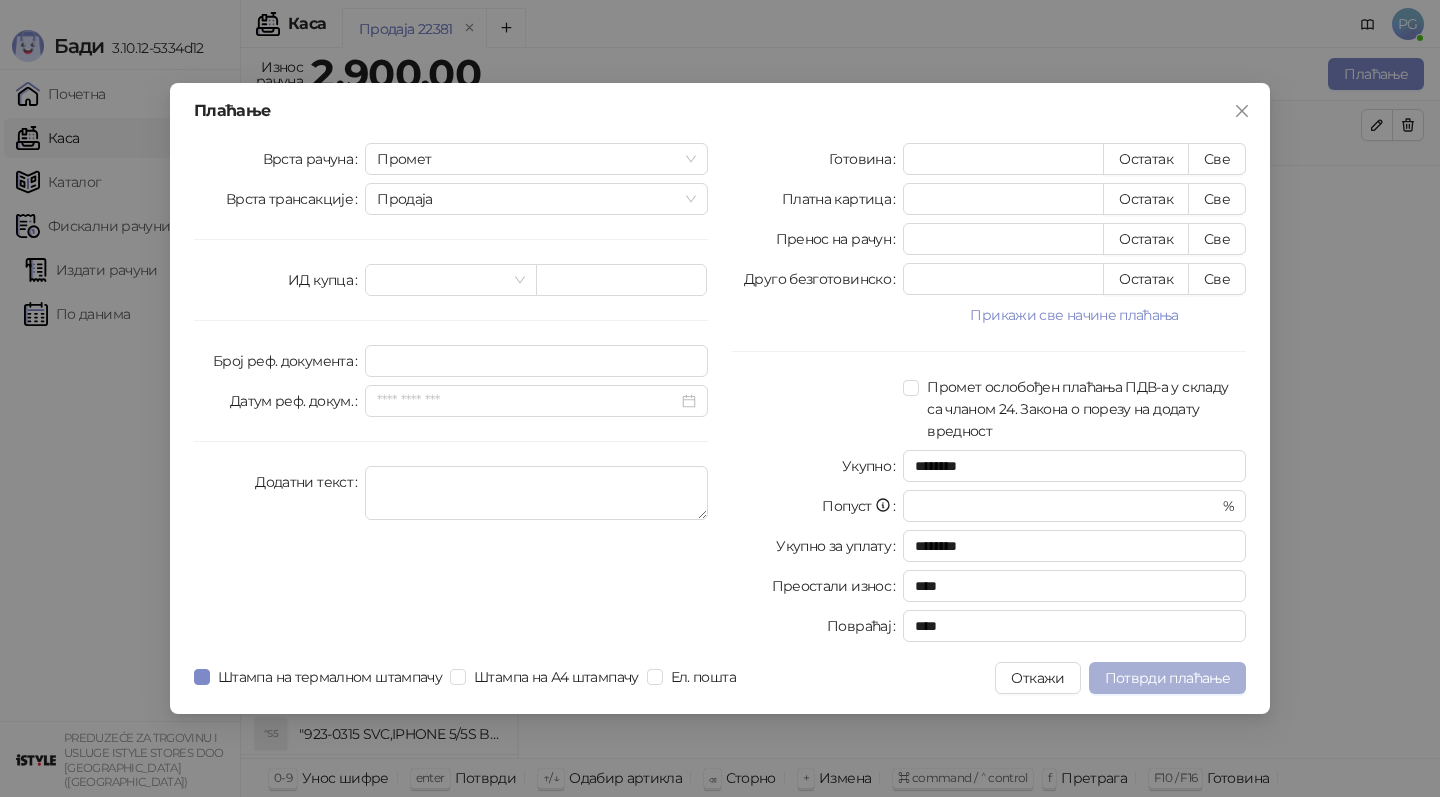 click on "Потврди плаћање" at bounding box center (1167, 678) 